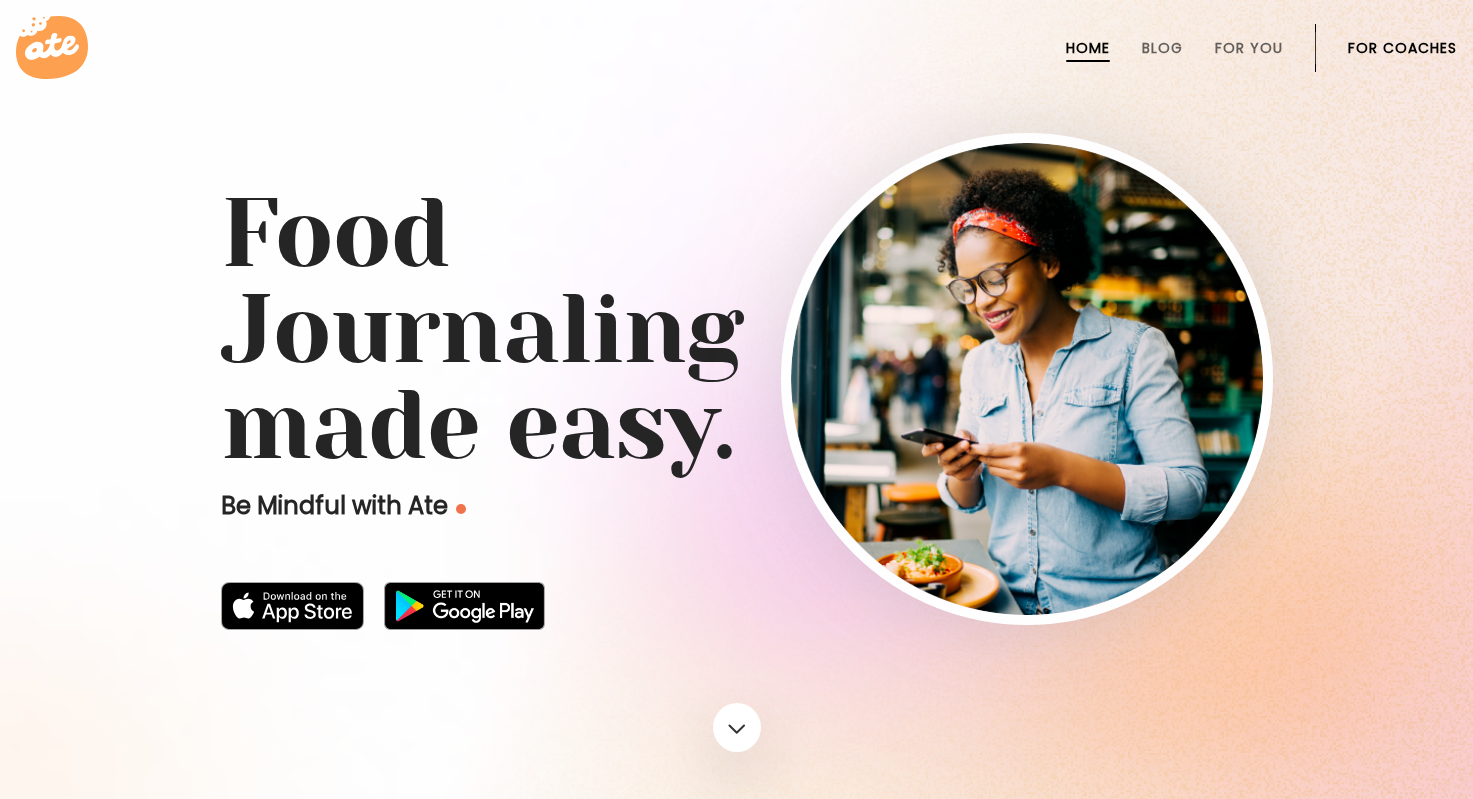 scroll, scrollTop: 0, scrollLeft: 0, axis: both 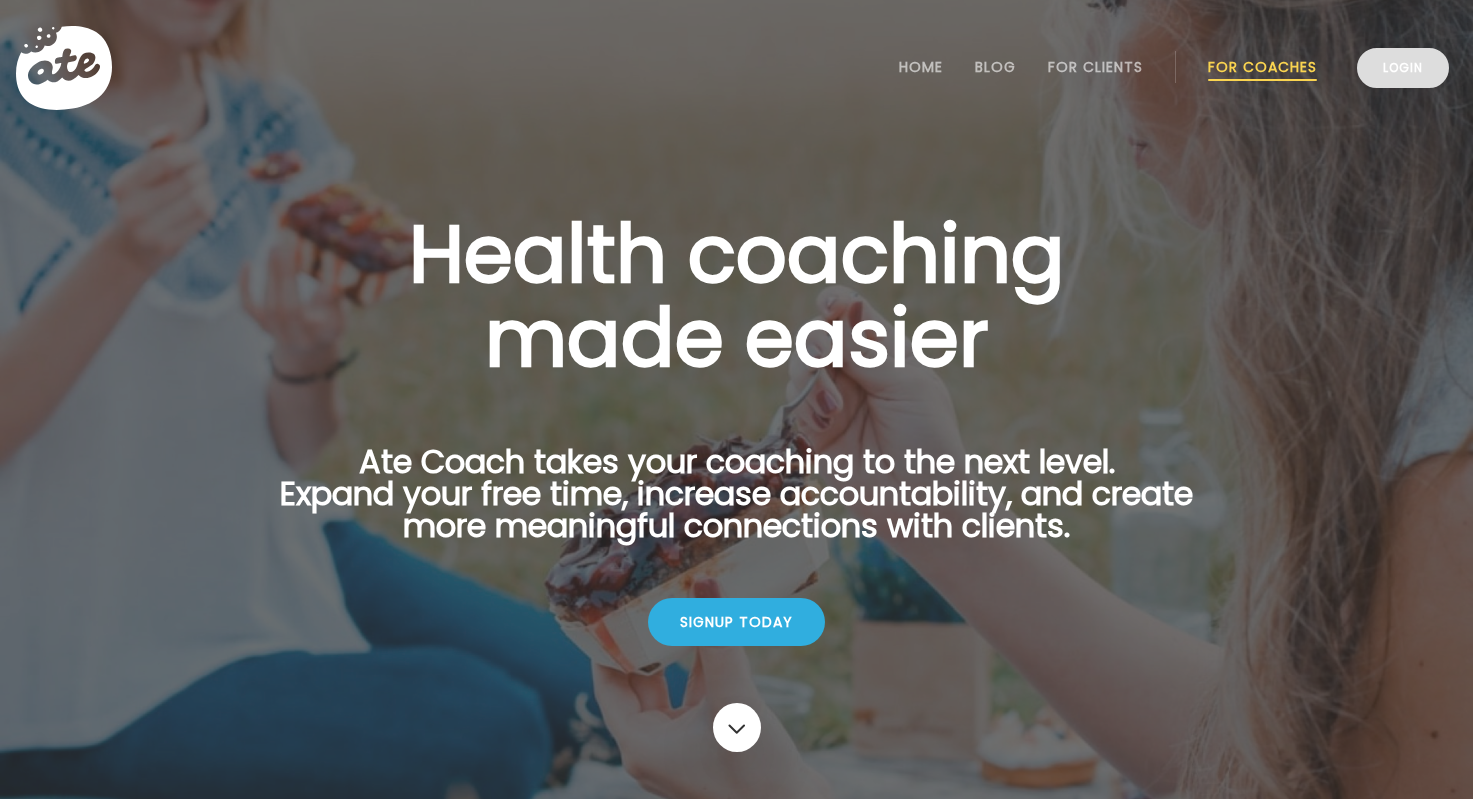 click on "Login" at bounding box center [1403, 68] 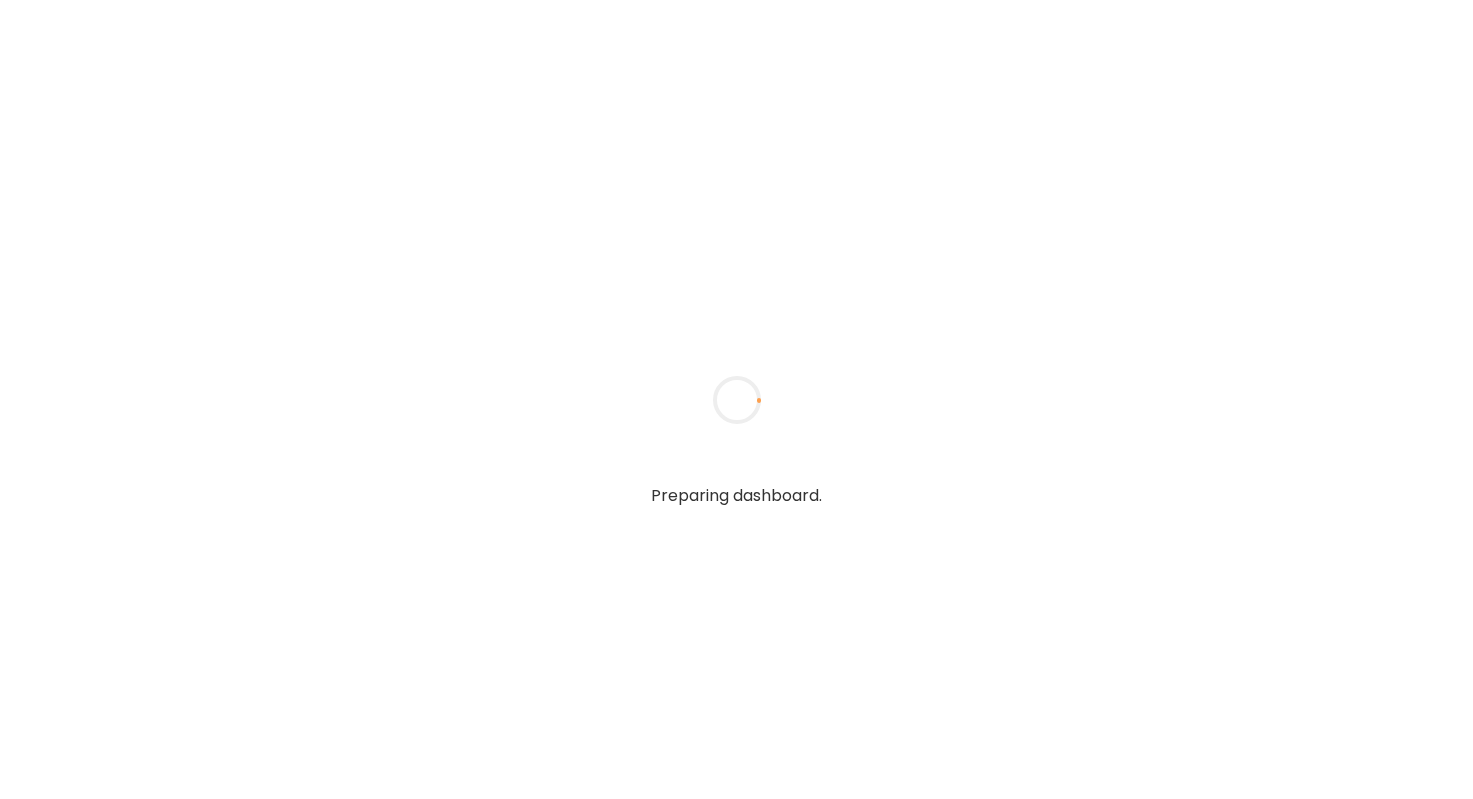 scroll, scrollTop: 0, scrollLeft: 0, axis: both 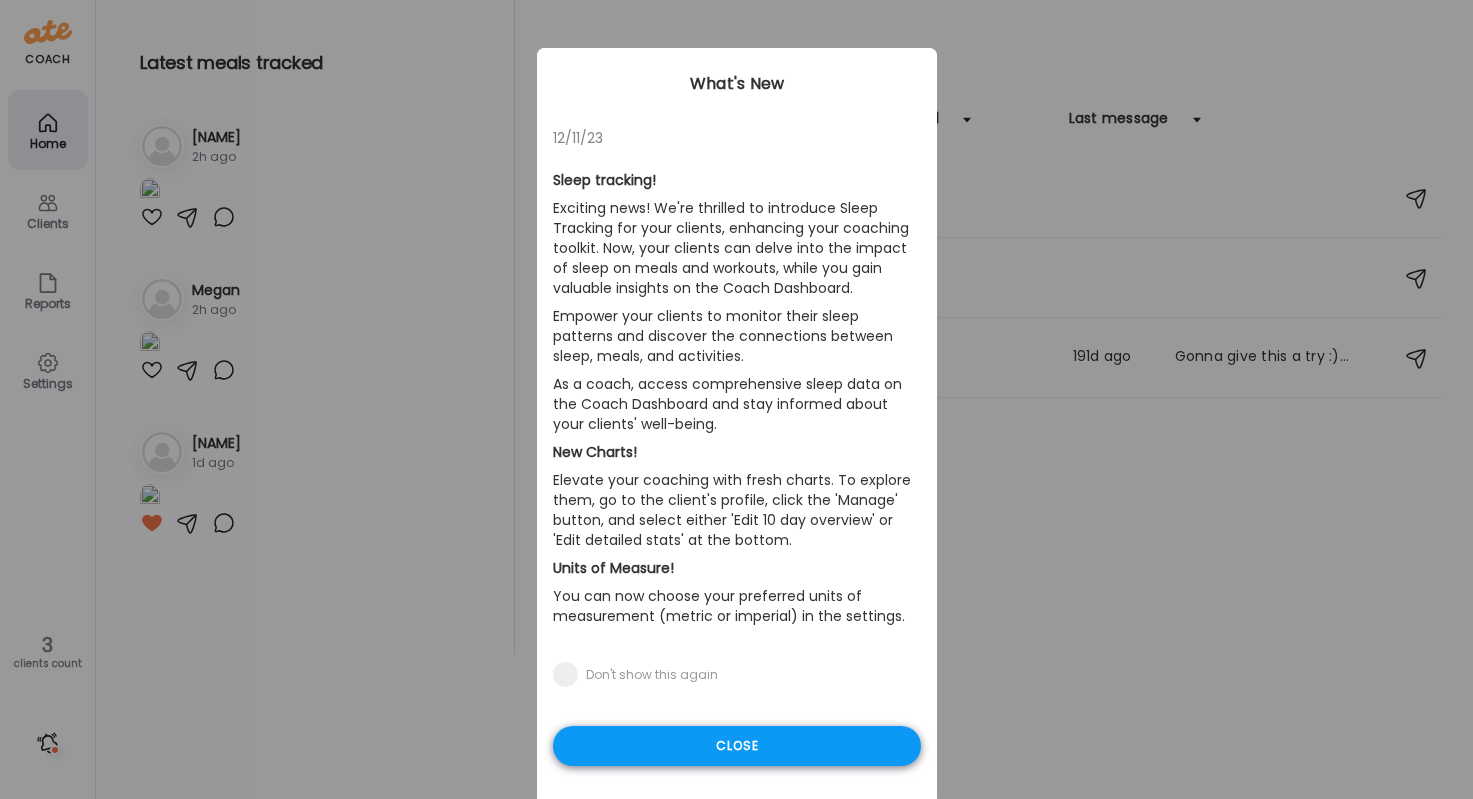 click on "Close" at bounding box center [737, 746] 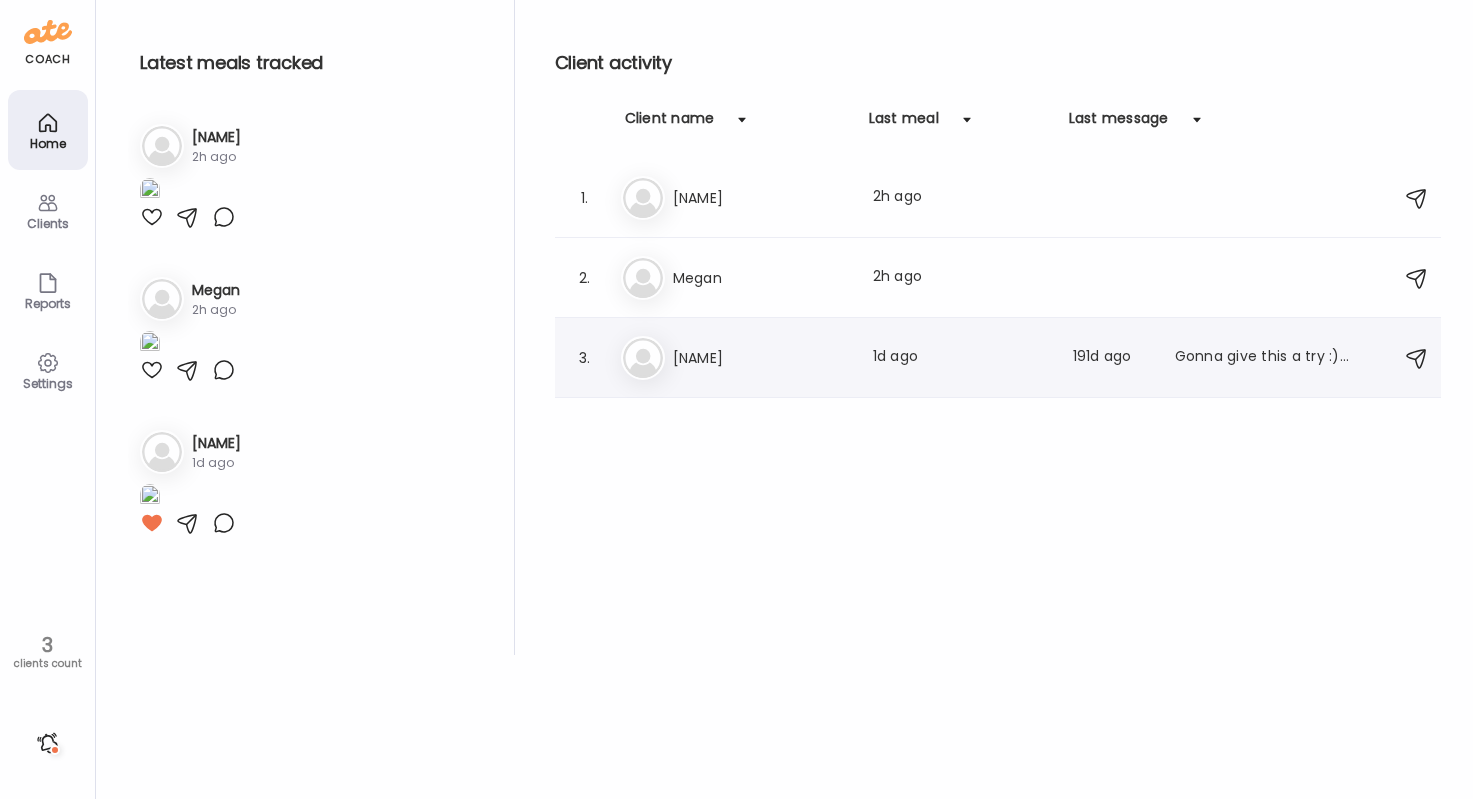 click on "3.
Ji
Jill
Last meal:  1d ago Last message:  191d ago Gonna give this a try :). Will see how it goes. Still looking around." at bounding box center (998, 358) 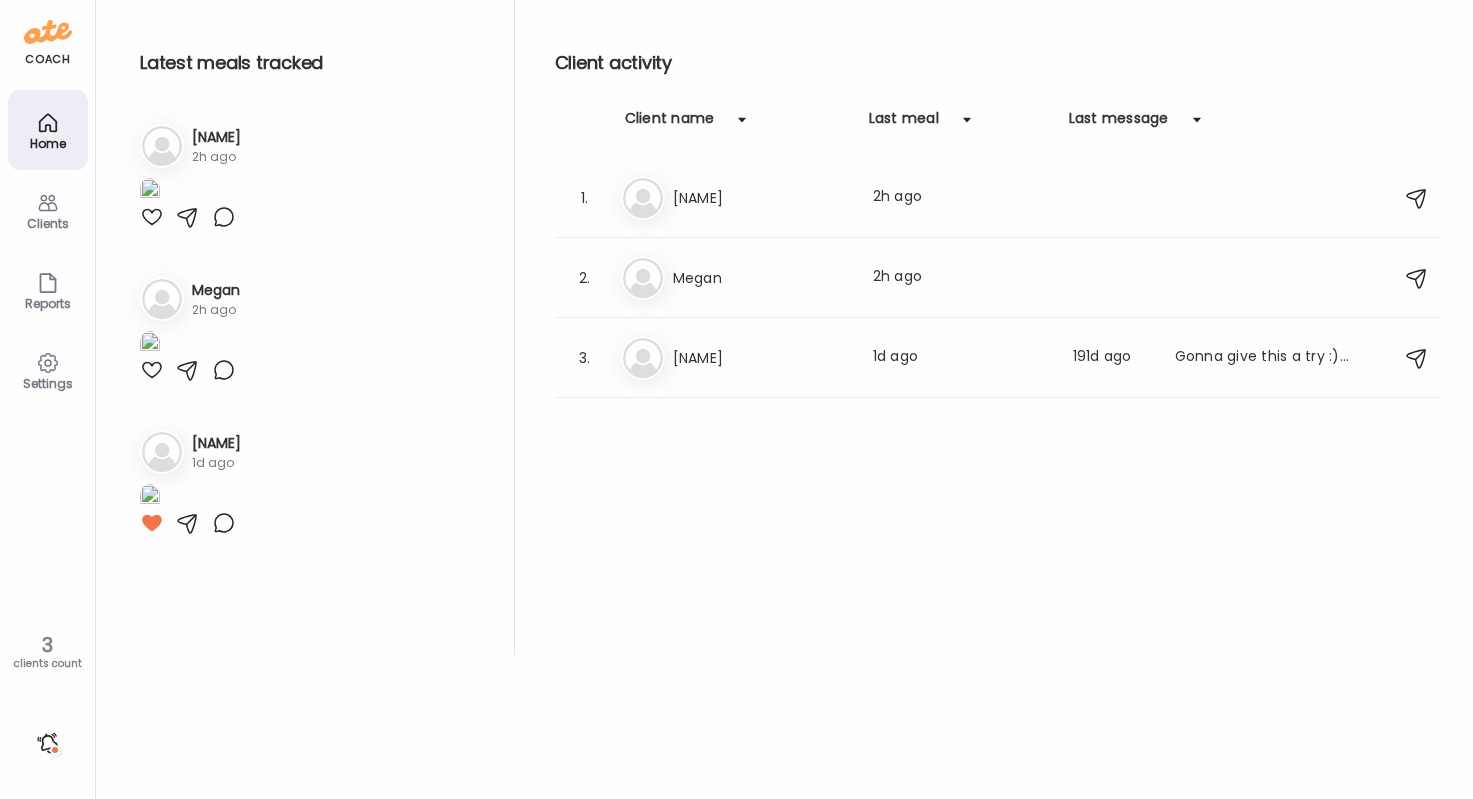 click on "Client activity
Client name
Last meal
Last message
1.
Ri
[NAME]
Last meal:  2h ago
2.
Me
[NAME]
Last meal:  2h ago
3.
Ji" at bounding box center (998, 327) 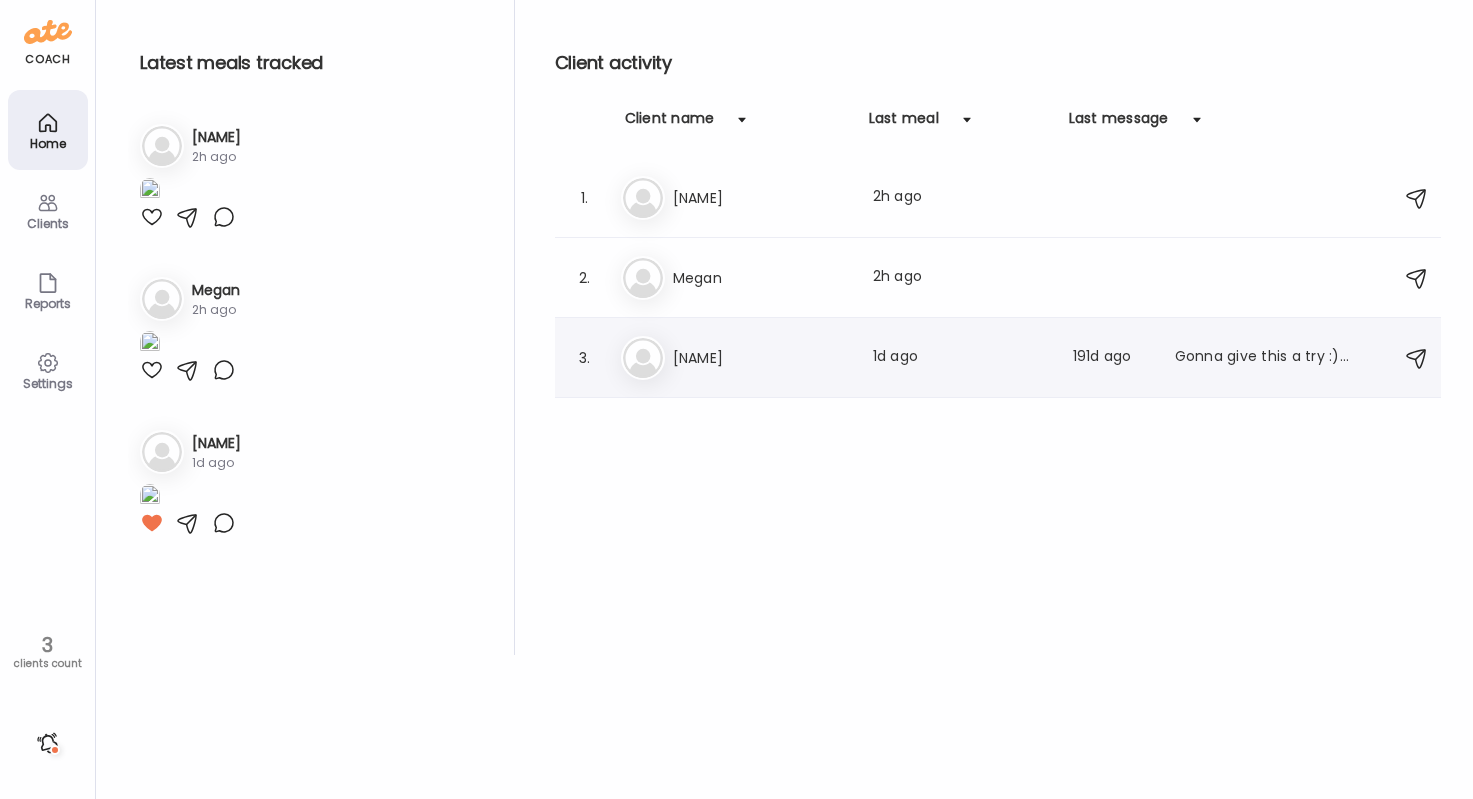 click on "3.
Ji
Jill
Last meal:  1d ago Last message:  191d ago Gonna give this a try :). Will see how it goes. Still looking around." at bounding box center (998, 358) 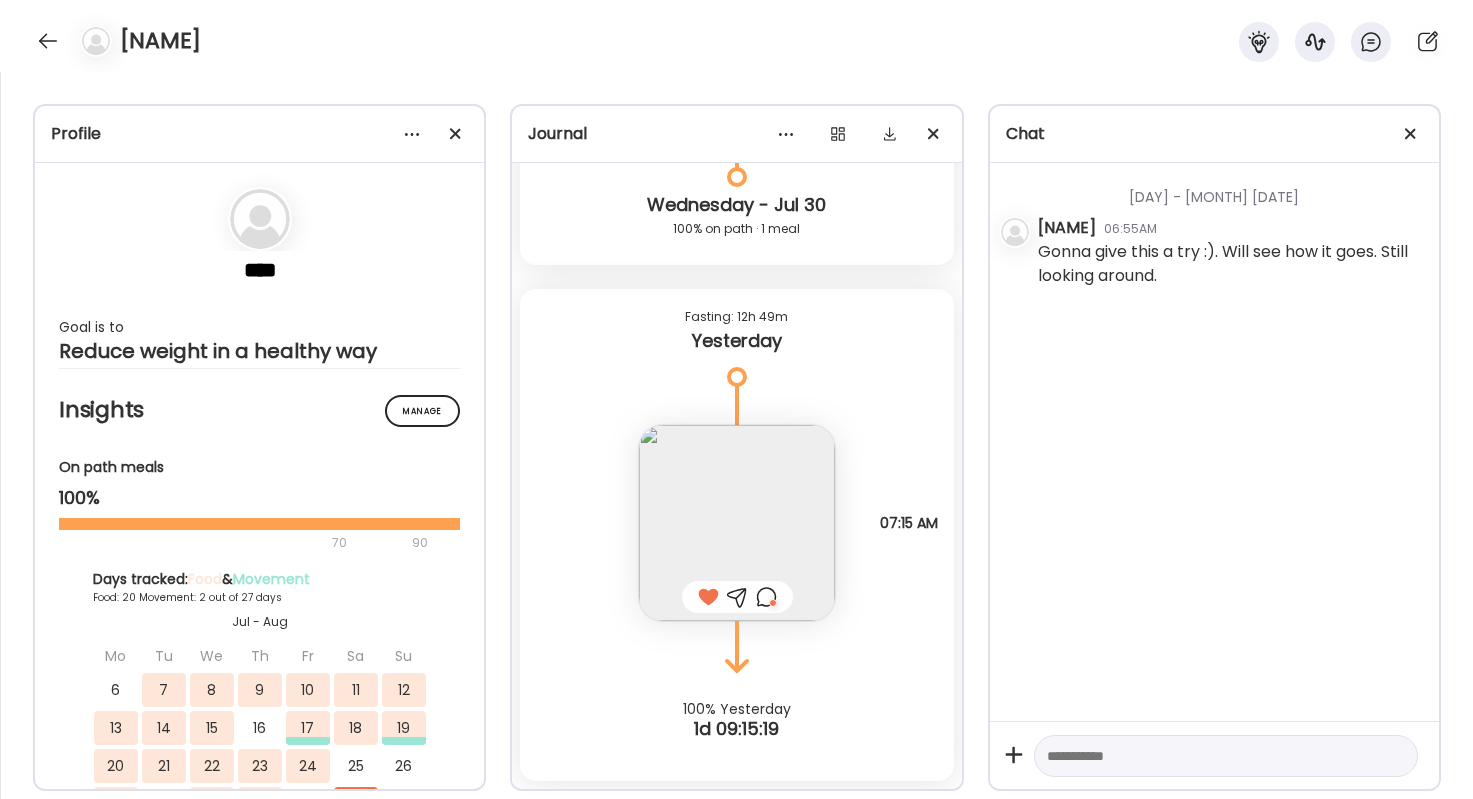 scroll, scrollTop: 27494, scrollLeft: 0, axis: vertical 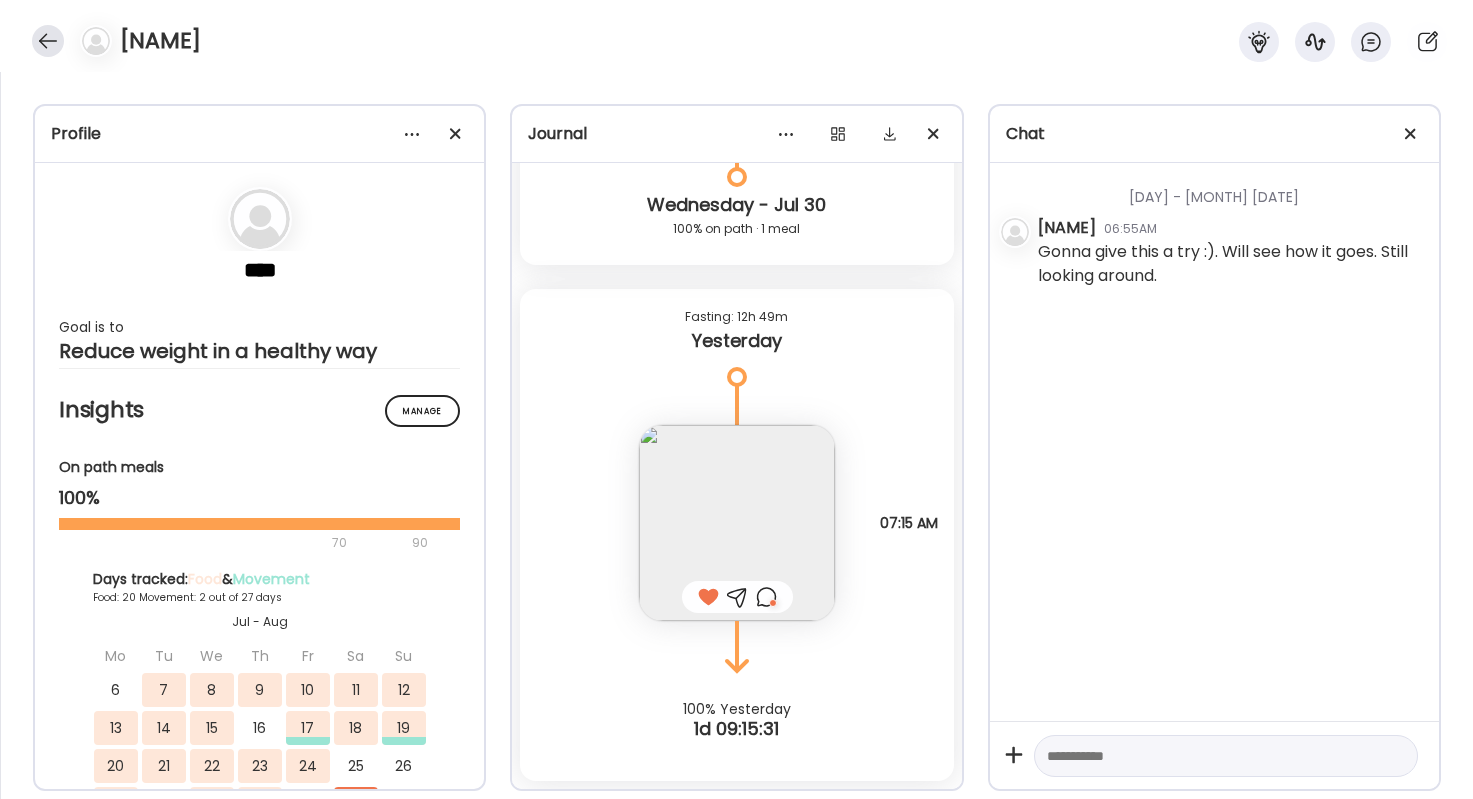 click at bounding box center (48, 41) 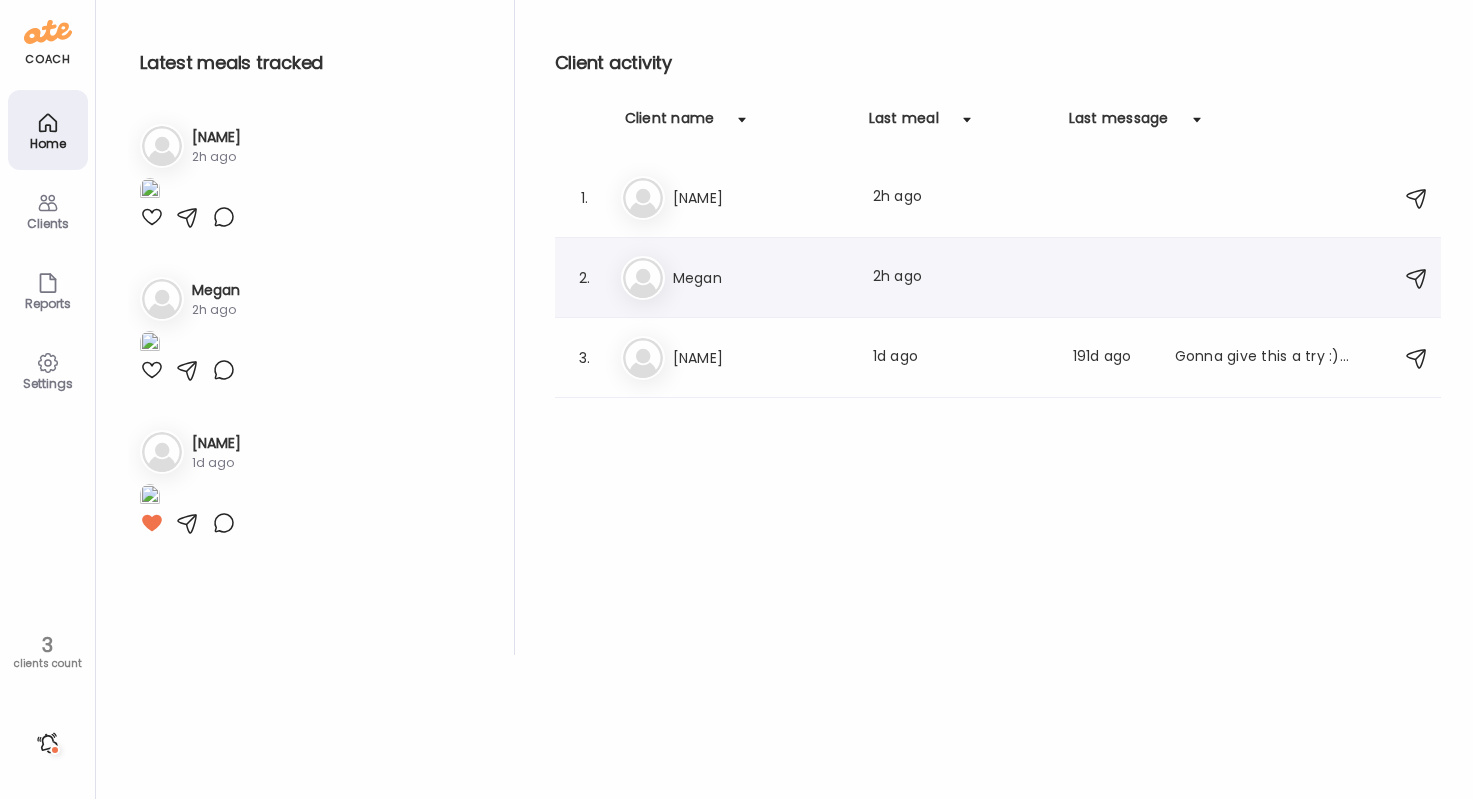 click on "Megan" at bounding box center (761, 278) 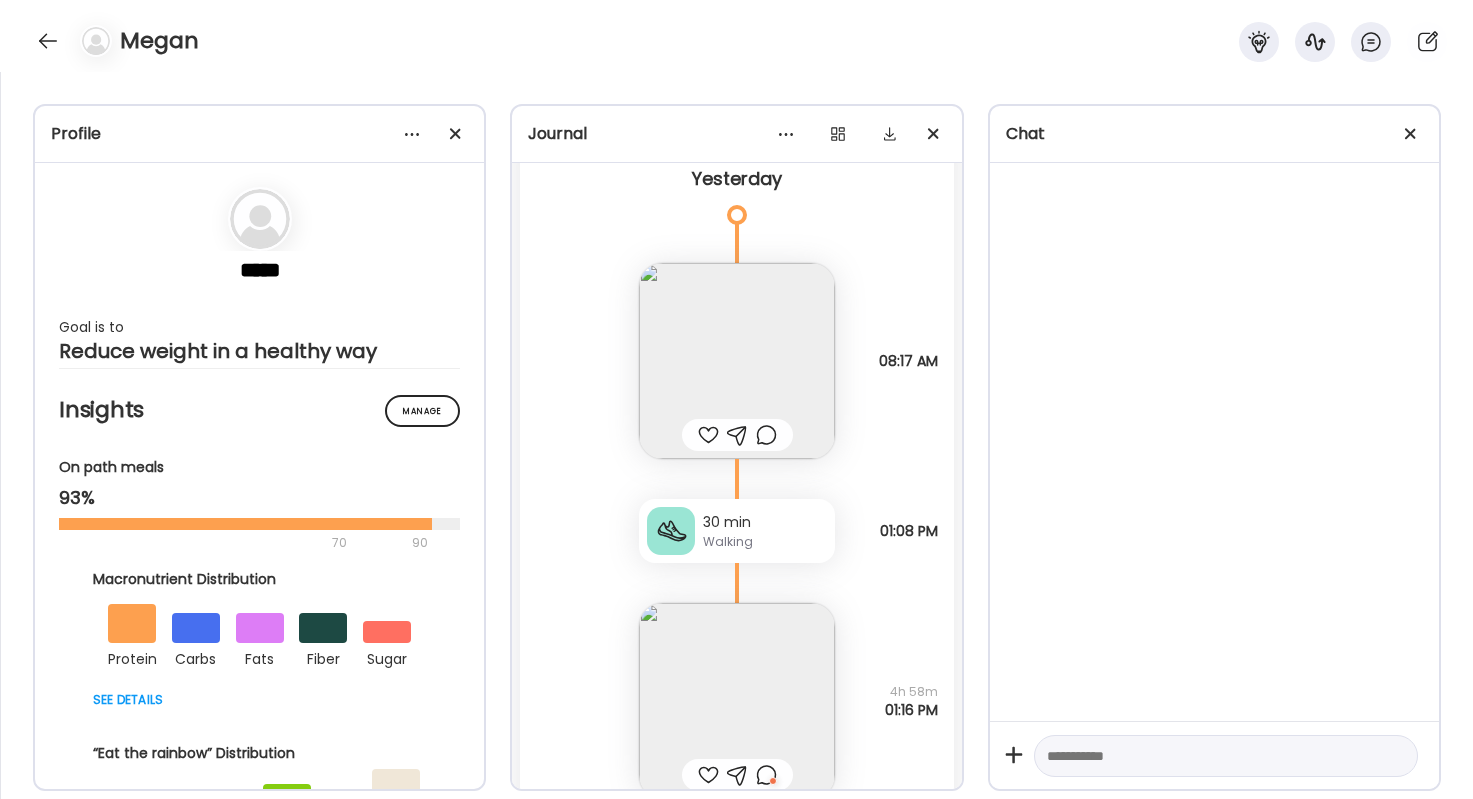 scroll, scrollTop: 52061, scrollLeft: 0, axis: vertical 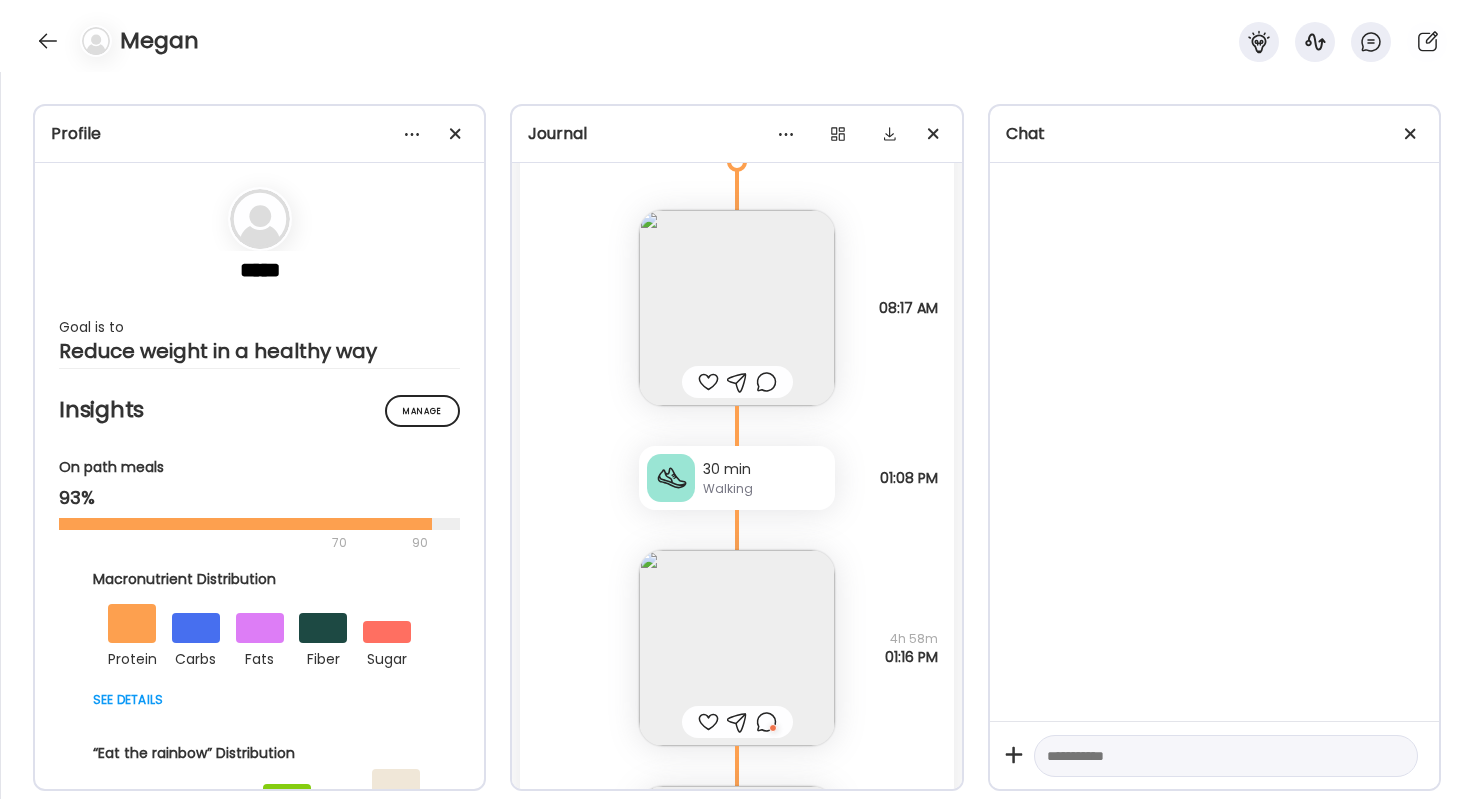 click at bounding box center (737, 382) 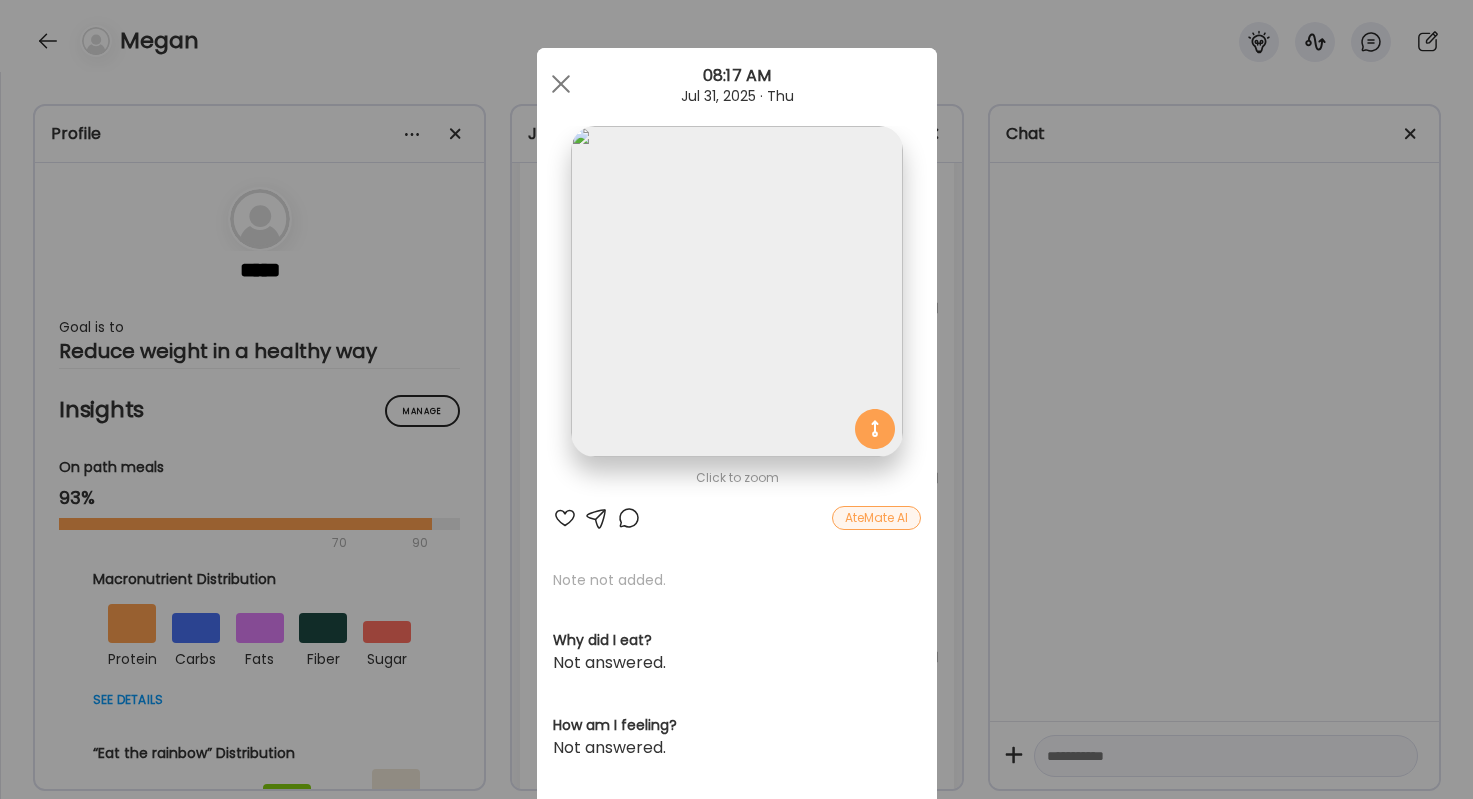 click at bounding box center (565, 518) 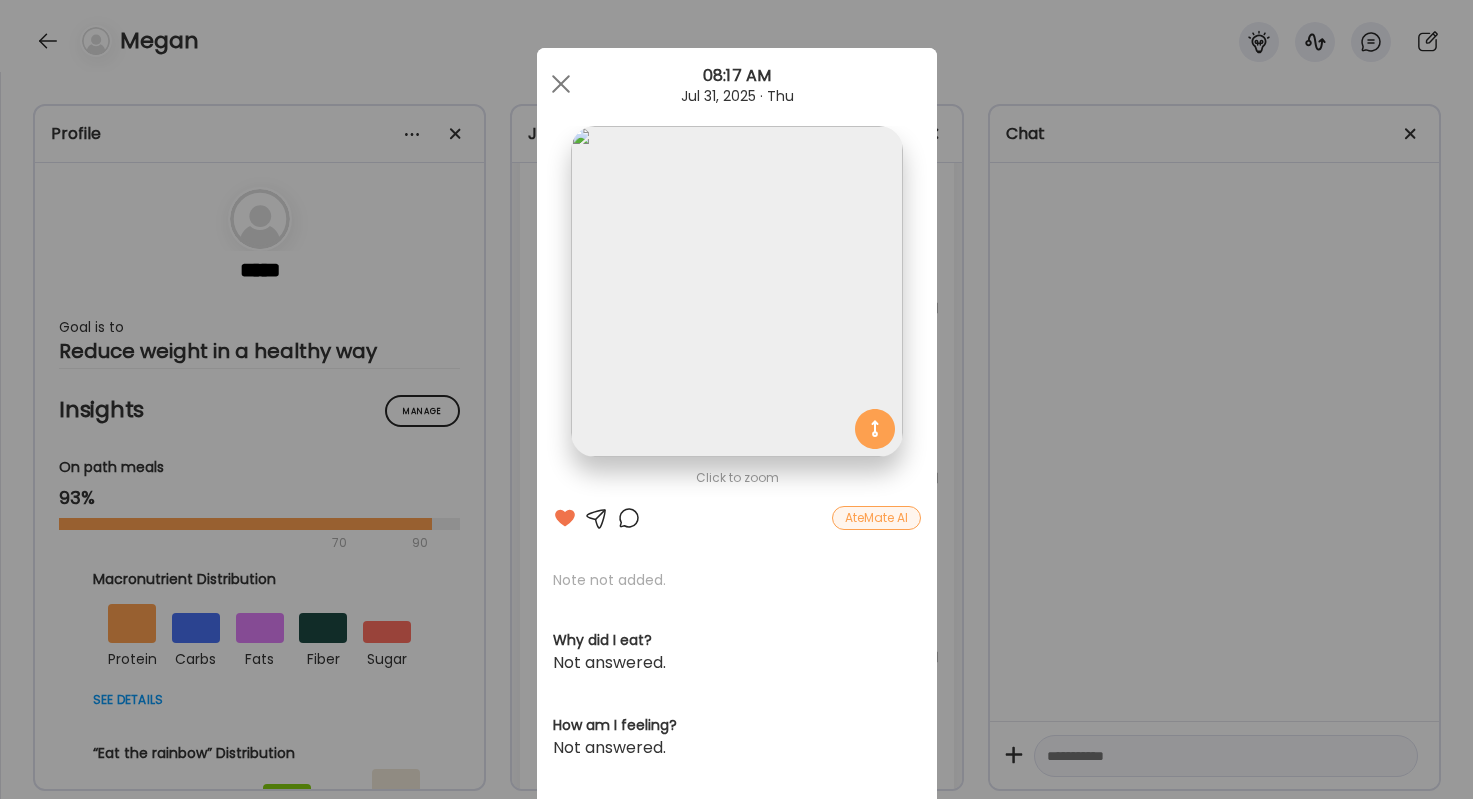 click on "Ate Coach Dashboard
Wahoo! It’s official
Take a moment to set up your Coach Profile to give your clients a smooth onboarding experience.
Skip Set up coach profile
Ate Coach Dashboard
1 Image 2 Message 3 Invite
Let’s get you quickly set up
Add a headshot or company logo for client recognition
Skip Next
Ate Coach Dashboard
1 Image 2 Message 3 Invite
Customize your welcome message
This page will be the first thing your clients will see. Add a welcome message to personalize their experience.
Header 32" at bounding box center (736, 399) 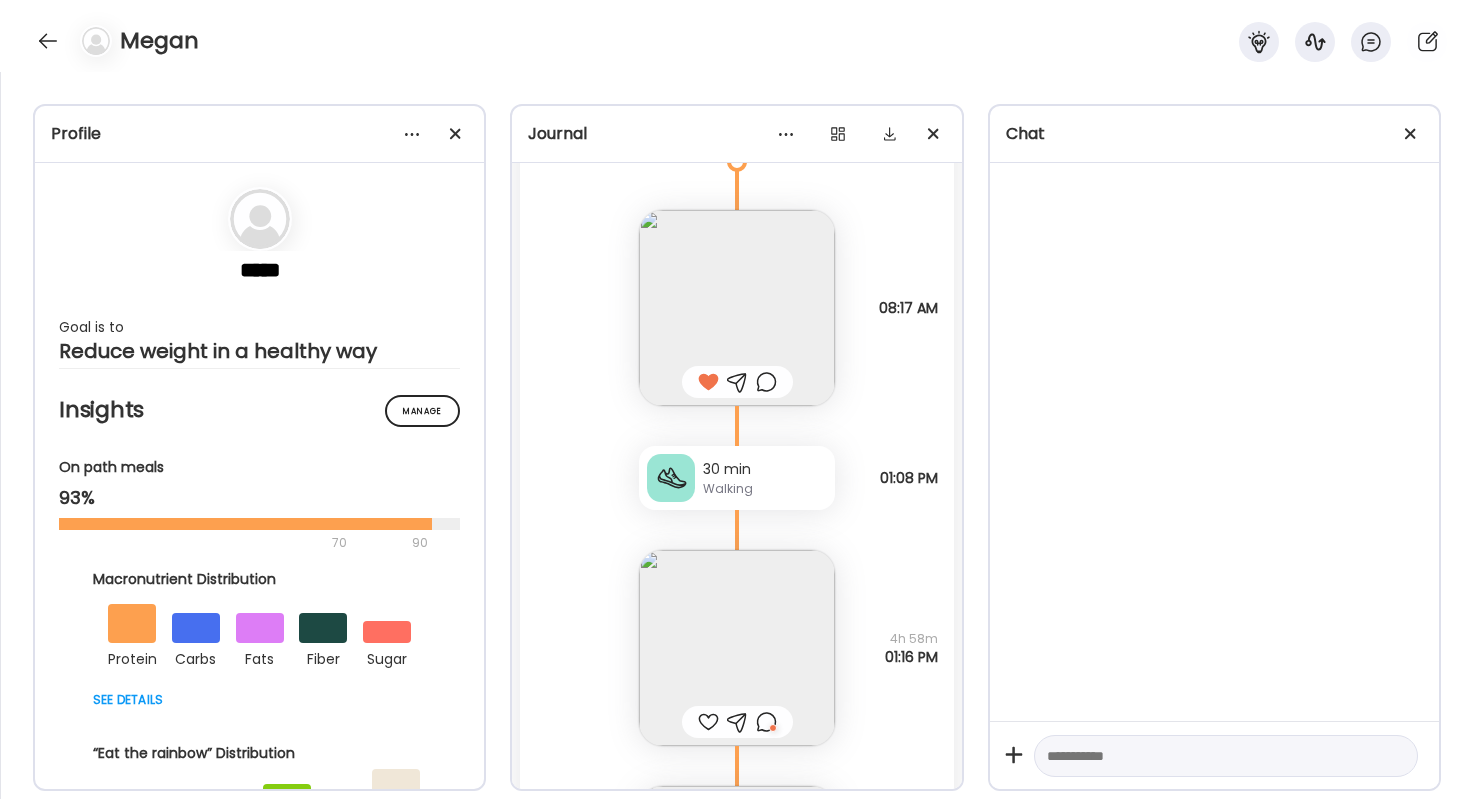 scroll, scrollTop: 52219, scrollLeft: 0, axis: vertical 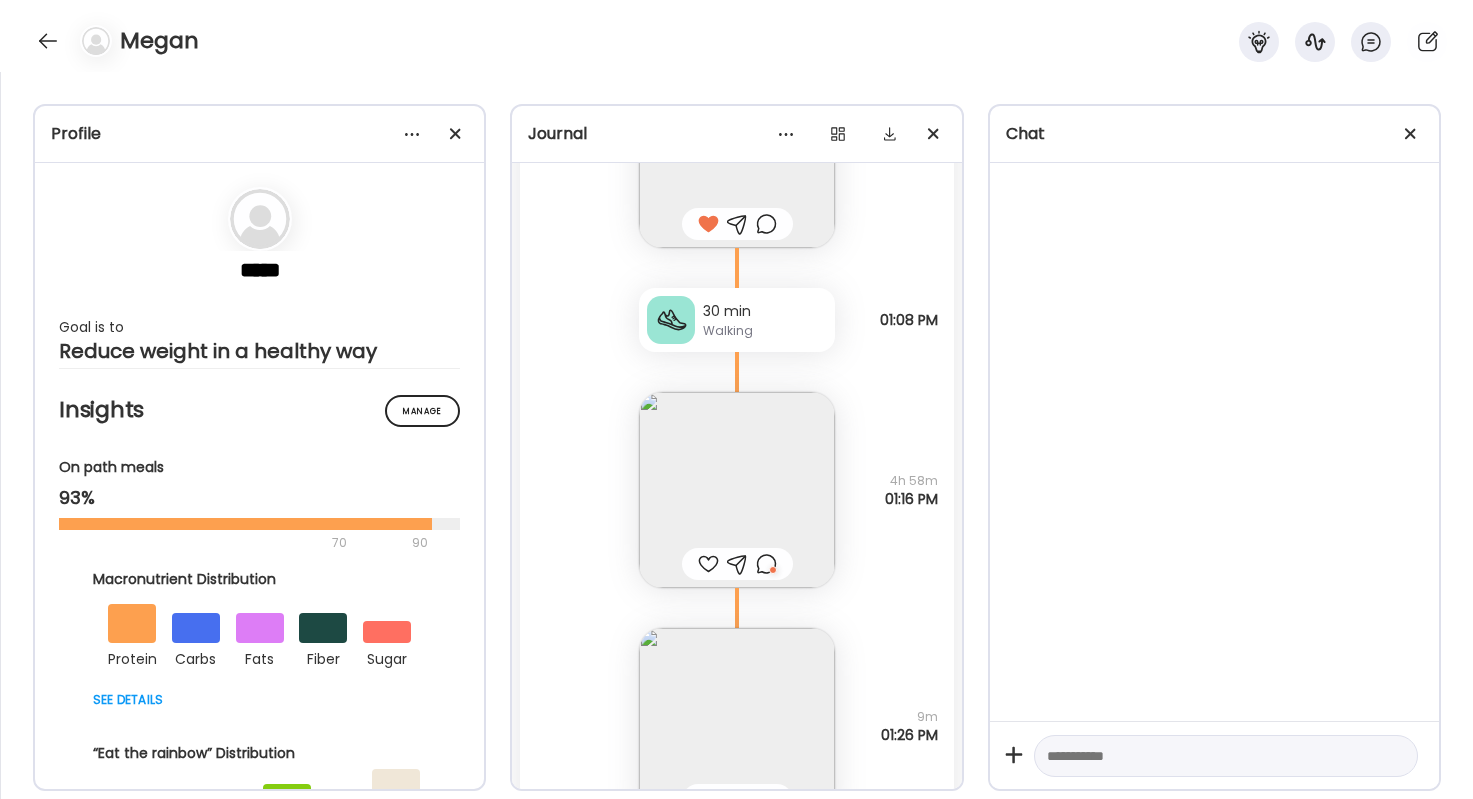 click at bounding box center [766, 564] 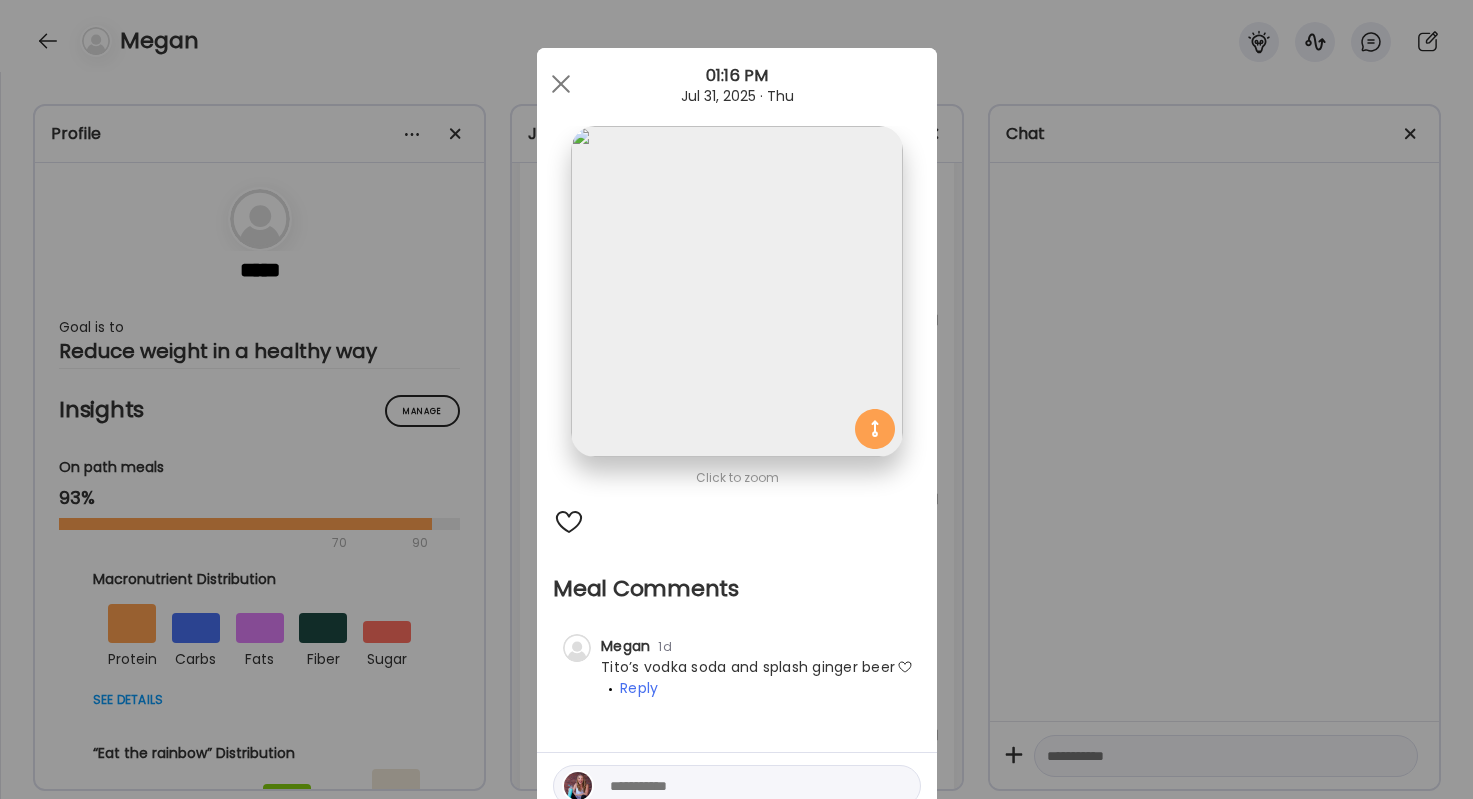 click on "Ate Coach Dashboard
Wahoo! It’s official
Take a moment to set up your Coach Profile to give your clients a smooth onboarding experience.
Skip Set up coach profile
Ate Coach Dashboard
1 Image 2 Message 3 Invite
Let’s get you quickly set up
Add a headshot or company logo for client recognition
Skip Next
Ate Coach Dashboard
1 Image 2 Message 3 Invite
Customize your welcome message
This page will be the first thing your clients will see. Add a welcome message to personalize their experience.
Header 32" at bounding box center (736, 399) 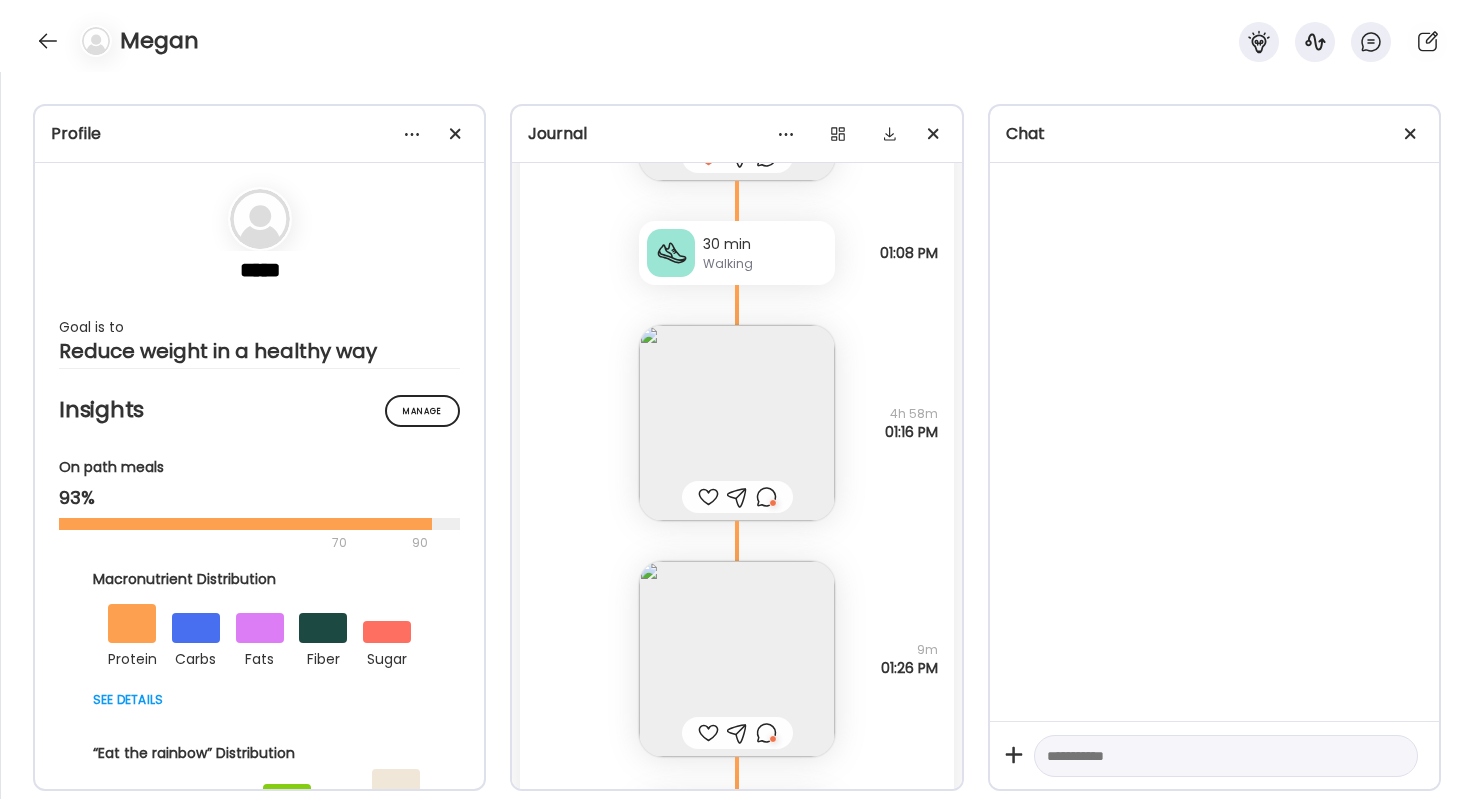 scroll, scrollTop: 52291, scrollLeft: 0, axis: vertical 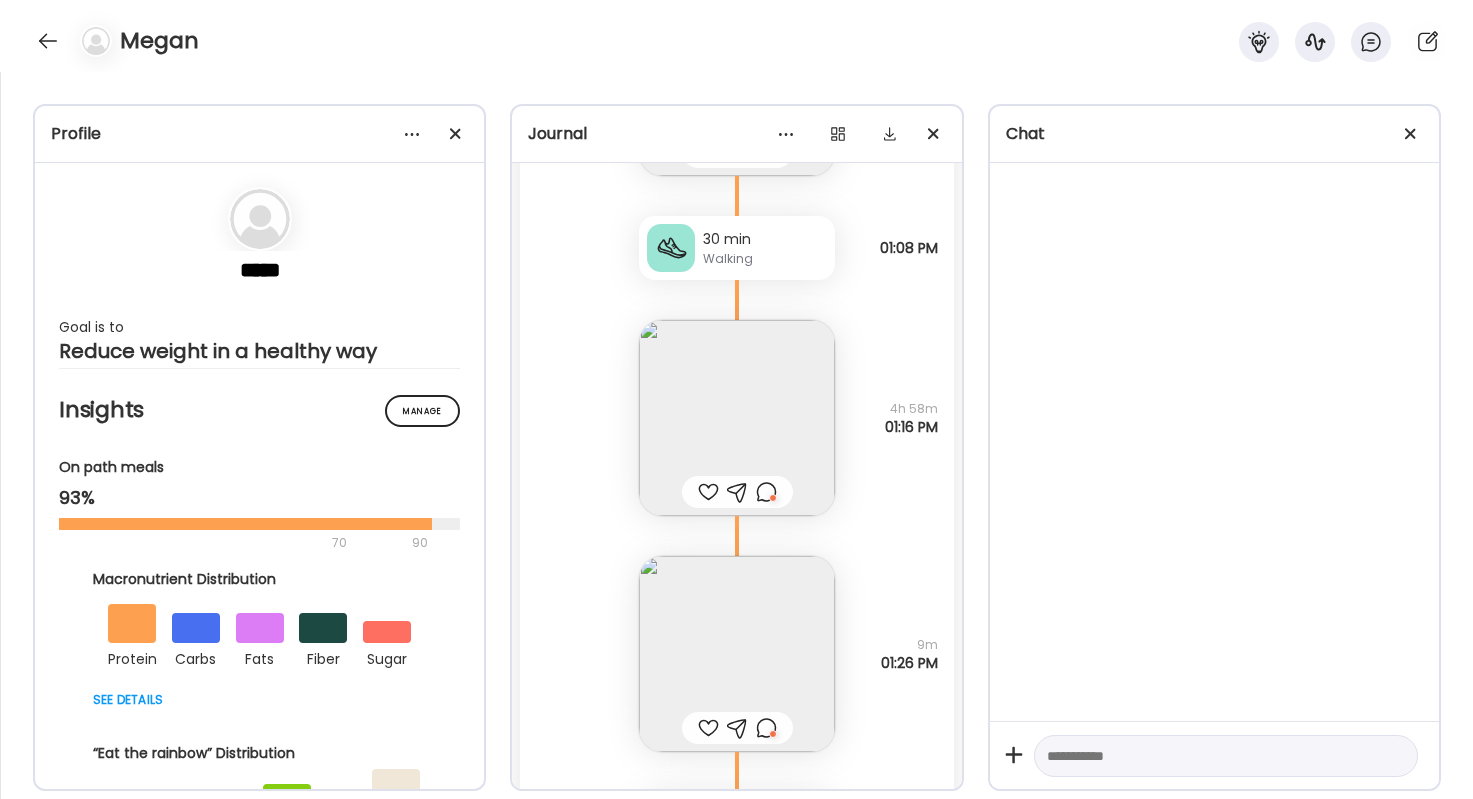 click at bounding box center (766, 492) 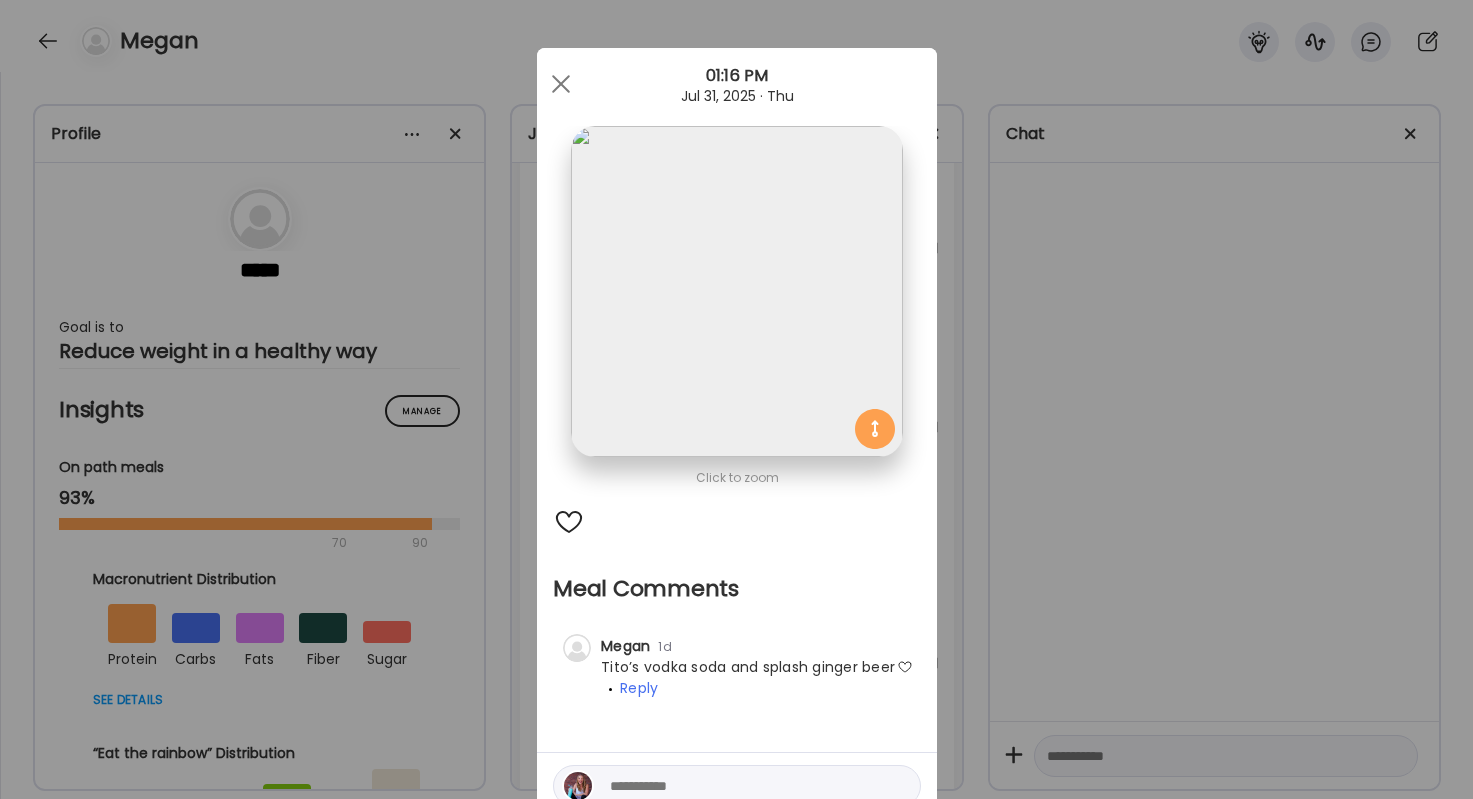 click at bounding box center [569, 522] 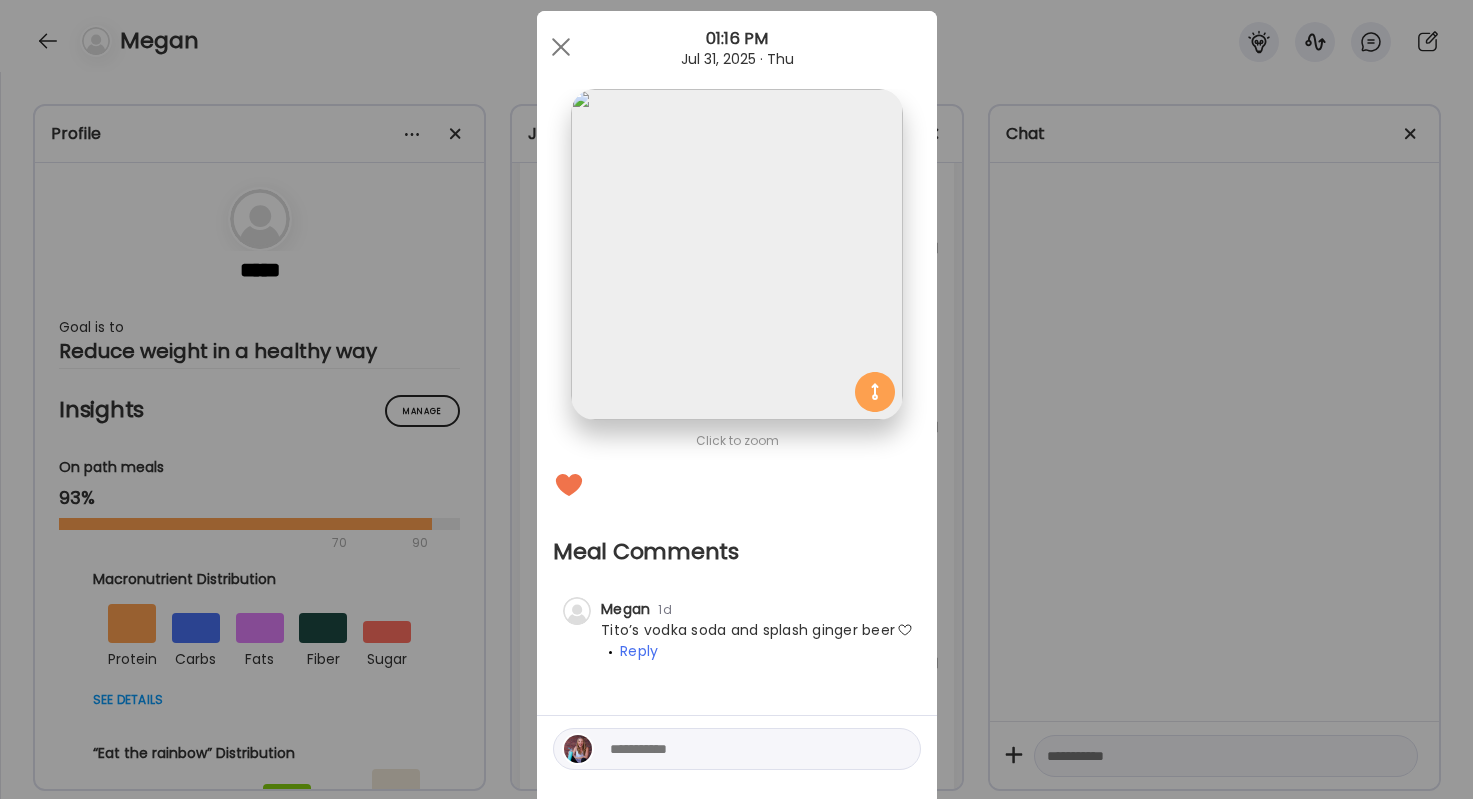 scroll, scrollTop: 81, scrollLeft: 0, axis: vertical 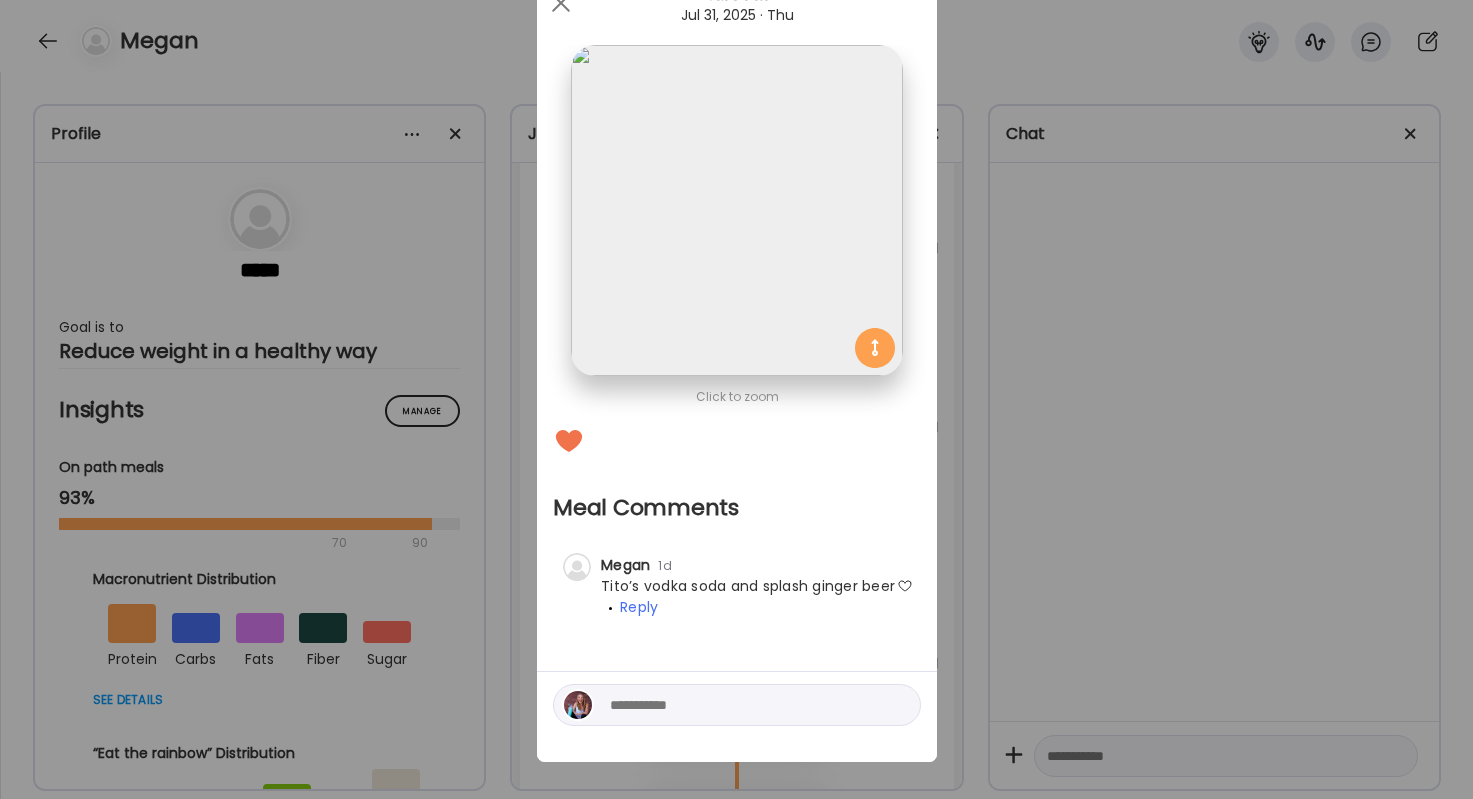 click at bounding box center [745, 705] 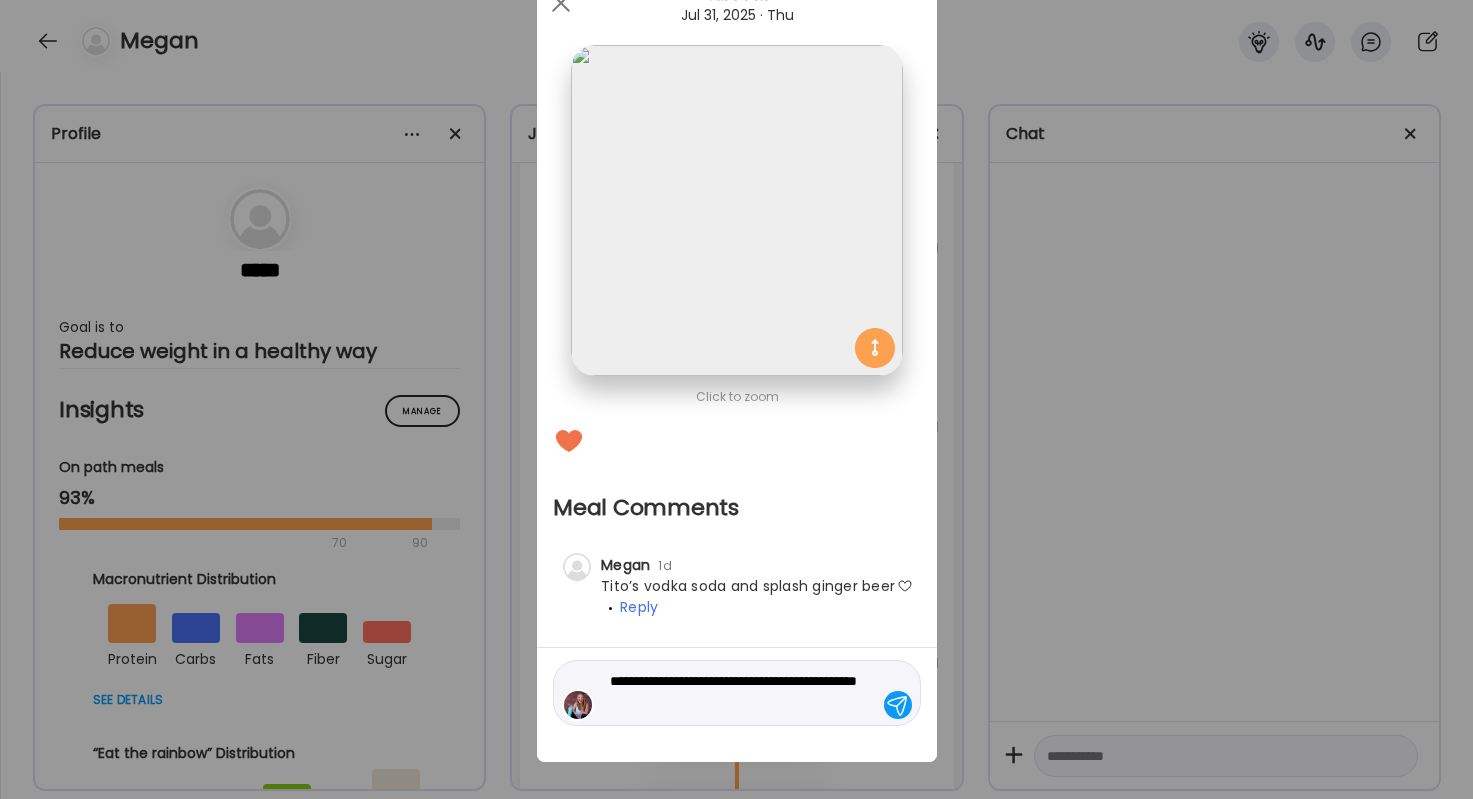 type on "**********" 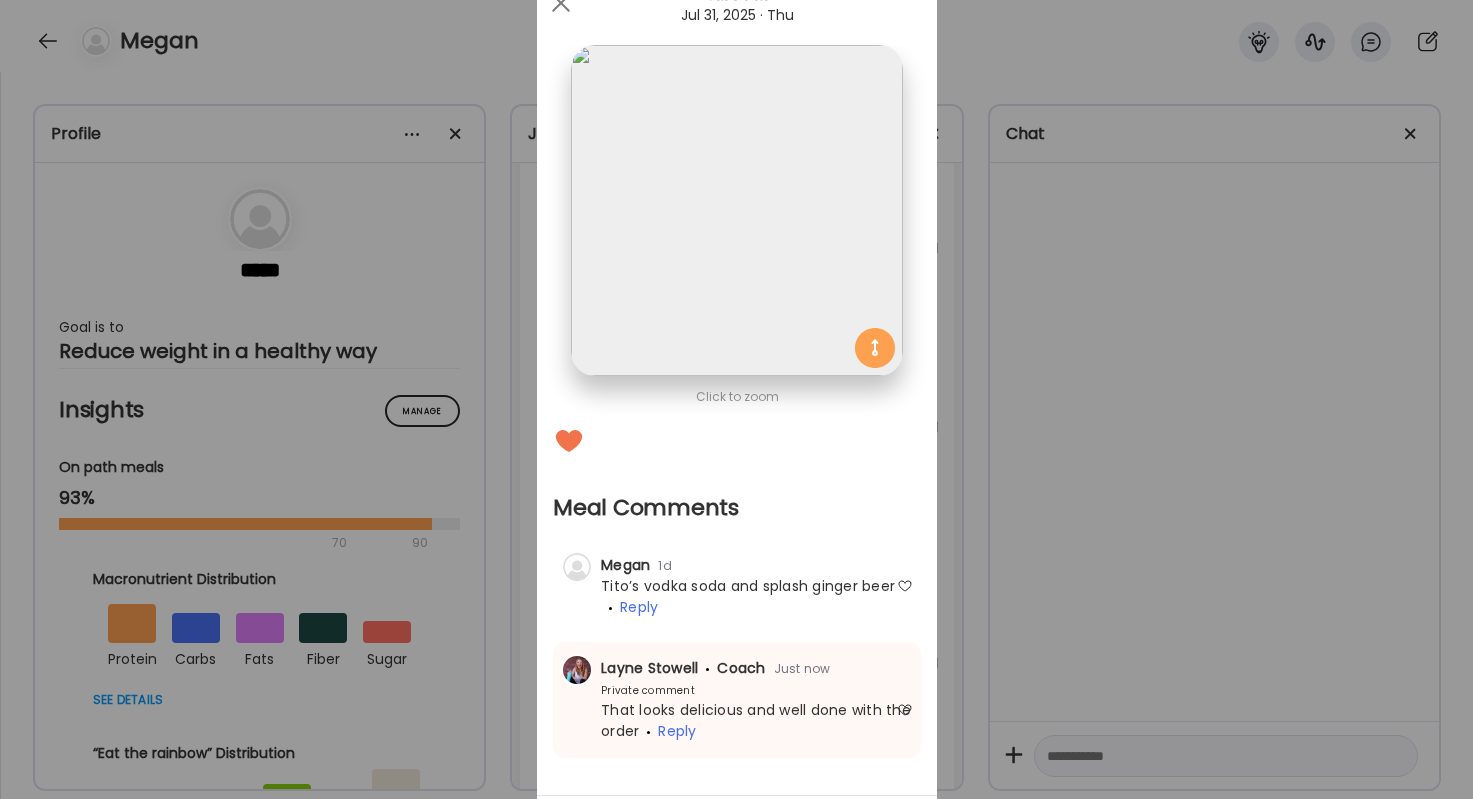 click on "Ate Coach Dashboard
Wahoo! It’s official
Take a moment to set up your Coach Profile to give your clients a smooth onboarding experience.
Skip Set up coach profile
Ate Coach Dashboard
1 Image 2 Message 3 Invite
Let’s get you quickly set up
Add a headshot or company logo for client recognition
Skip Next
Ate Coach Dashboard
1 Image 2 Message 3 Invite
Customize your welcome message
This page will be the first thing your clients will see. Add a welcome message to personalize their experience.
Header 32" at bounding box center (736, 399) 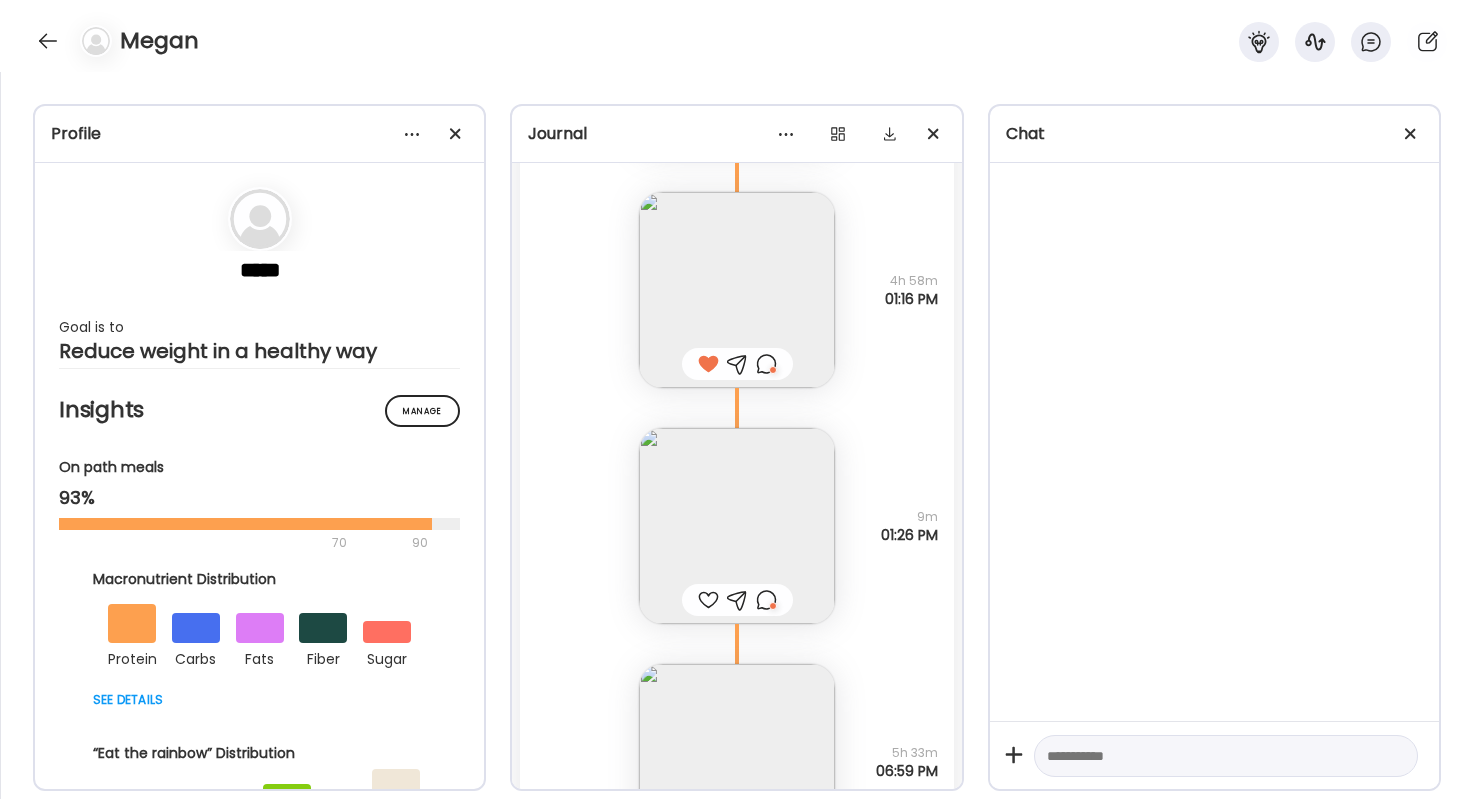 scroll, scrollTop: 52430, scrollLeft: 0, axis: vertical 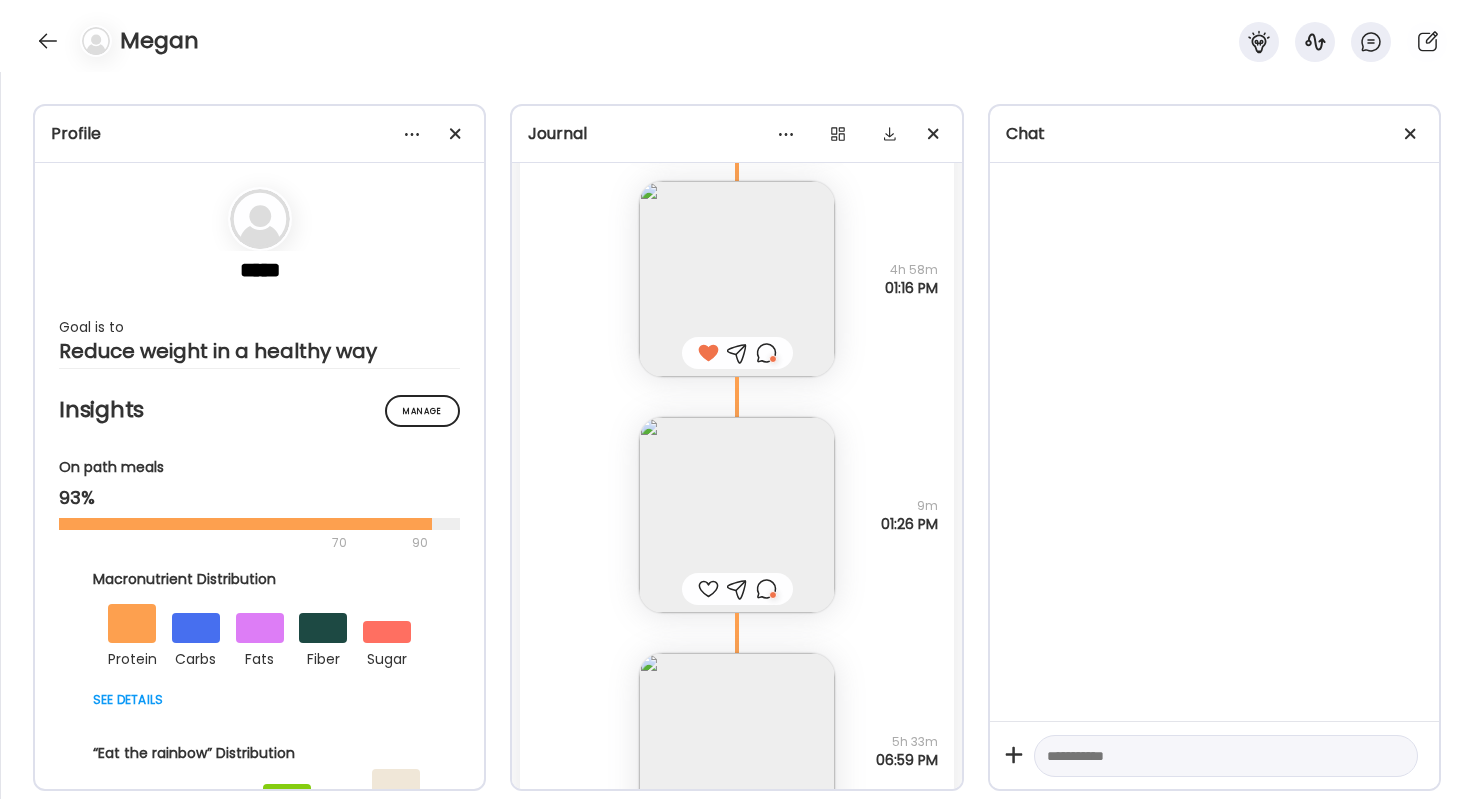 click at bounding box center (737, 515) 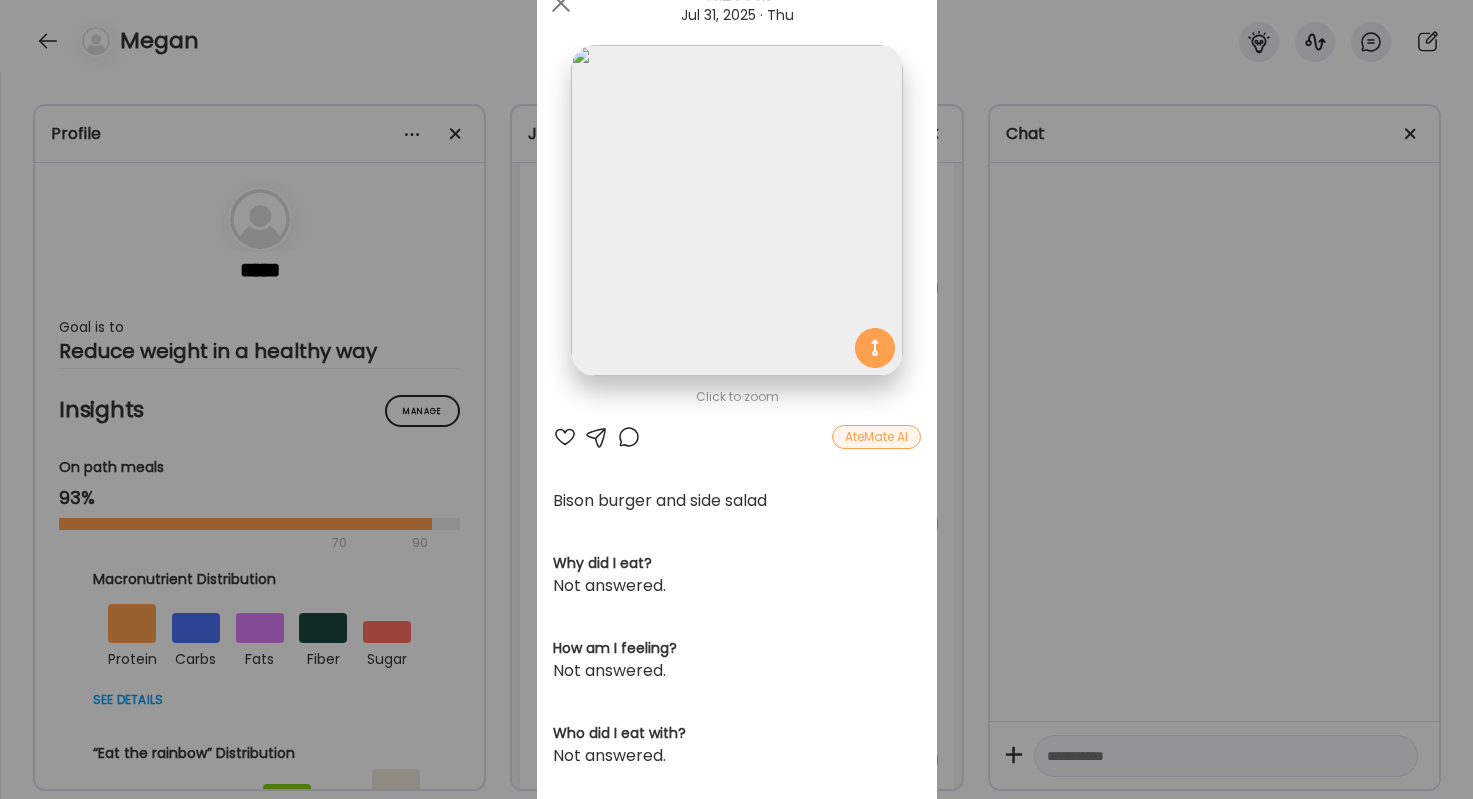 click on "Ate Coach Dashboard
Wahoo! It’s official
Take a moment to set up your Coach Profile to give your clients a smooth onboarding experience.
Skip Set up coach profile
Ate Coach Dashboard
1 Image 2 Message 3 Invite
Let’s get you quickly set up
Add a headshot or company logo for client recognition
Skip Next
Ate Coach Dashboard
1 Image 2 Message 3 Invite
Customize your welcome message
This page will be the first thing your clients will see. Add a welcome message to personalize their experience.
Header 32" at bounding box center (736, 399) 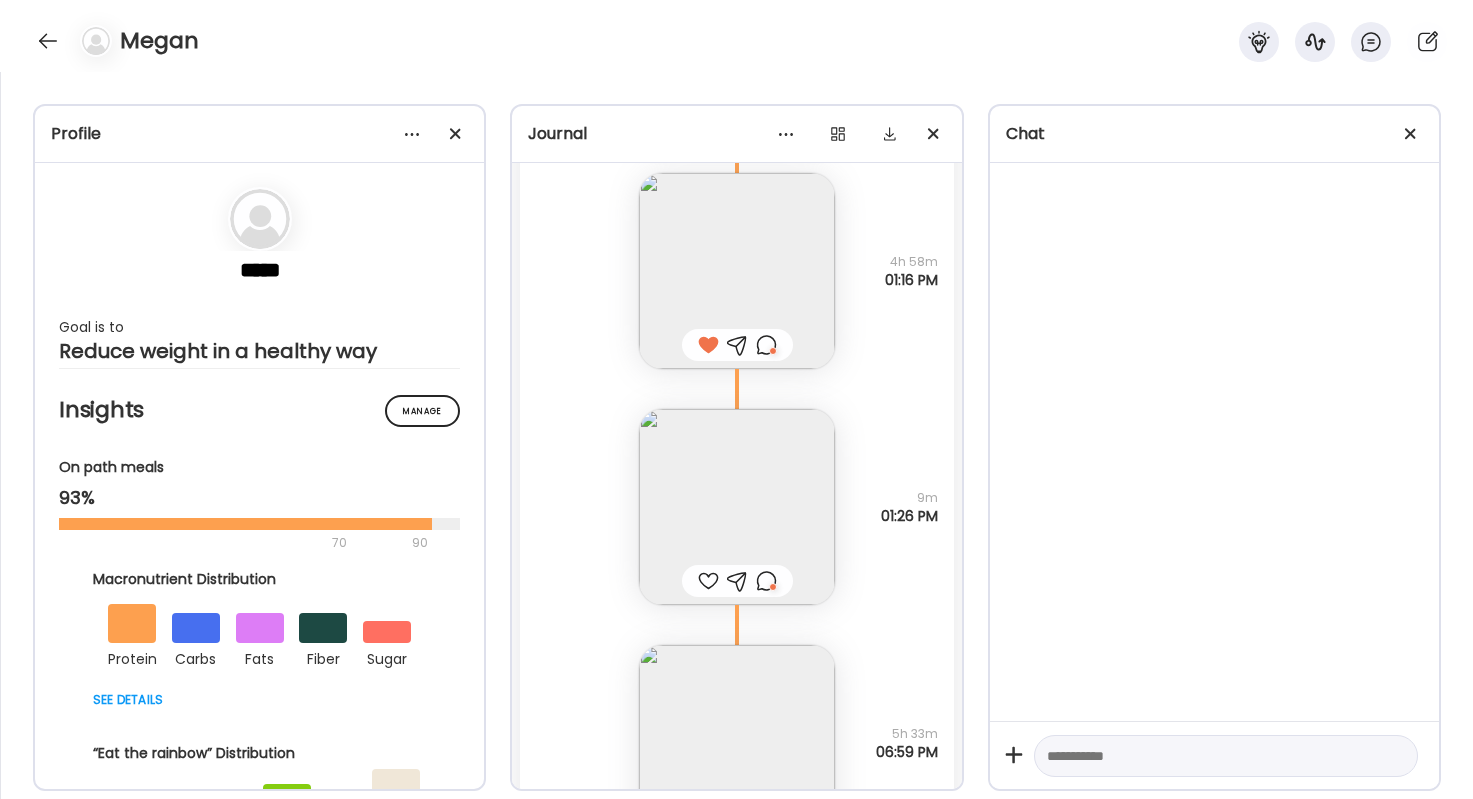 scroll, scrollTop: 52594, scrollLeft: 0, axis: vertical 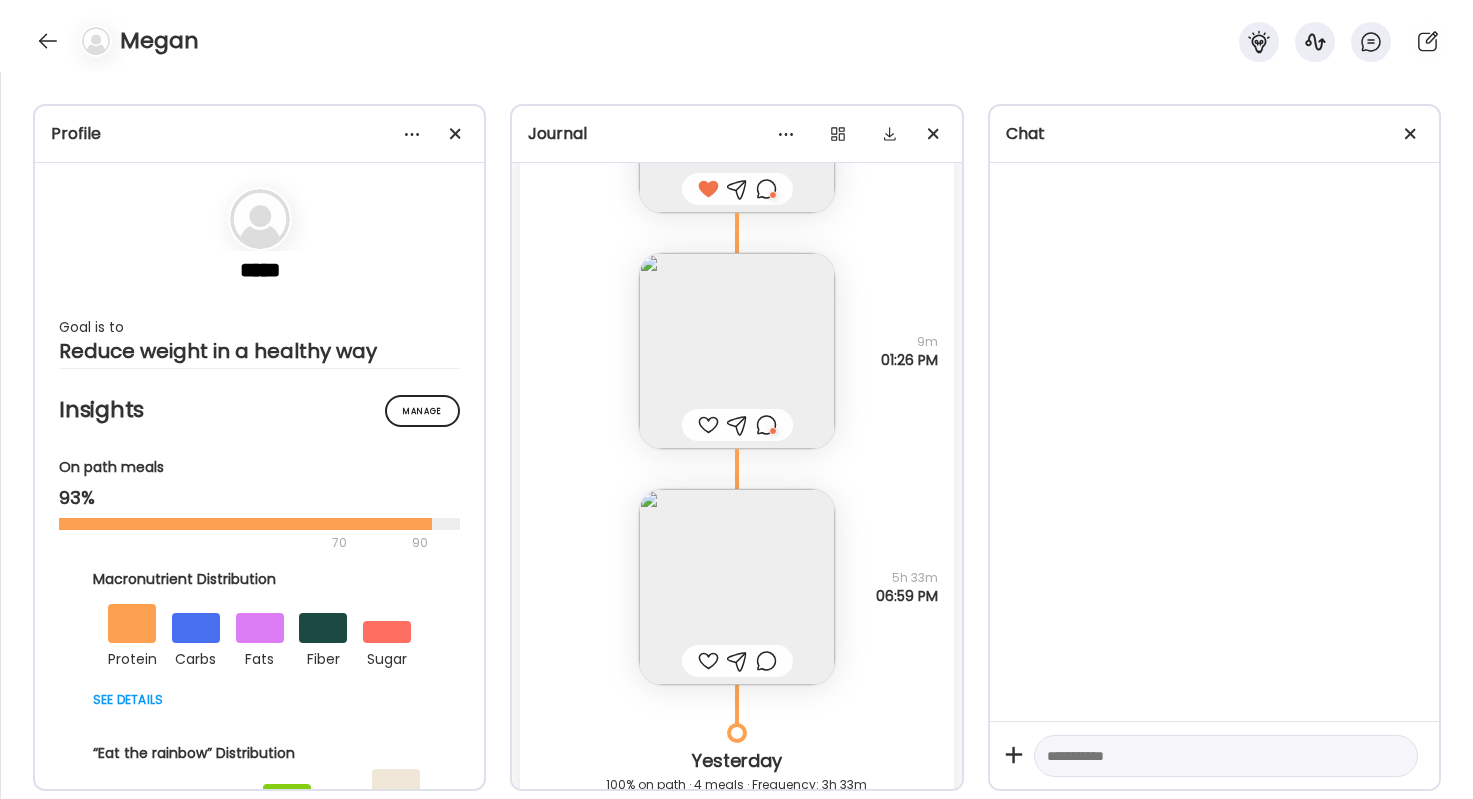 click at bounding box center [766, 425] 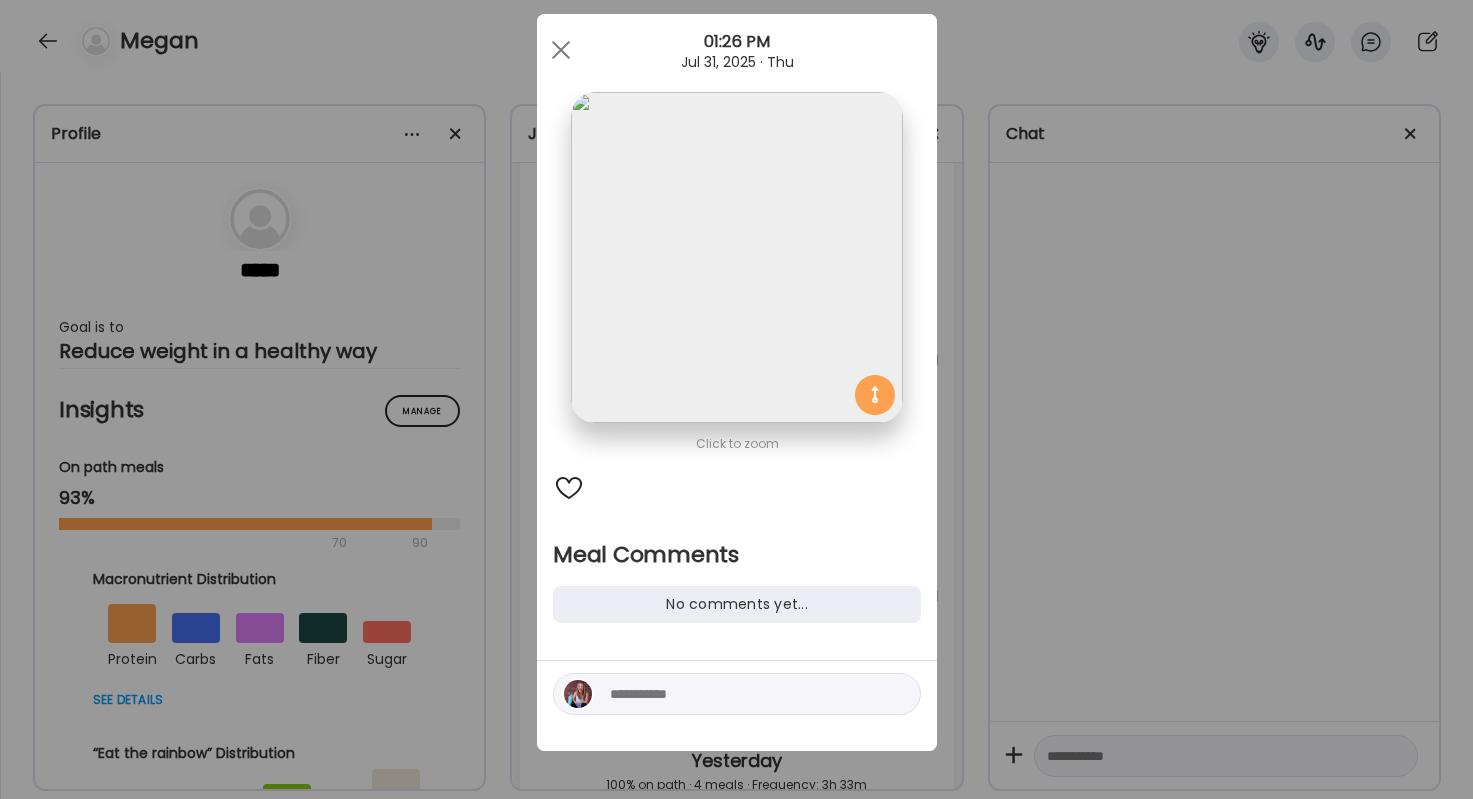 scroll, scrollTop: 51, scrollLeft: 0, axis: vertical 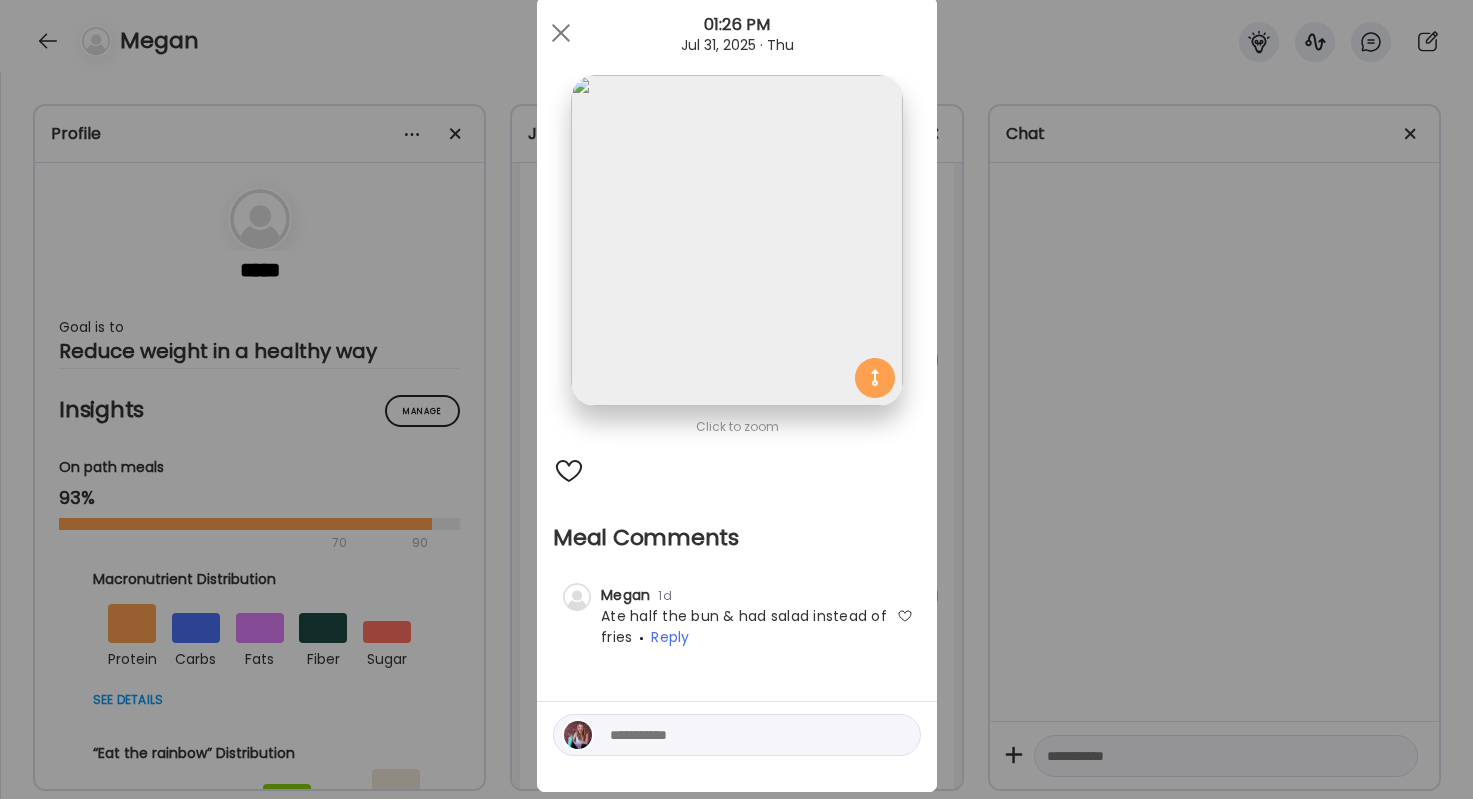 click at bounding box center (745, 735) 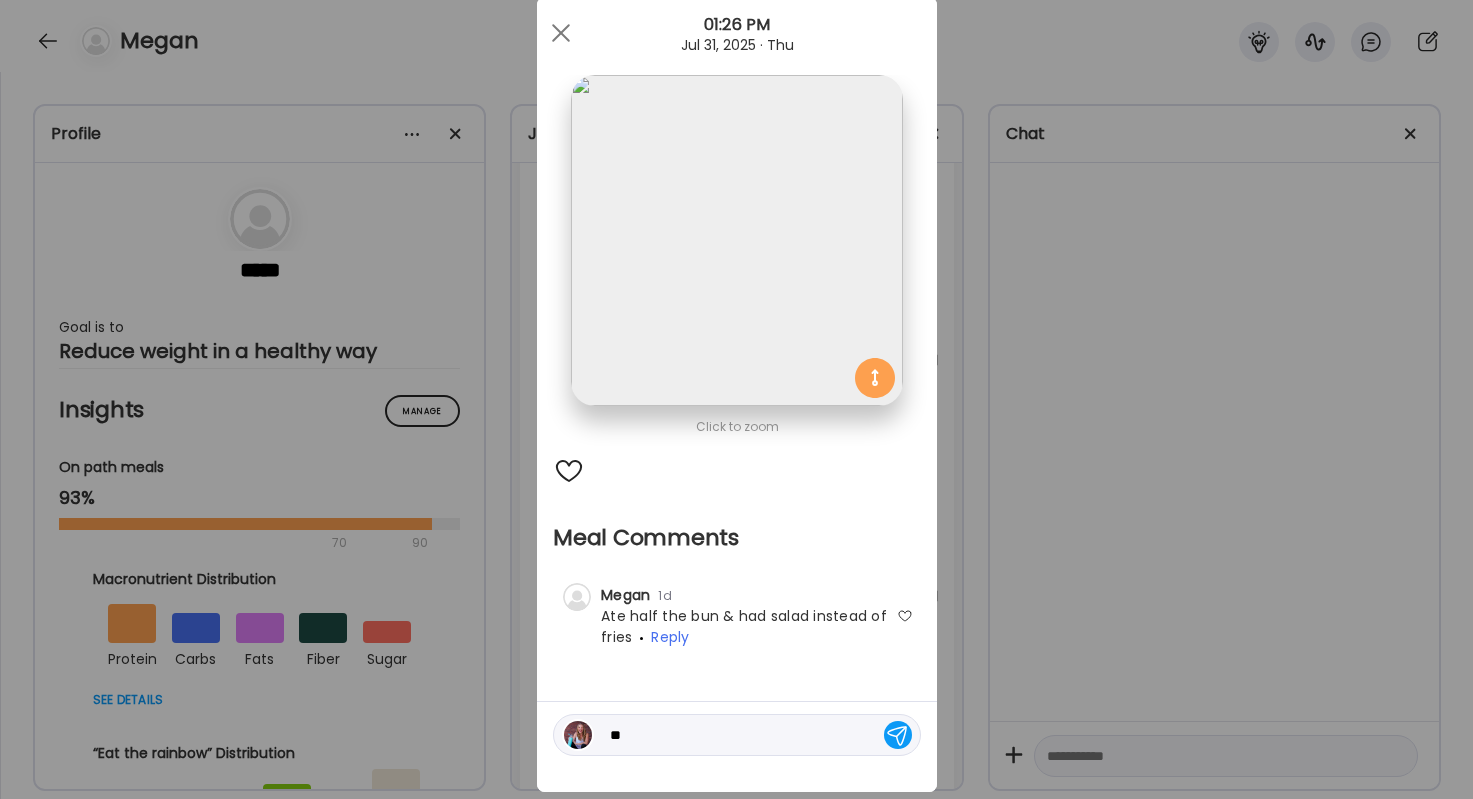 type on "*" 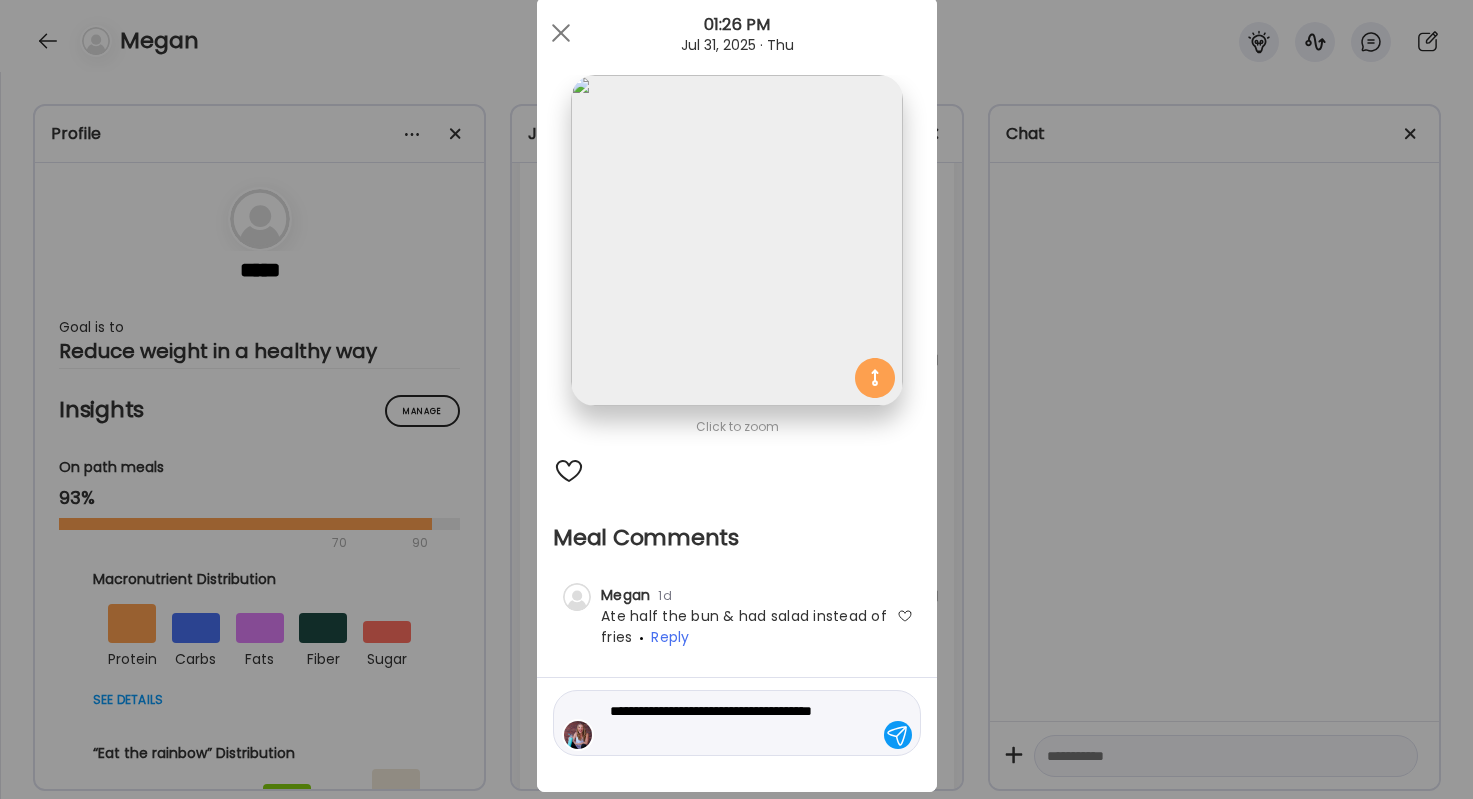 type on "**********" 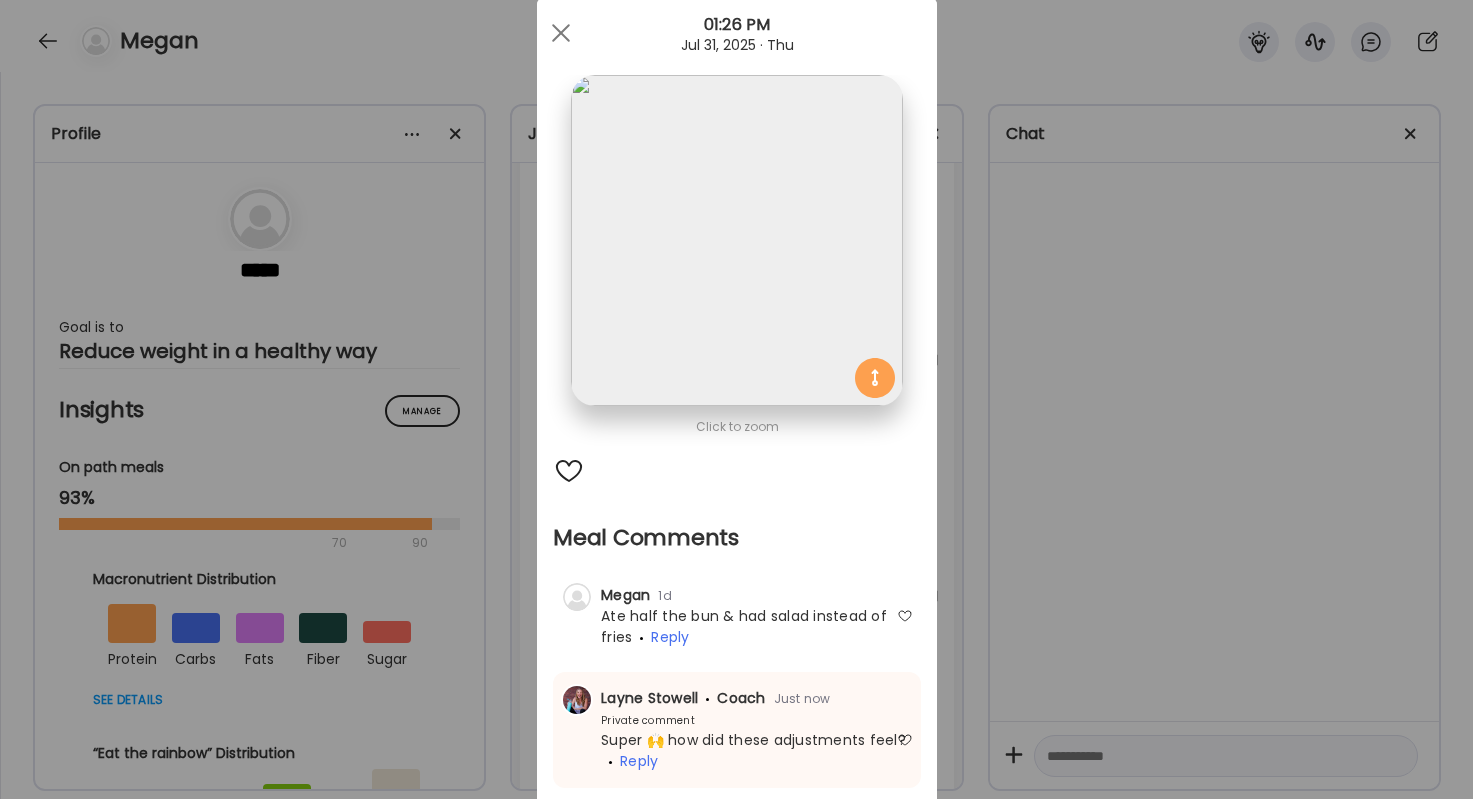 click on "Ate Coach Dashboard
Wahoo! It’s official
Take a moment to set up your Coach Profile to give your clients a smooth onboarding experience.
Skip Set up coach profile
Ate Coach Dashboard
1 Image 2 Message 3 Invite
Let’s get you quickly set up
Add a headshot or company logo for client recognition
Skip Next
Ate Coach Dashboard
1 Image 2 Message 3 Invite
Customize your welcome message
This page will be the first thing your clients will see. Add a welcome message to personalize their experience.
Header 32" at bounding box center [736, 399] 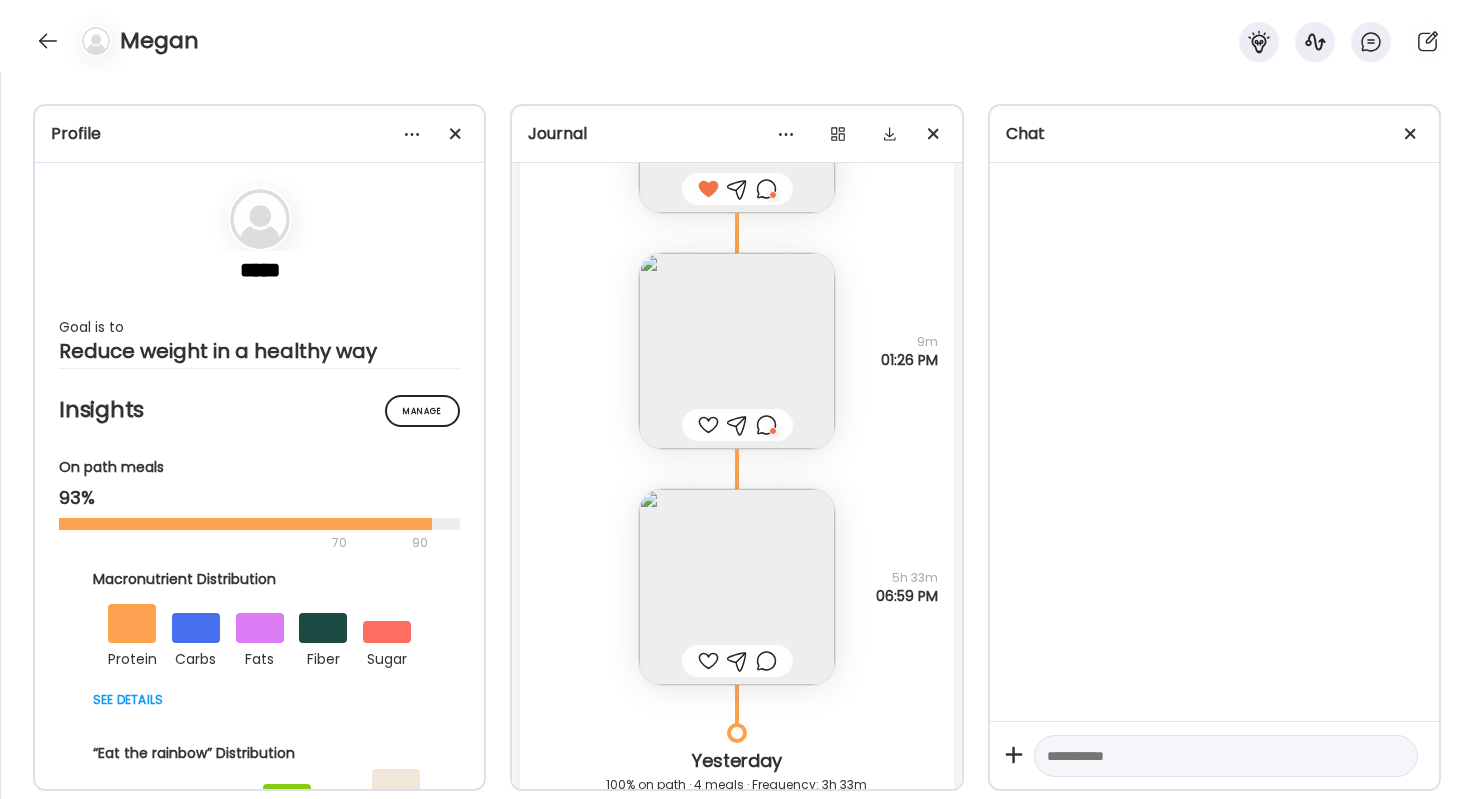 scroll, scrollTop: 52614, scrollLeft: 0, axis: vertical 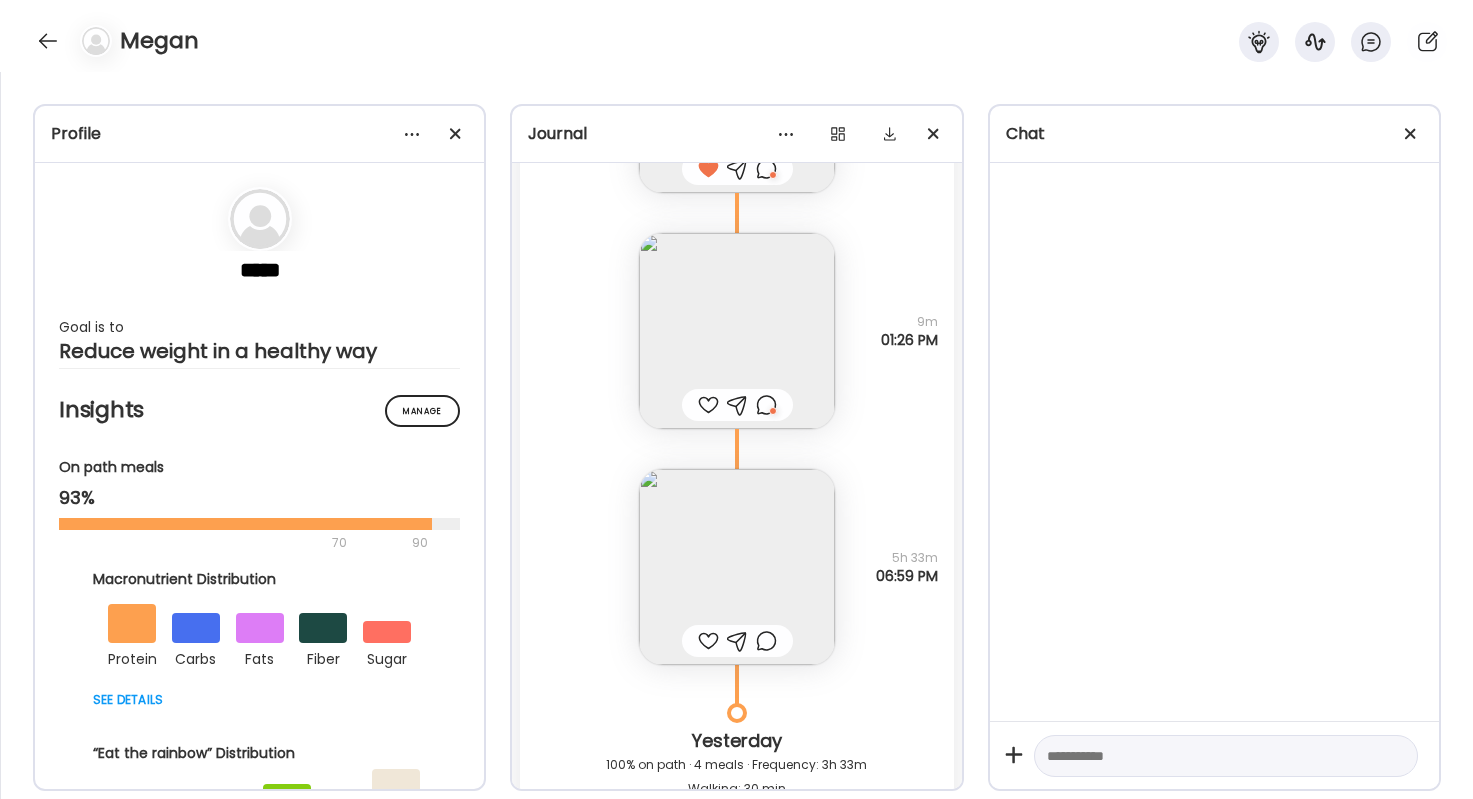 click at bounding box center [737, 567] 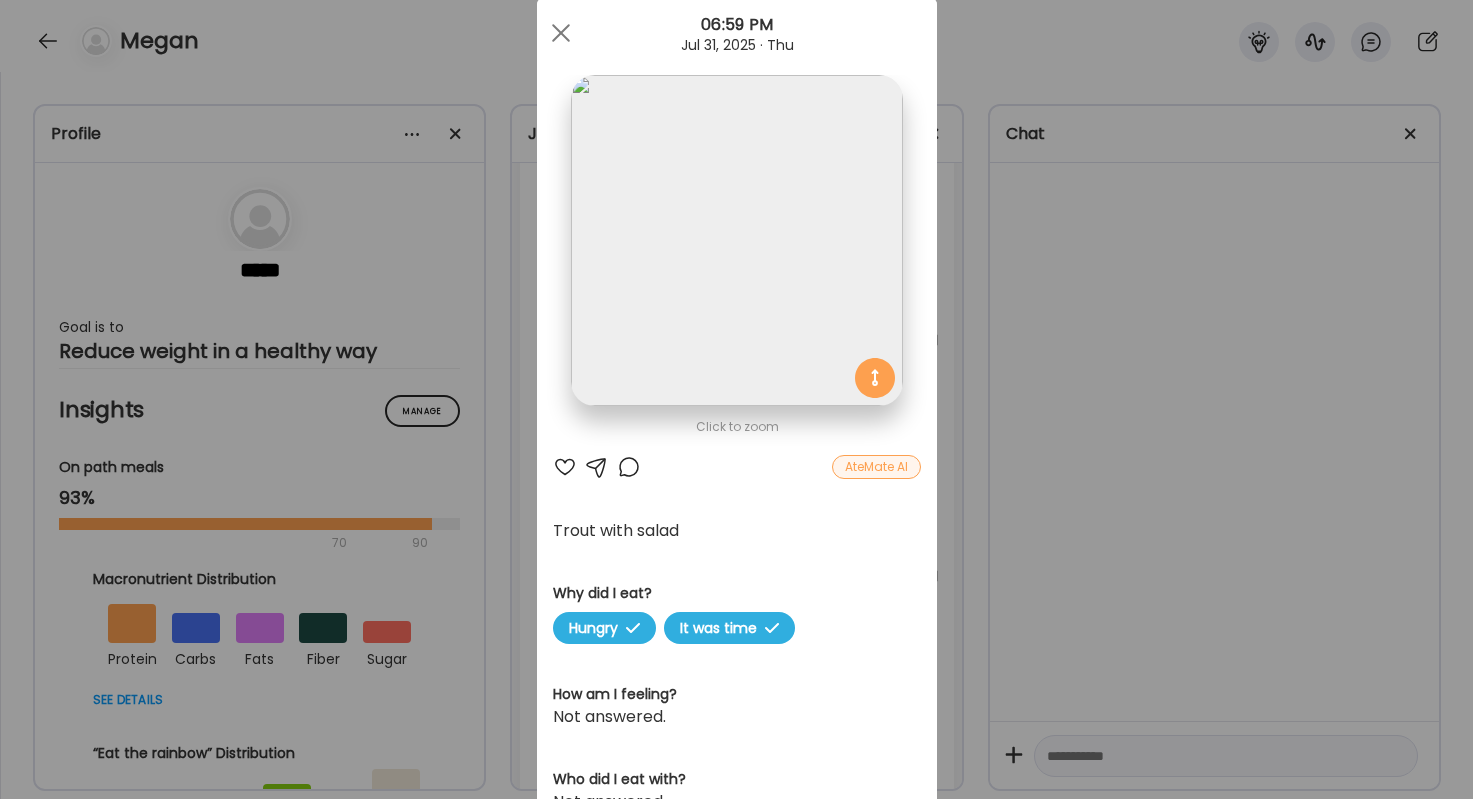 click on "Trout with salad  Why did I eat? Hungry It was time How am I feeling? Not answered. Who did I eat with? Not answered. How was it? Not answered. Where did I eat? Not answered. How was it made? Not answered. How did it make me feel? Not answered." at bounding box center (737, 836) 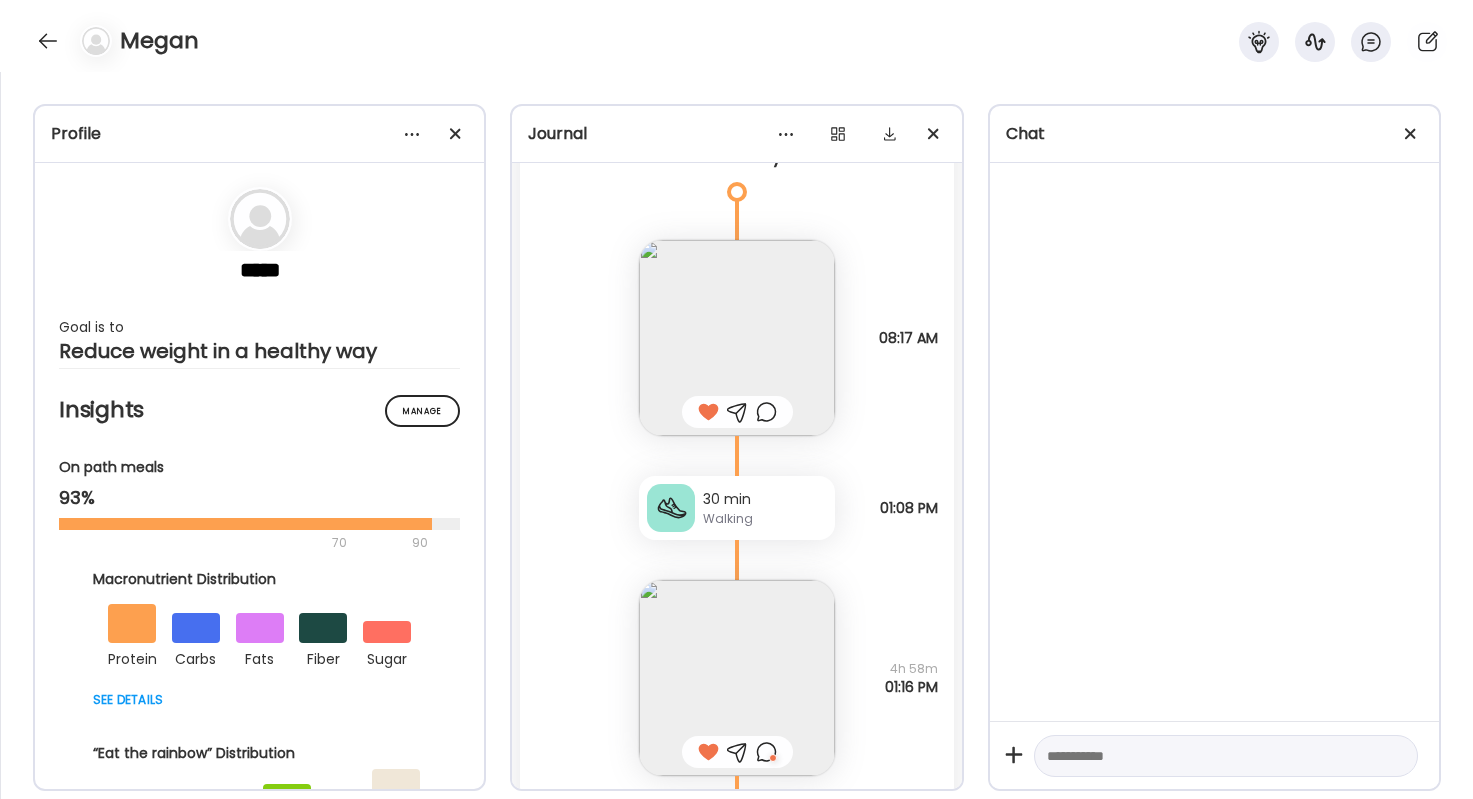 scroll, scrollTop: 52636, scrollLeft: 0, axis: vertical 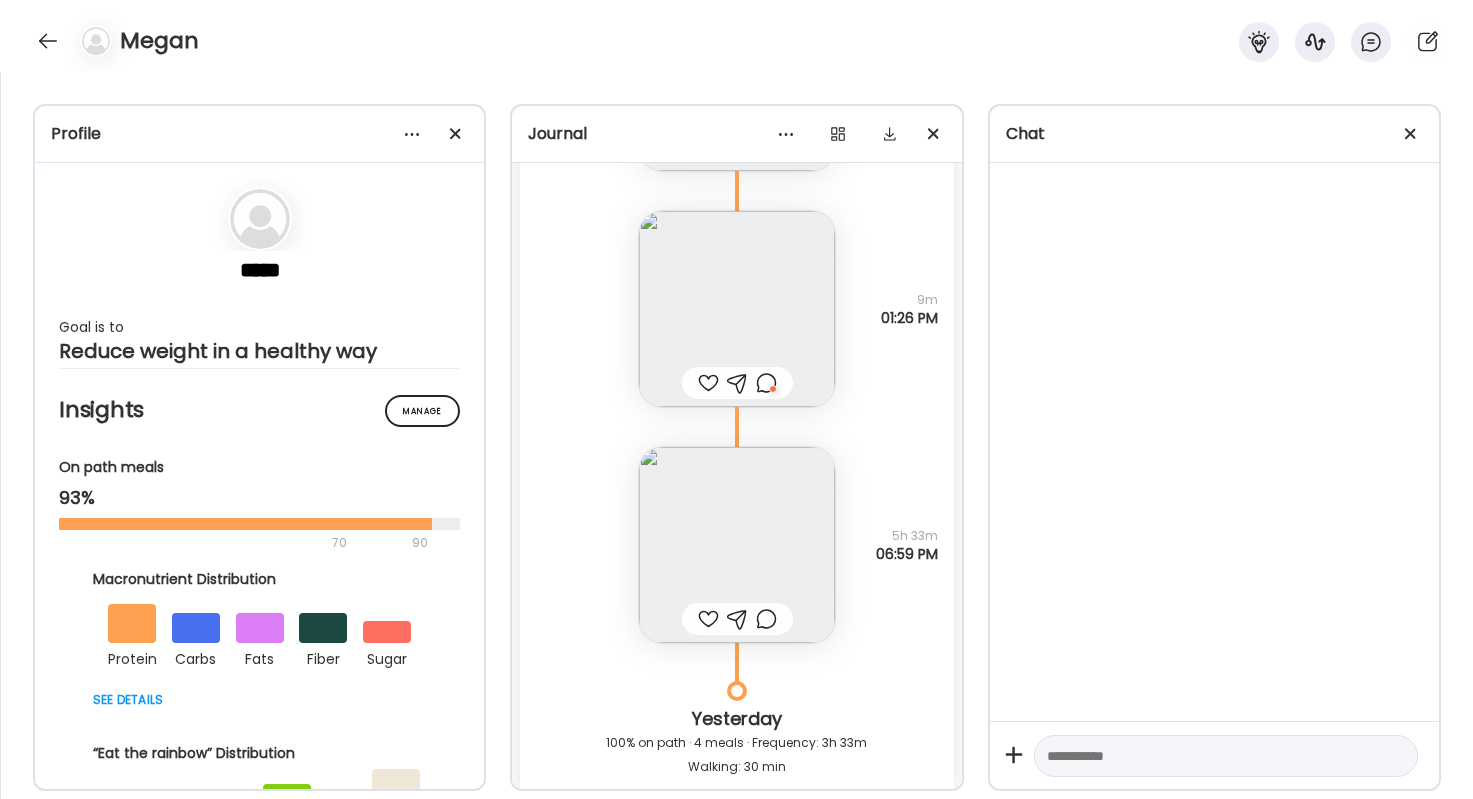 click at bounding box center (708, 619) 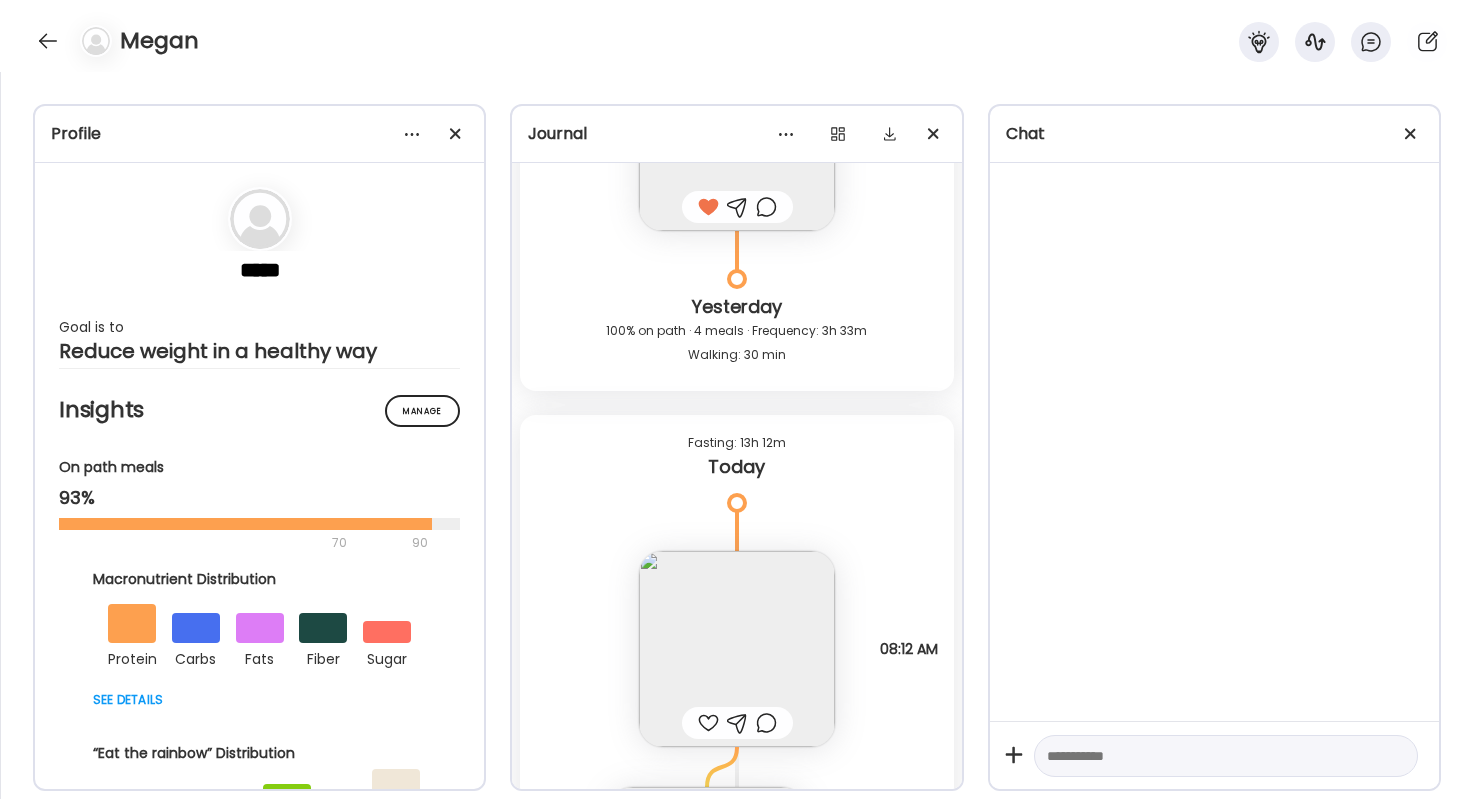 scroll, scrollTop: 53052, scrollLeft: 0, axis: vertical 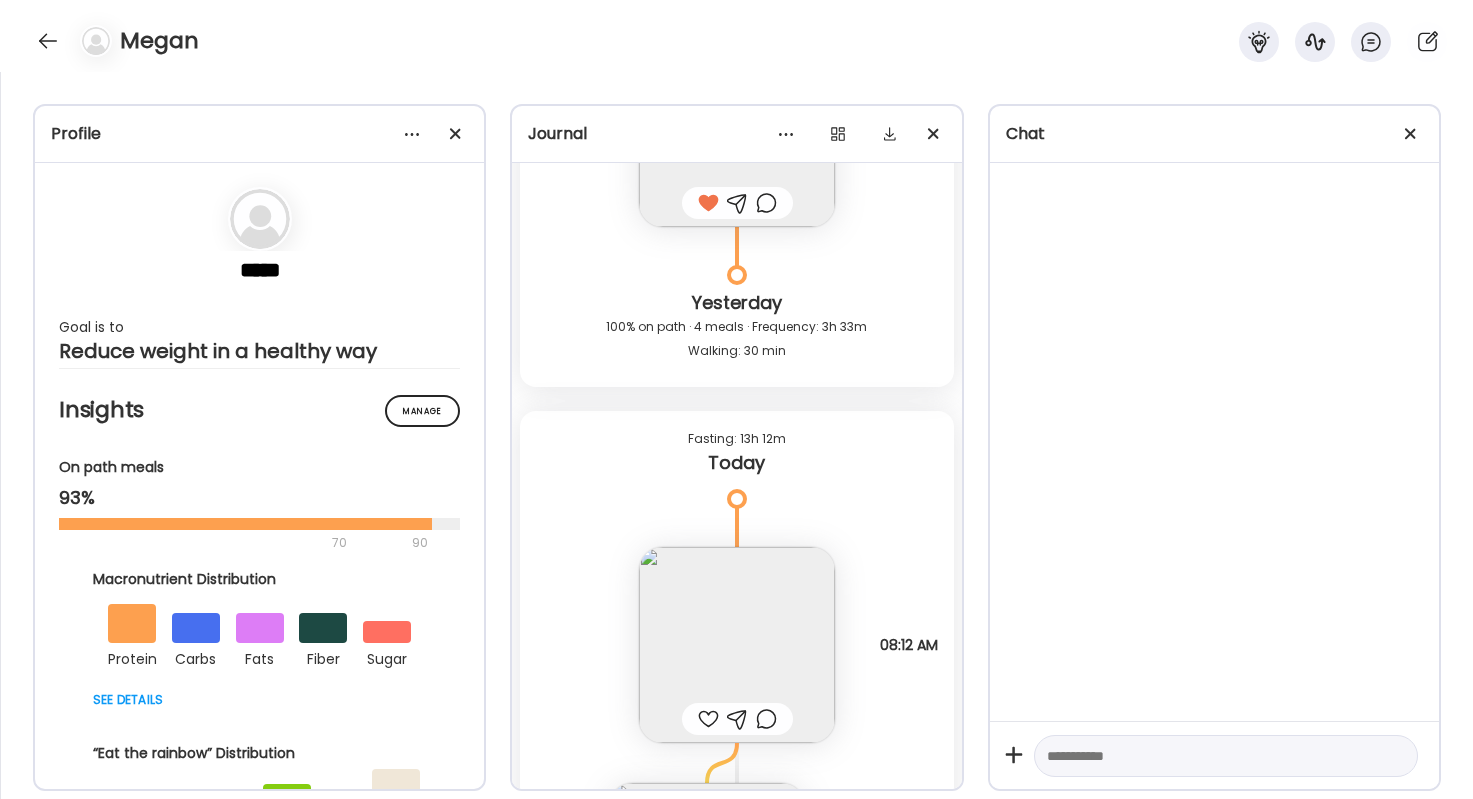 click at bounding box center (708, 719) 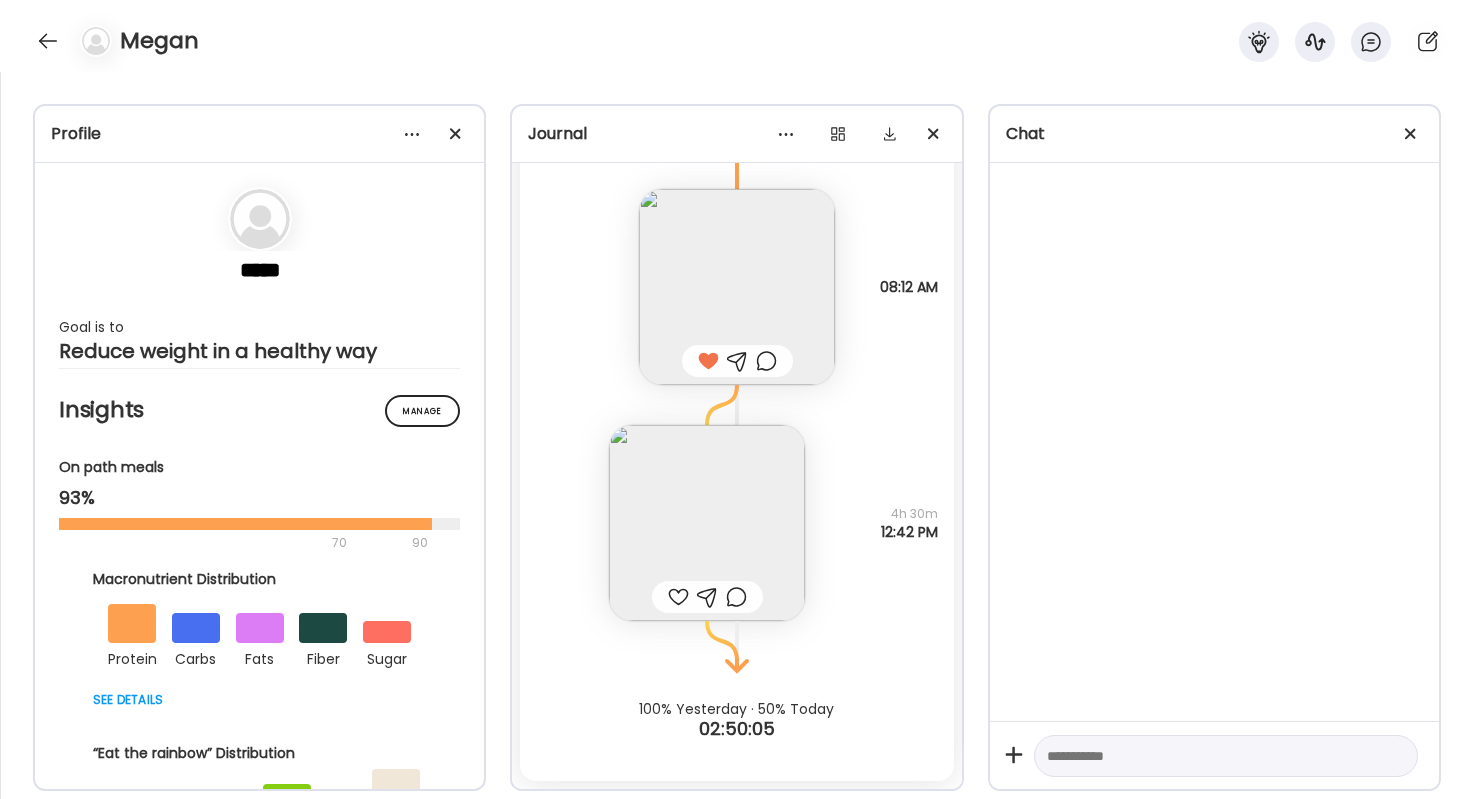 click at bounding box center [707, 523] 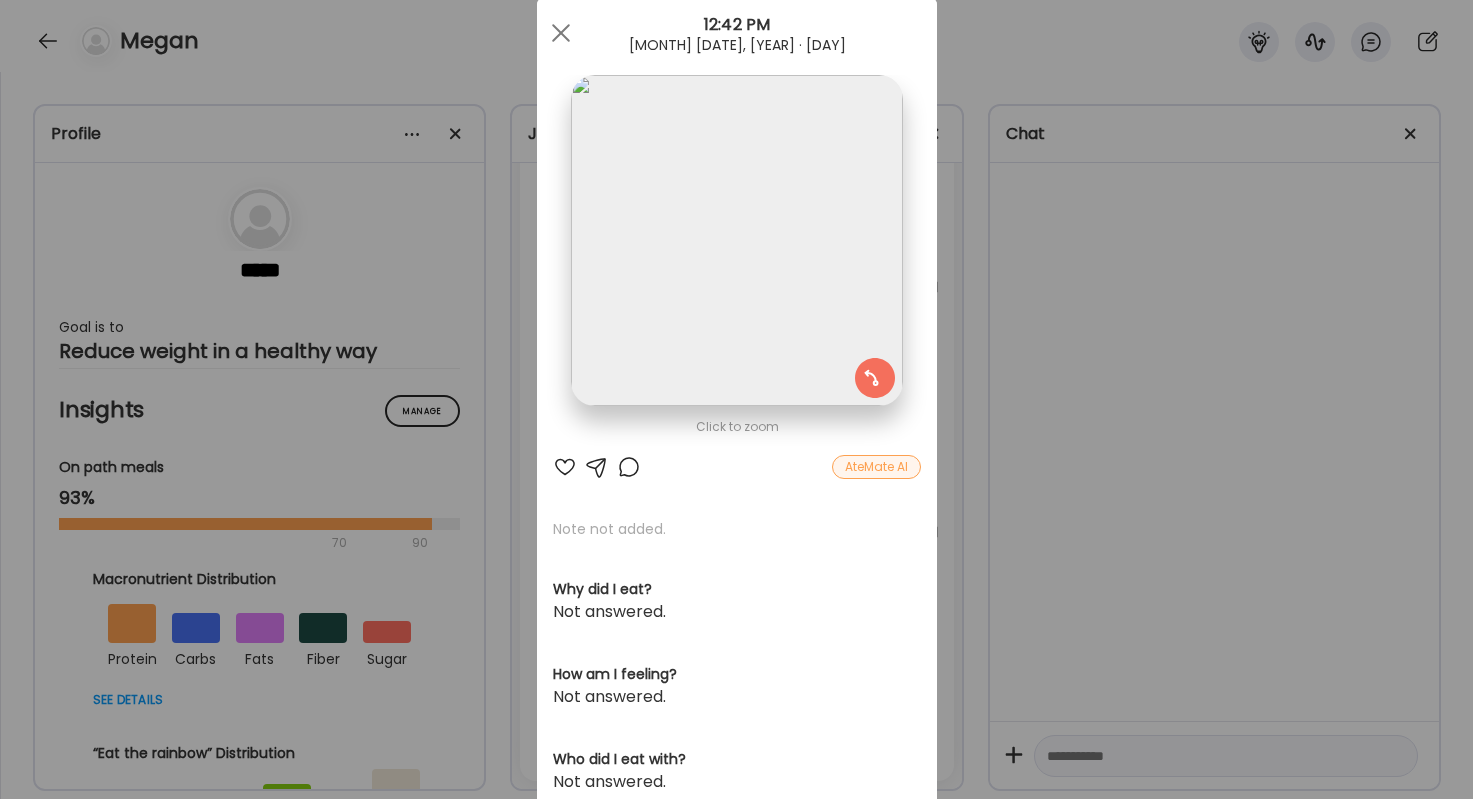 click at bounding box center [565, 467] 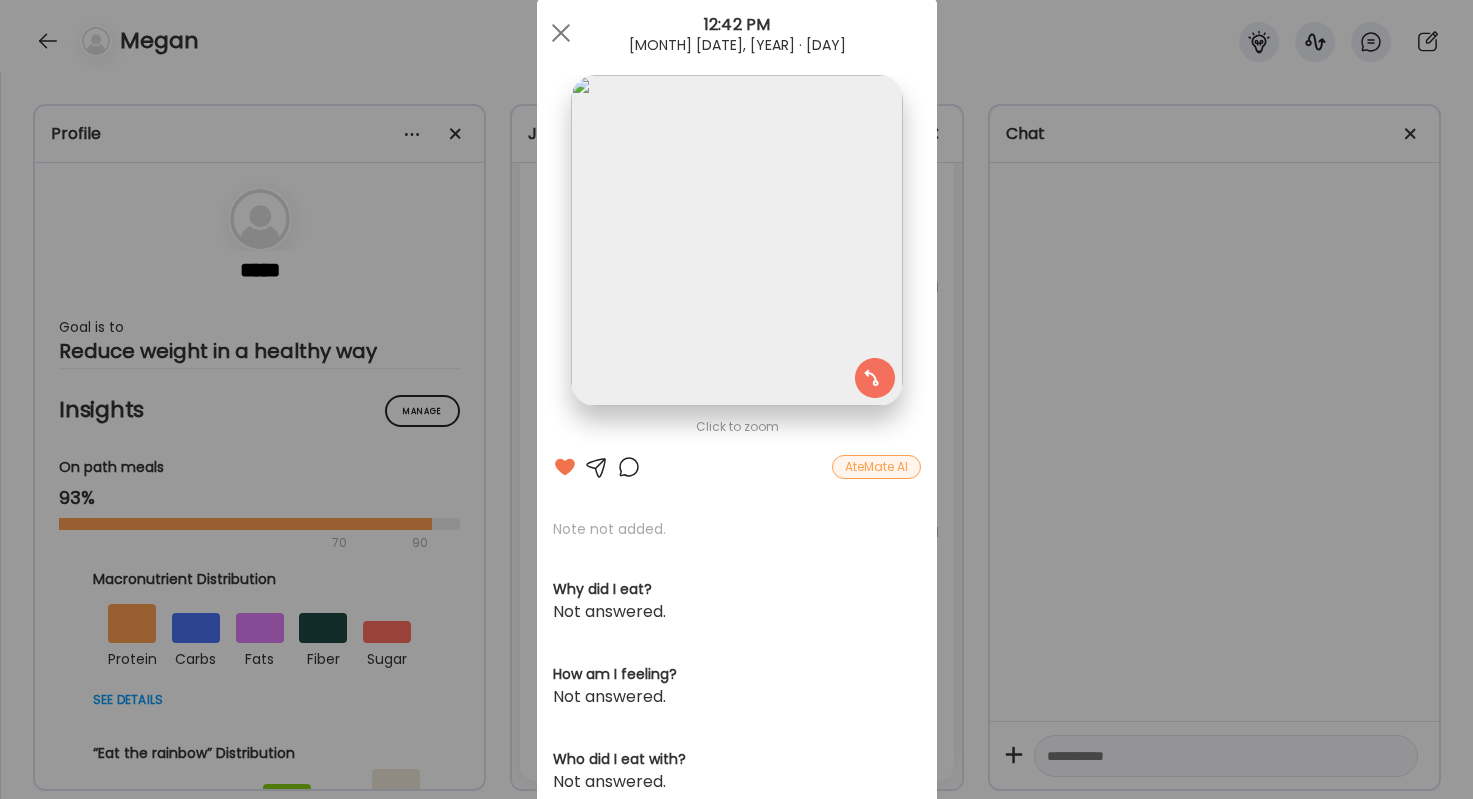 click at bounding box center (629, 467) 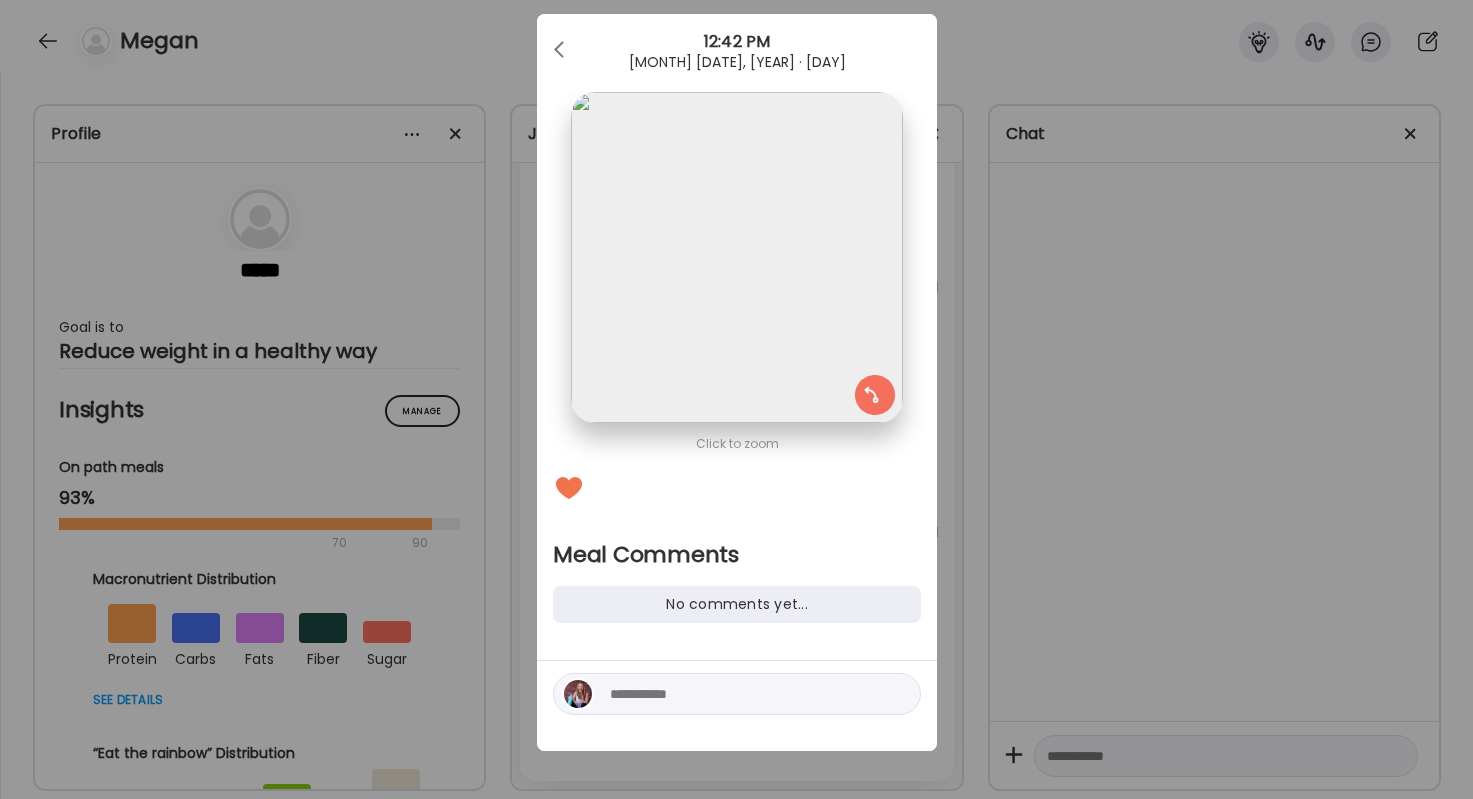 scroll, scrollTop: 34, scrollLeft: 0, axis: vertical 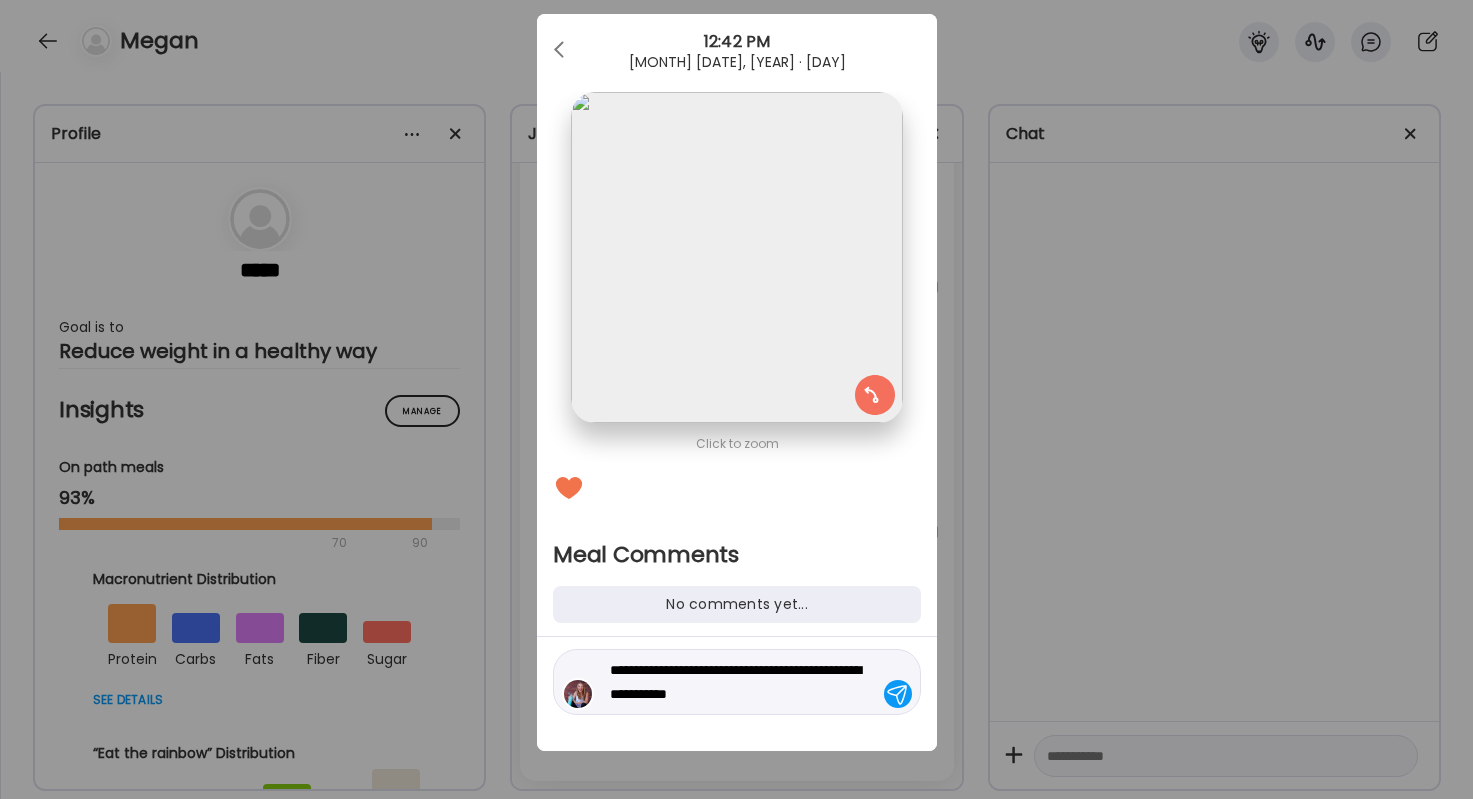 type on "**********" 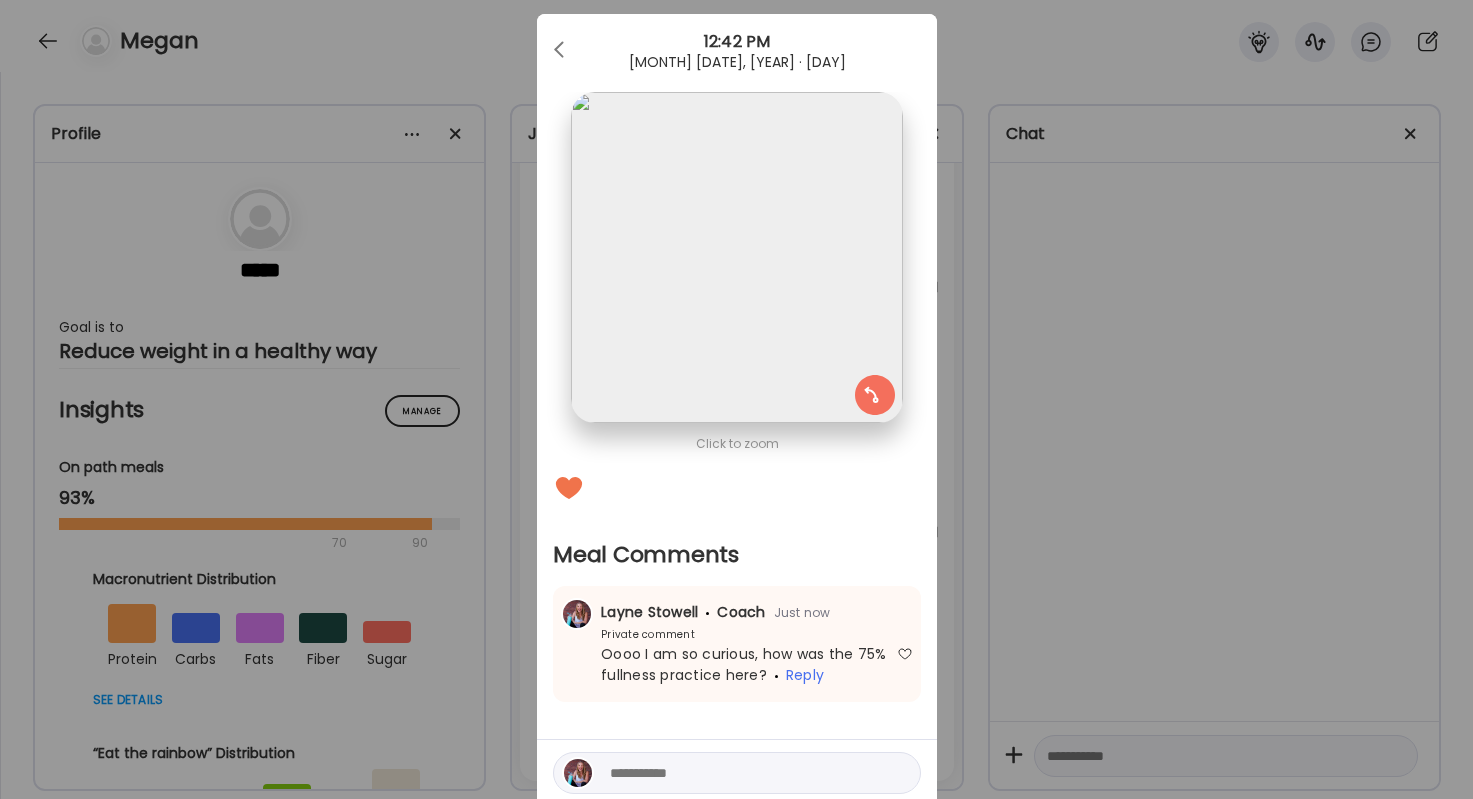 click on "Ate Coach Dashboard
Wahoo! It’s official
Take a moment to set up your Coach Profile to give your clients a smooth onboarding experience.
Skip Set up coach profile
Ate Coach Dashboard
1 Image 2 Message 3 Invite
Let’s get you quickly set up
Add a headshot or company logo for client recognition
Skip Next
Ate Coach Dashboard
1 Image 2 Message 3 Invite
Customize your welcome message
This page will be the first thing your clients will see. Add a welcome message to personalize their experience.
Header 32" at bounding box center (736, 399) 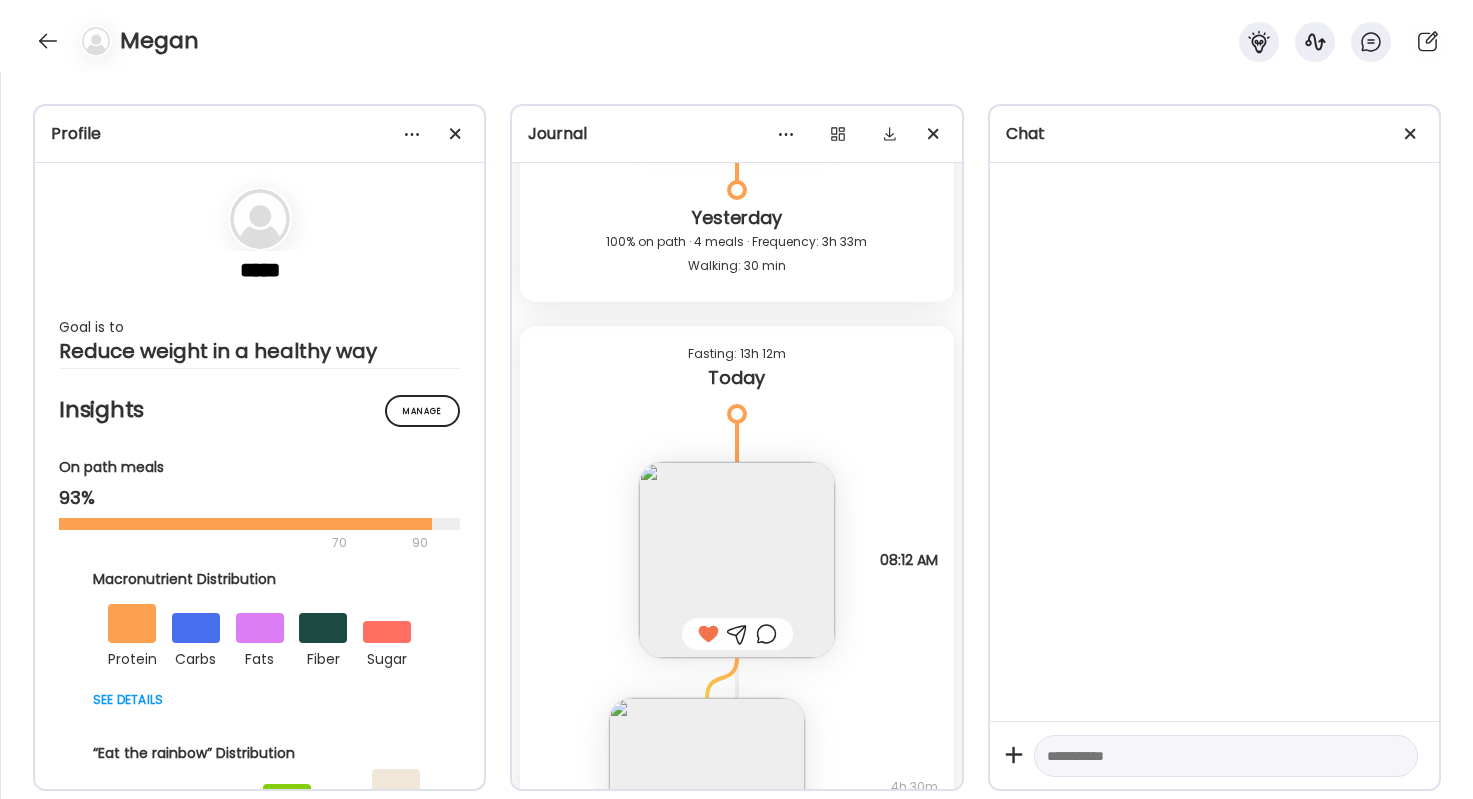 scroll, scrollTop: 53315, scrollLeft: 0, axis: vertical 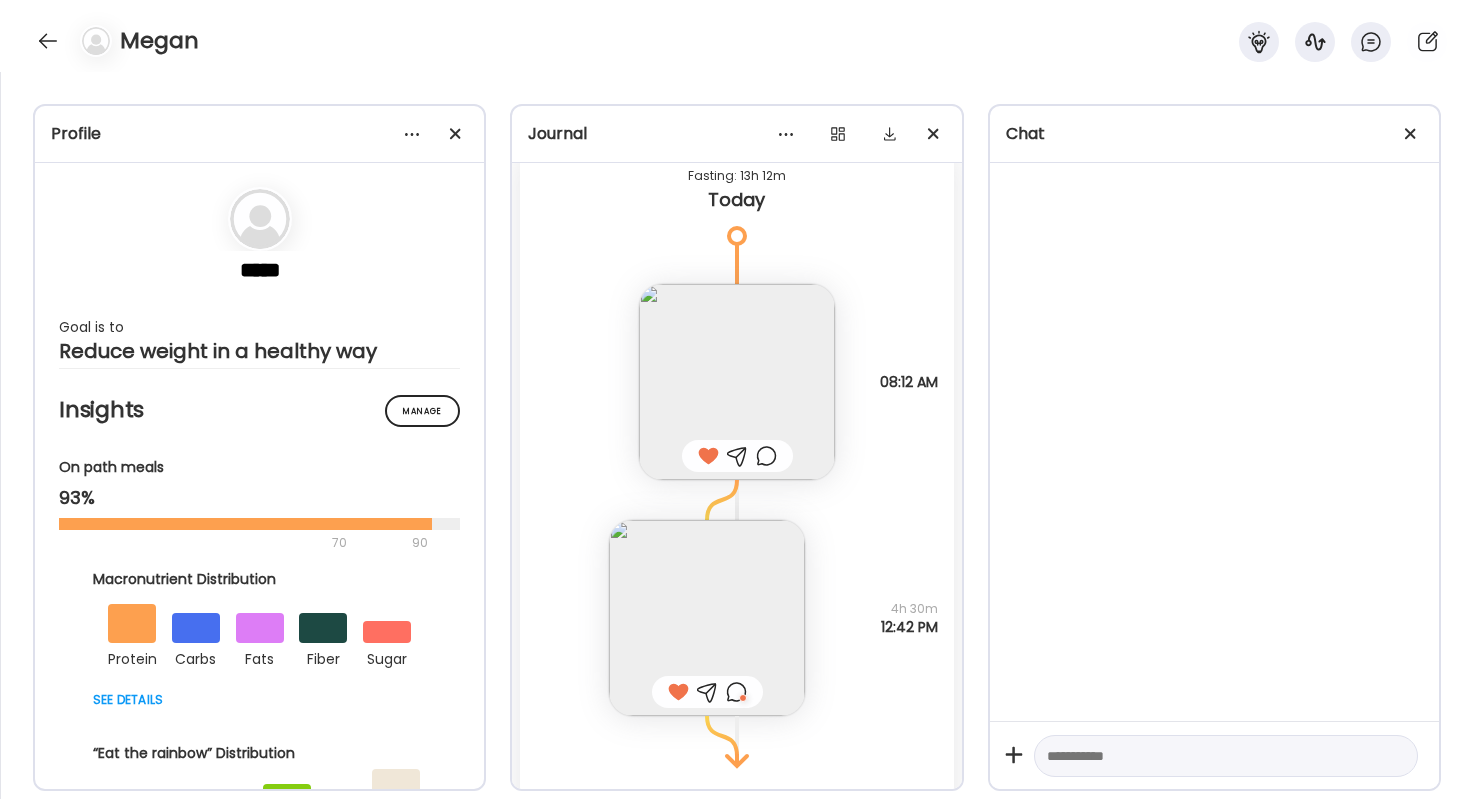 click at bounding box center [766, 456] 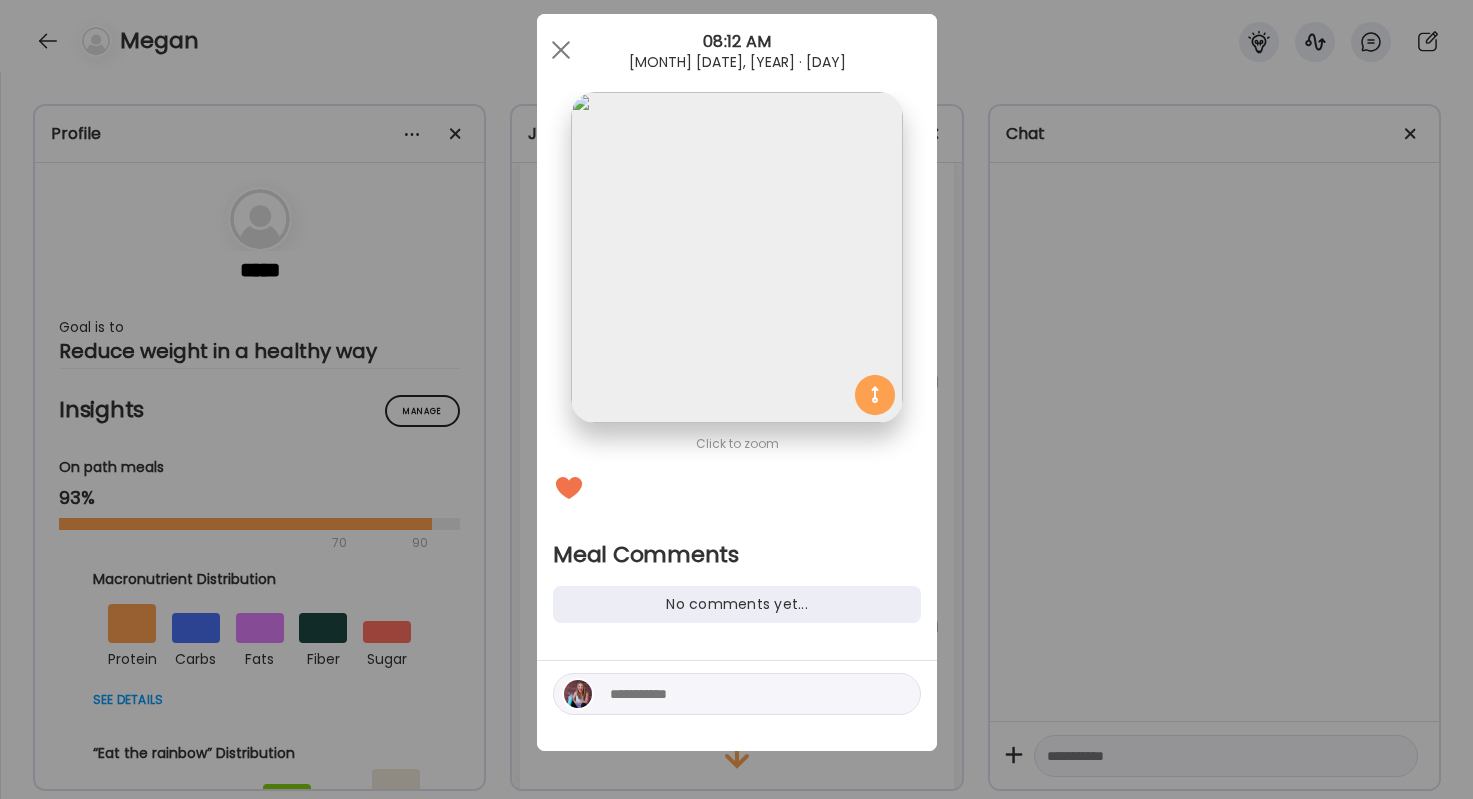 click at bounding box center (745, 694) 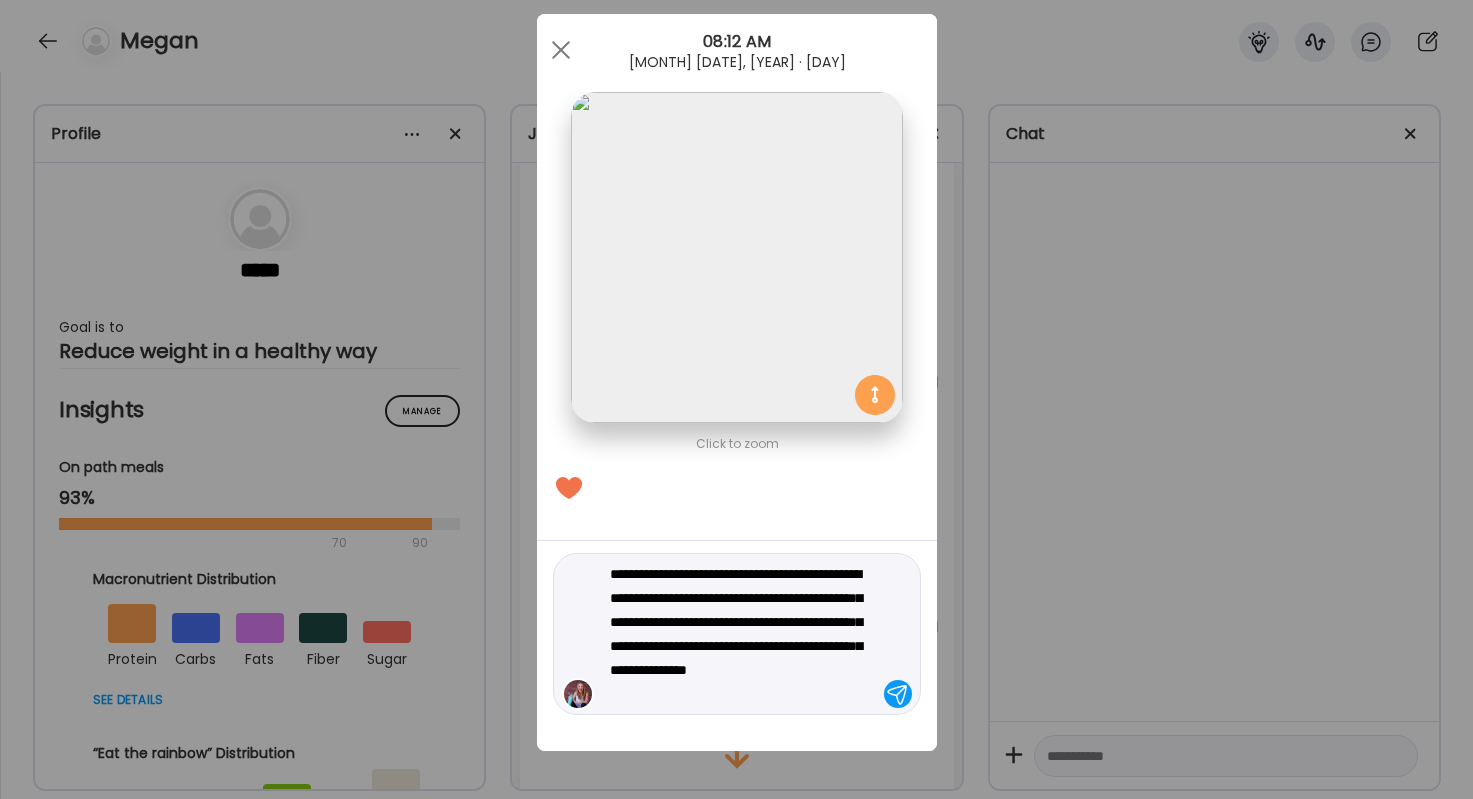 click on "**********" at bounding box center [745, 634] 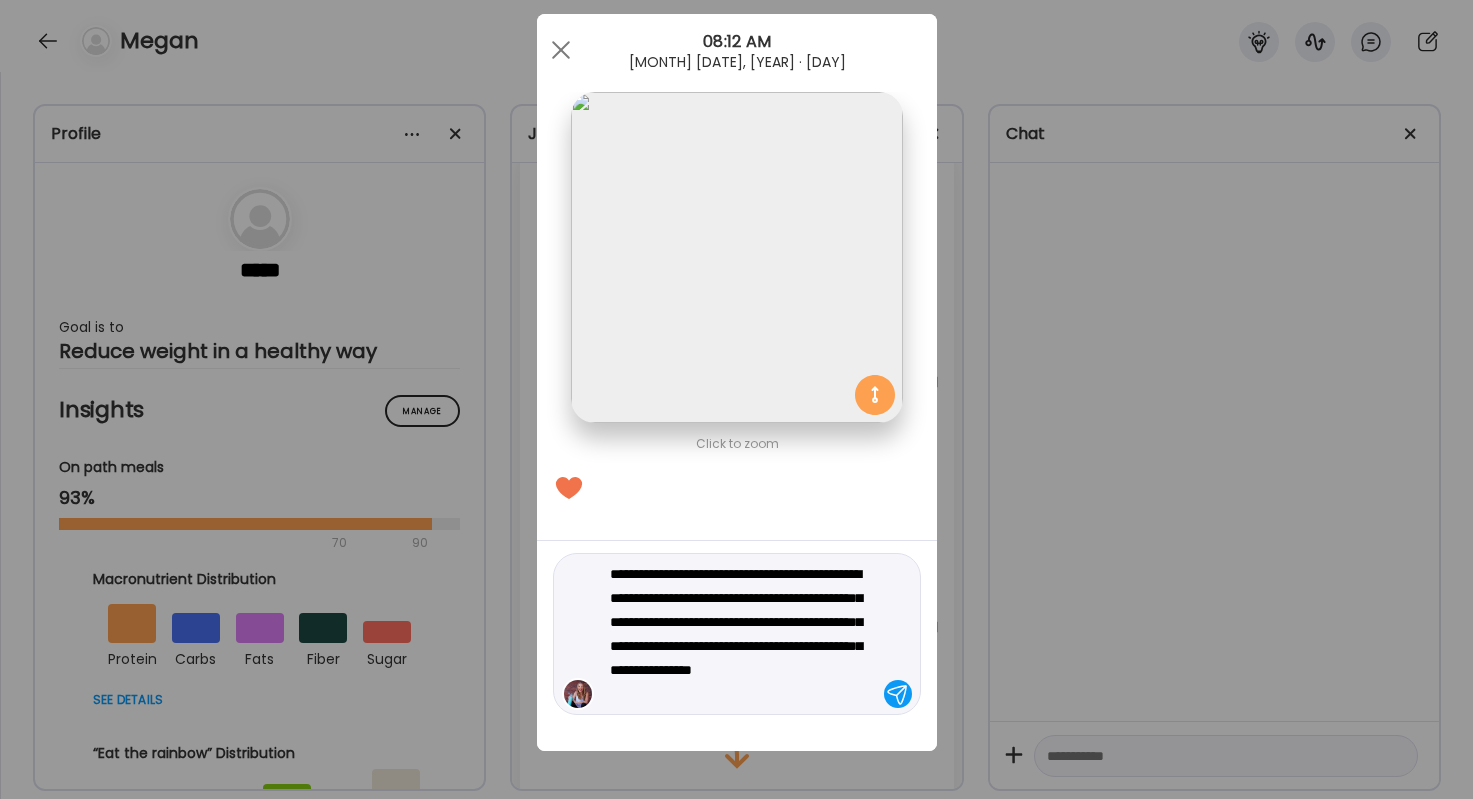 click on "**********" at bounding box center [745, 634] 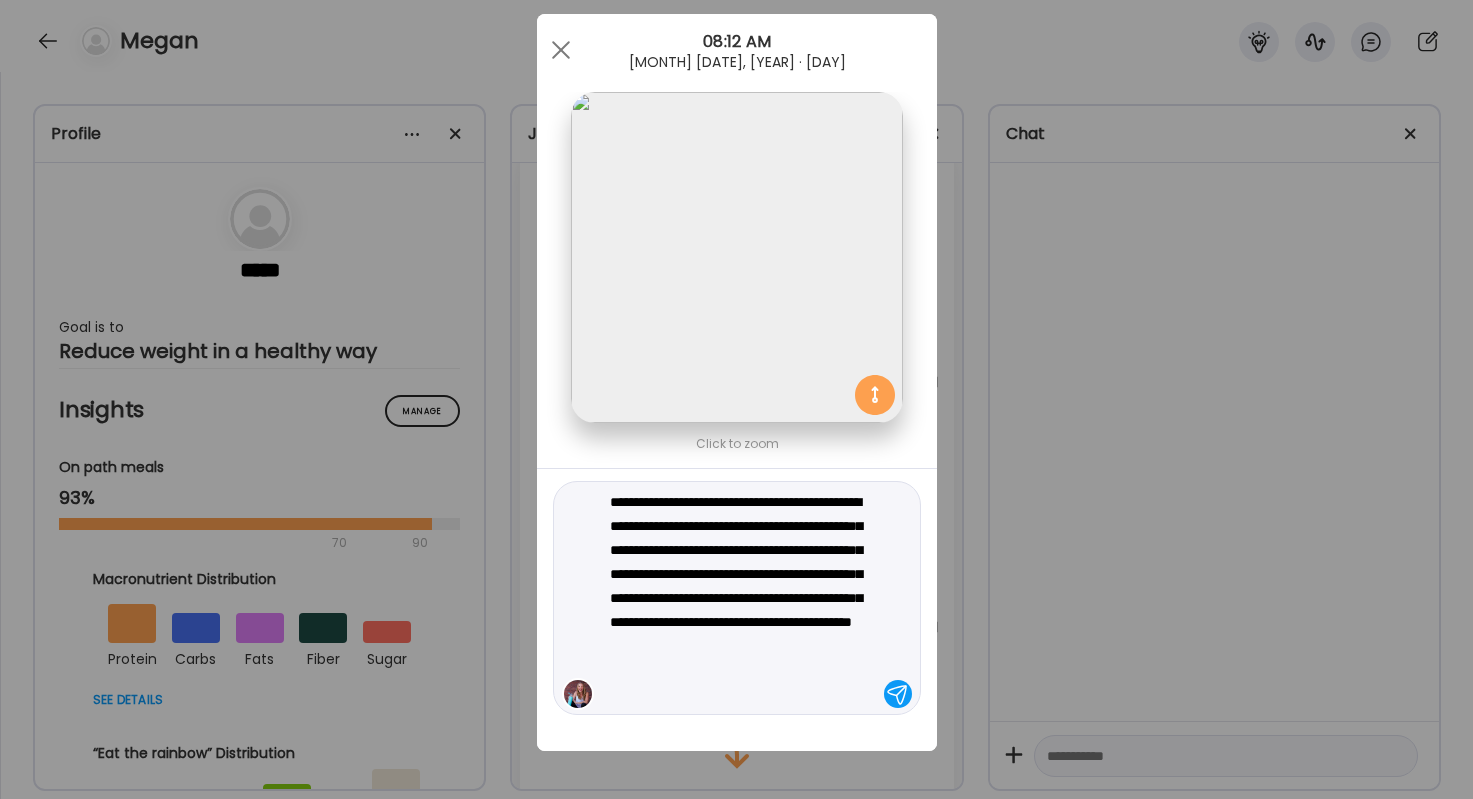 type on "**********" 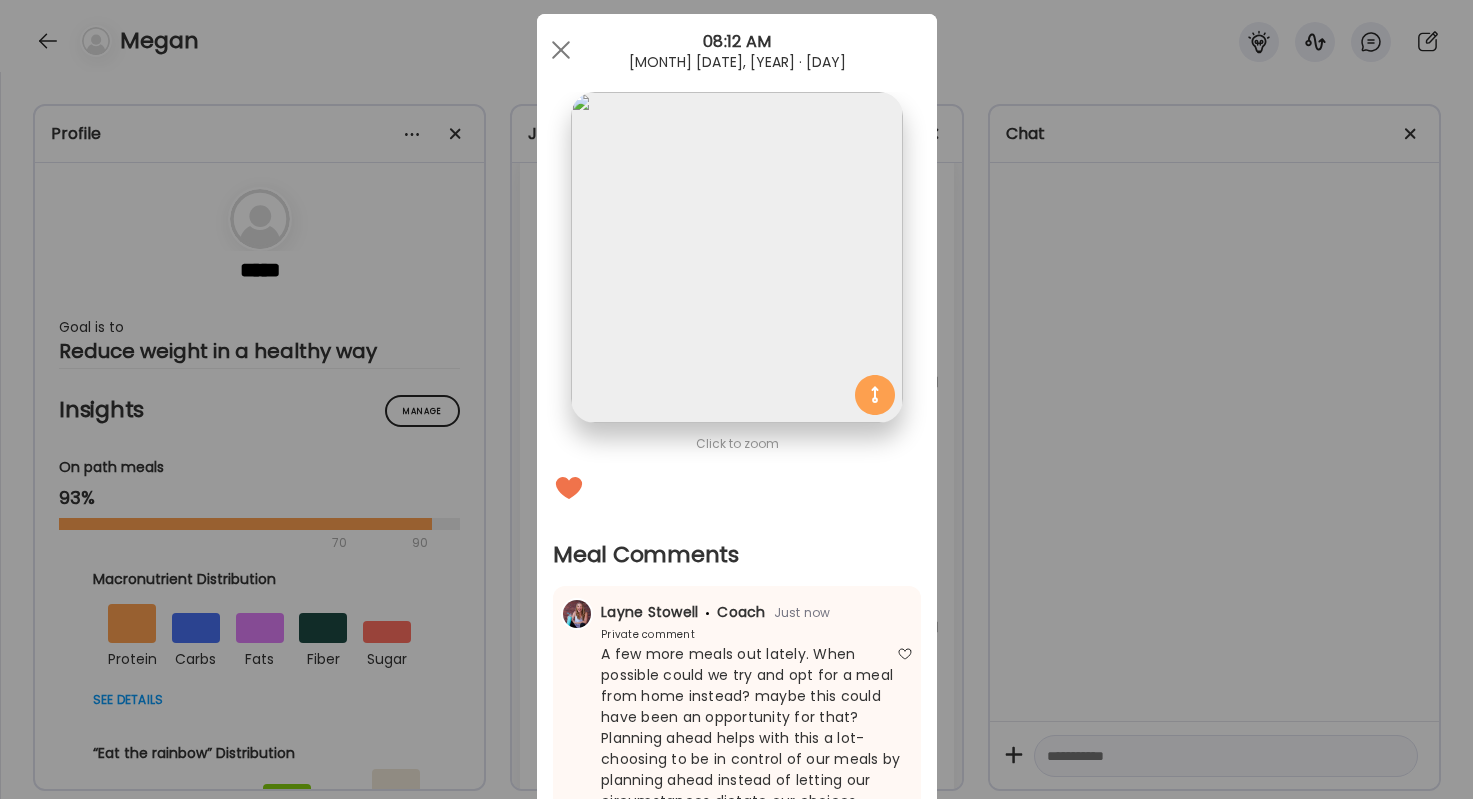 click on "Ate Coach Dashboard
Wahoo! It’s official
Take a moment to set up your Coach Profile to give your clients a smooth onboarding experience.
Skip Set up coach profile
Ate Coach Dashboard
1 Image 2 Message 3 Invite
Let’s get you quickly set up
Add a headshot or company logo for client recognition
Skip Next
Ate Coach Dashboard
1 Image 2 Message 3 Invite
Customize your welcome message
This page will be the first thing your clients will see. Add a welcome message to personalize their experience.
Header 32" at bounding box center (736, 399) 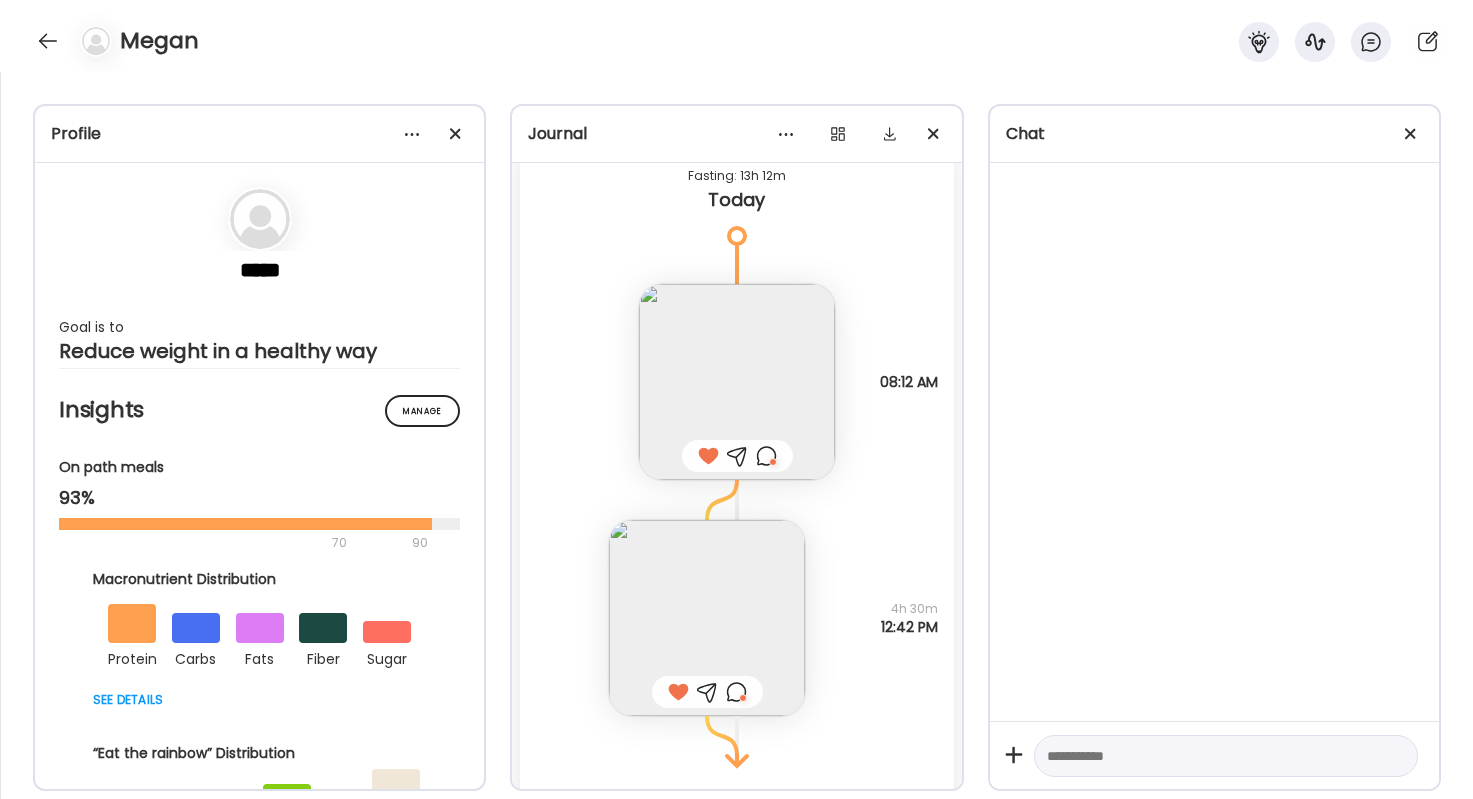 scroll, scrollTop: 53410, scrollLeft: 0, axis: vertical 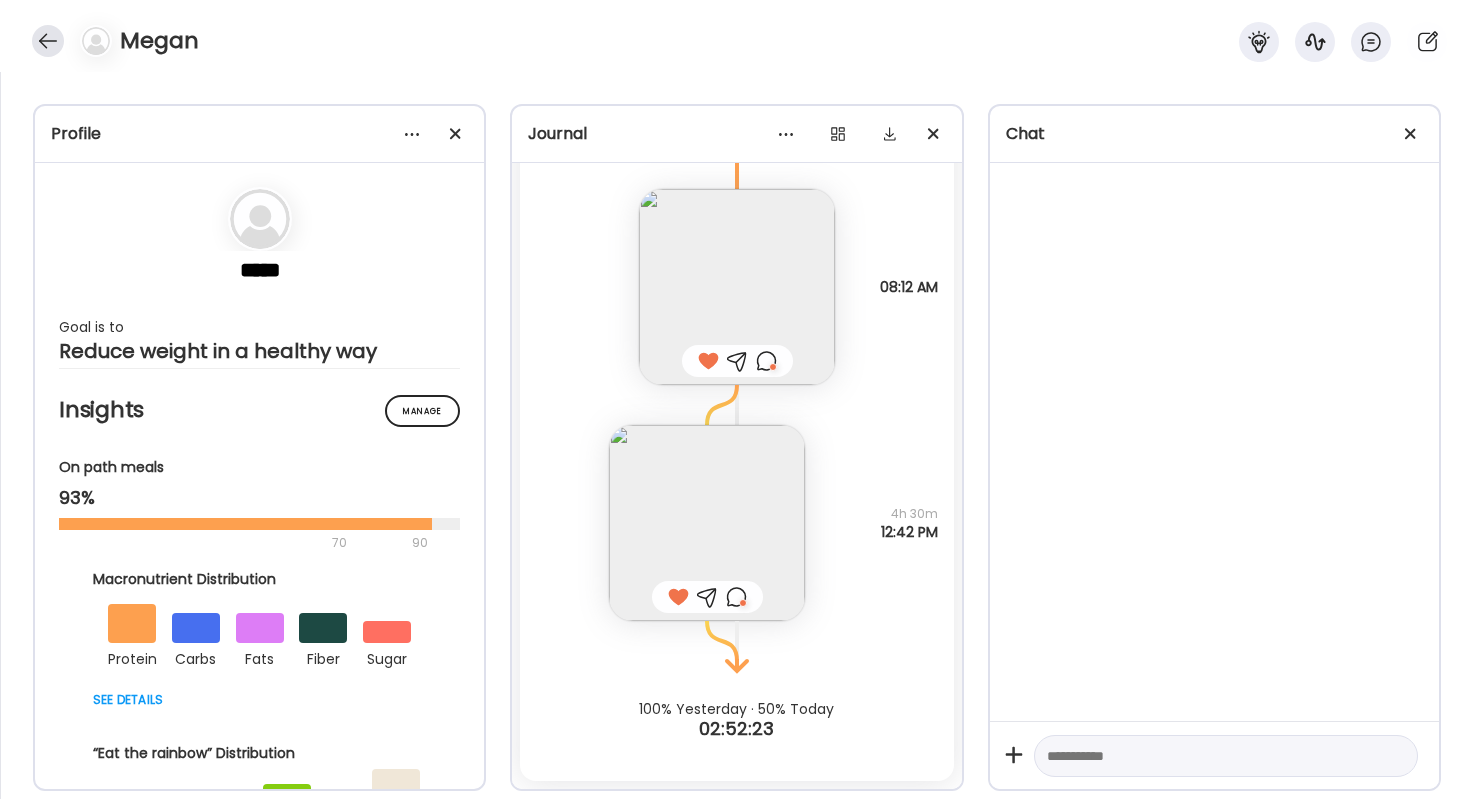 click at bounding box center (48, 41) 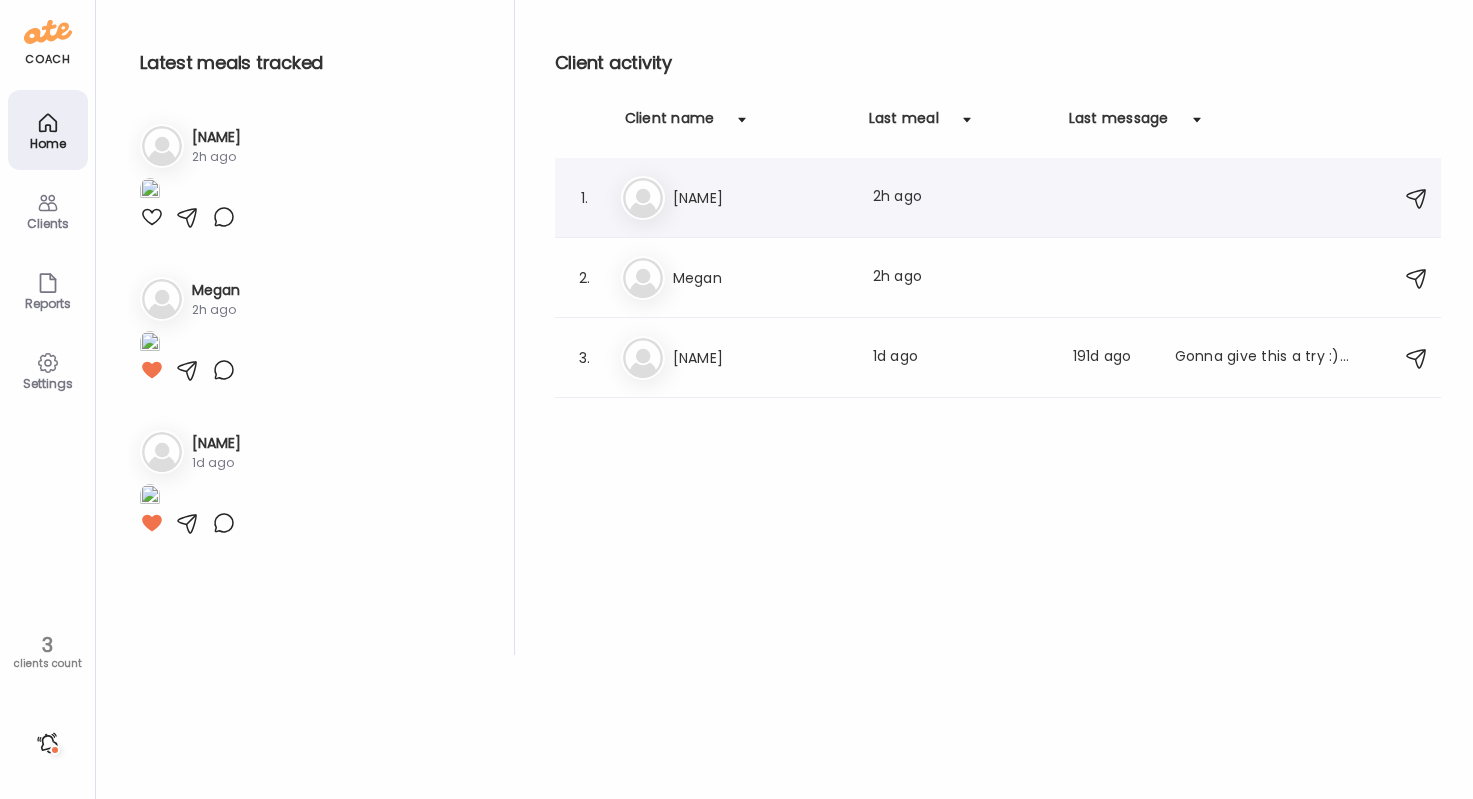 click on "Ri
RileyChristian
Last meal:  2h ago" at bounding box center [1001, 198] 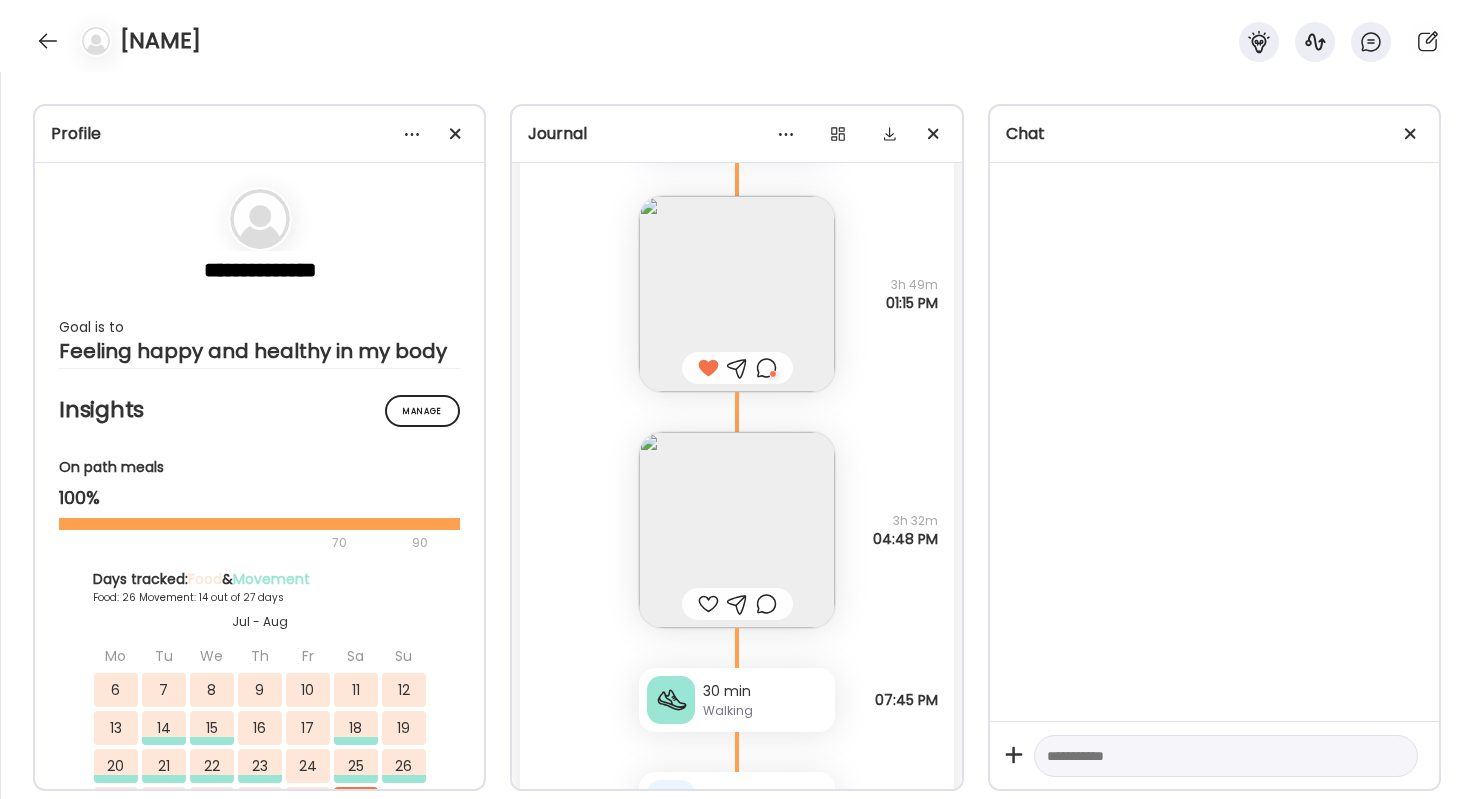scroll, scrollTop: 71448, scrollLeft: 0, axis: vertical 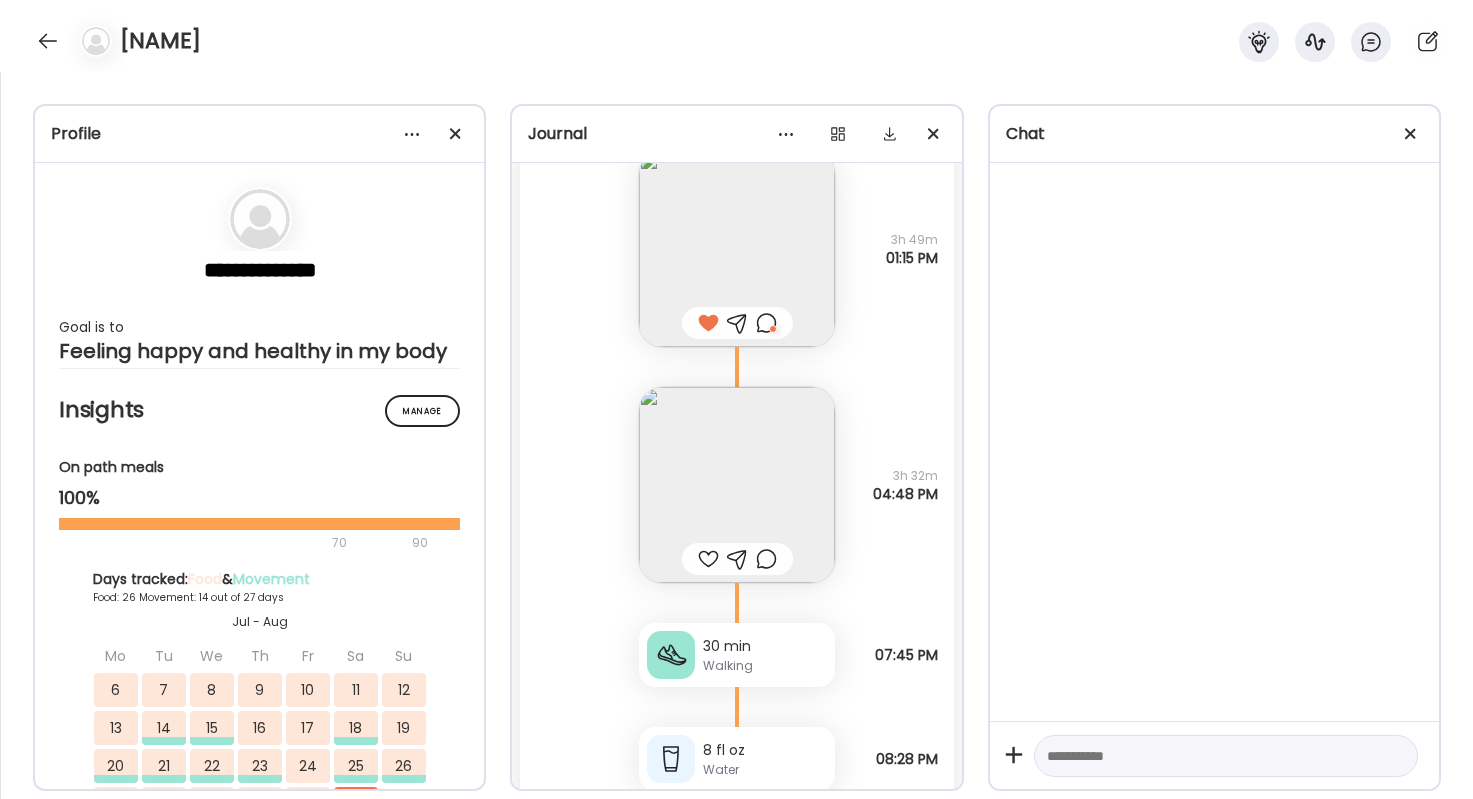 click at bounding box center (737, 485) 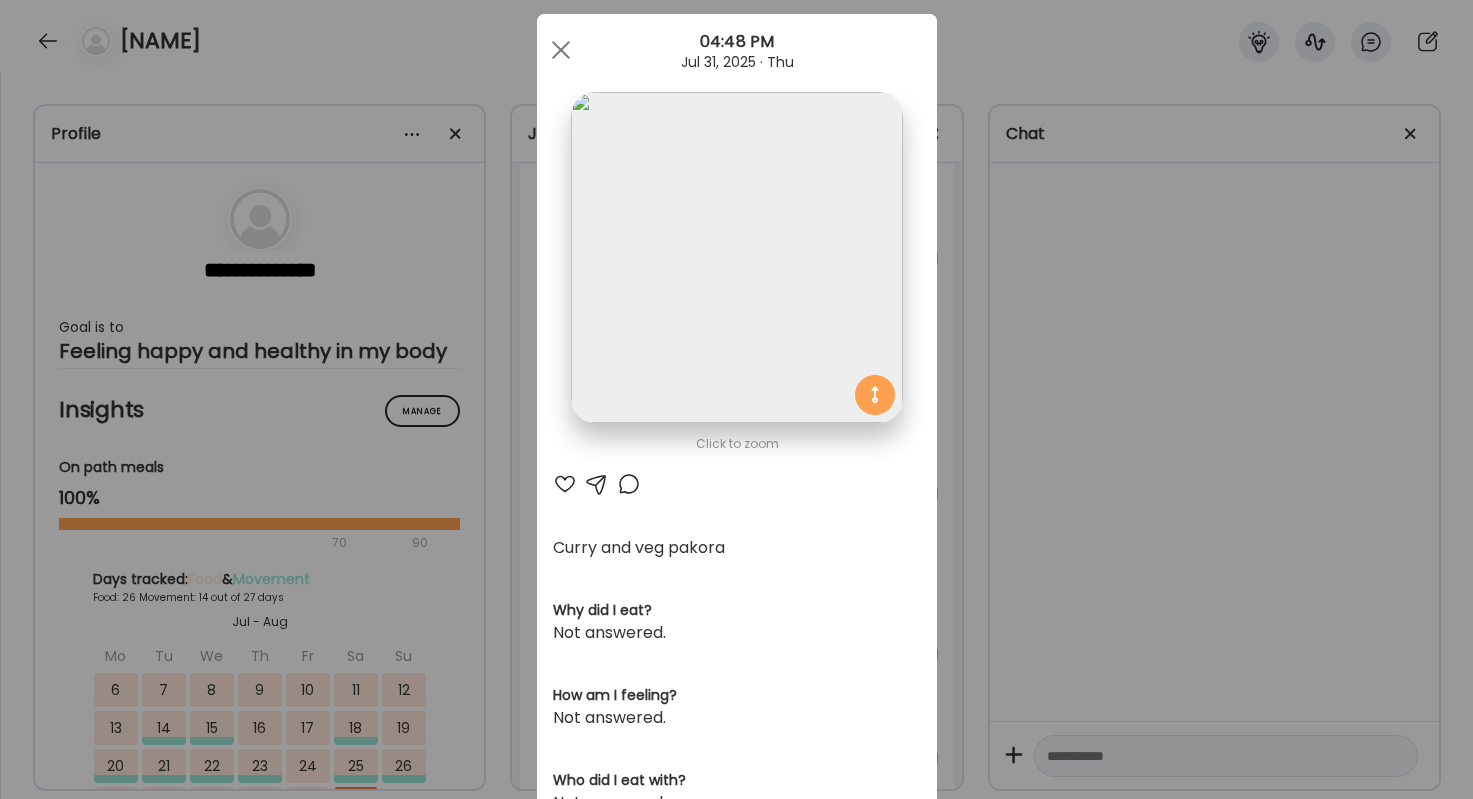 click at bounding box center (565, 484) 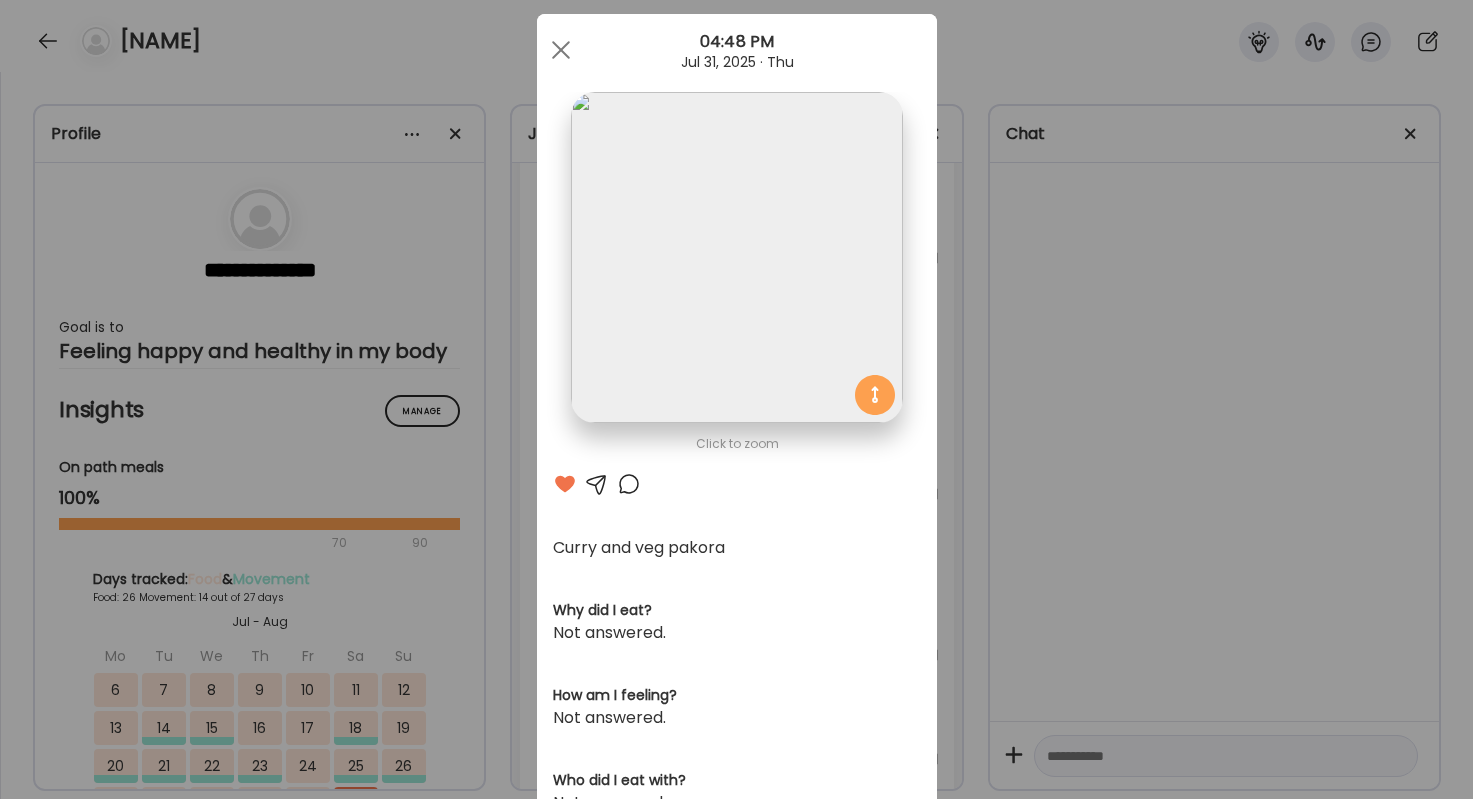 click on "Ate Coach Dashboard
Wahoo! It’s official
Take a moment to set up your Coach Profile to give your clients a smooth onboarding experience.
Skip Set up coach profile
Ate Coach Dashboard
1 Image 2 Message 3 Invite
Let’s get you quickly set up
Add a headshot or company logo for client recognition
Skip Next
Ate Coach Dashboard
1 Image 2 Message 3 Invite
Customize your welcome message
This page will be the first thing your clients will see. Add a welcome message to personalize their experience.
Header 32" at bounding box center [736, 399] 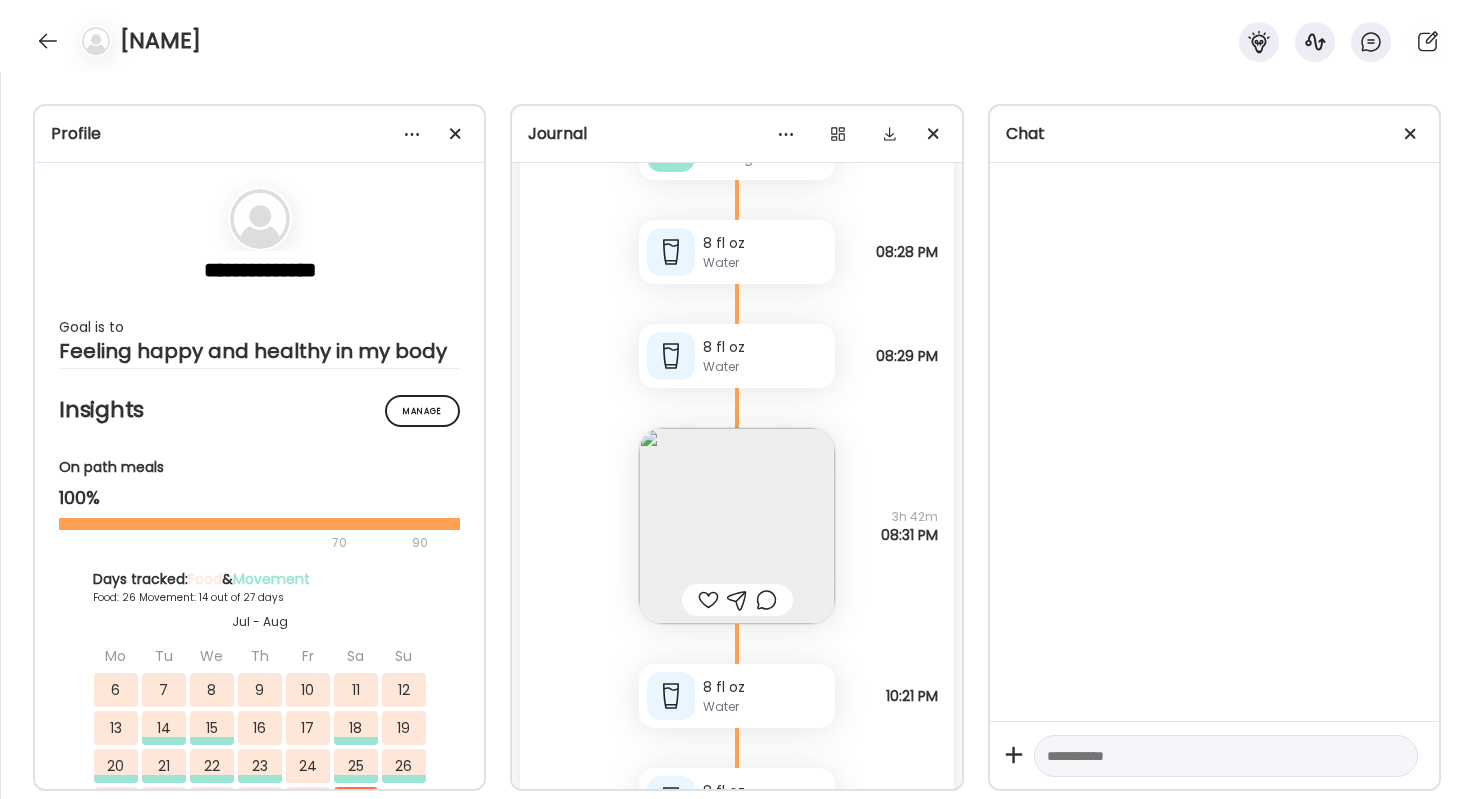 scroll, scrollTop: 71992, scrollLeft: 0, axis: vertical 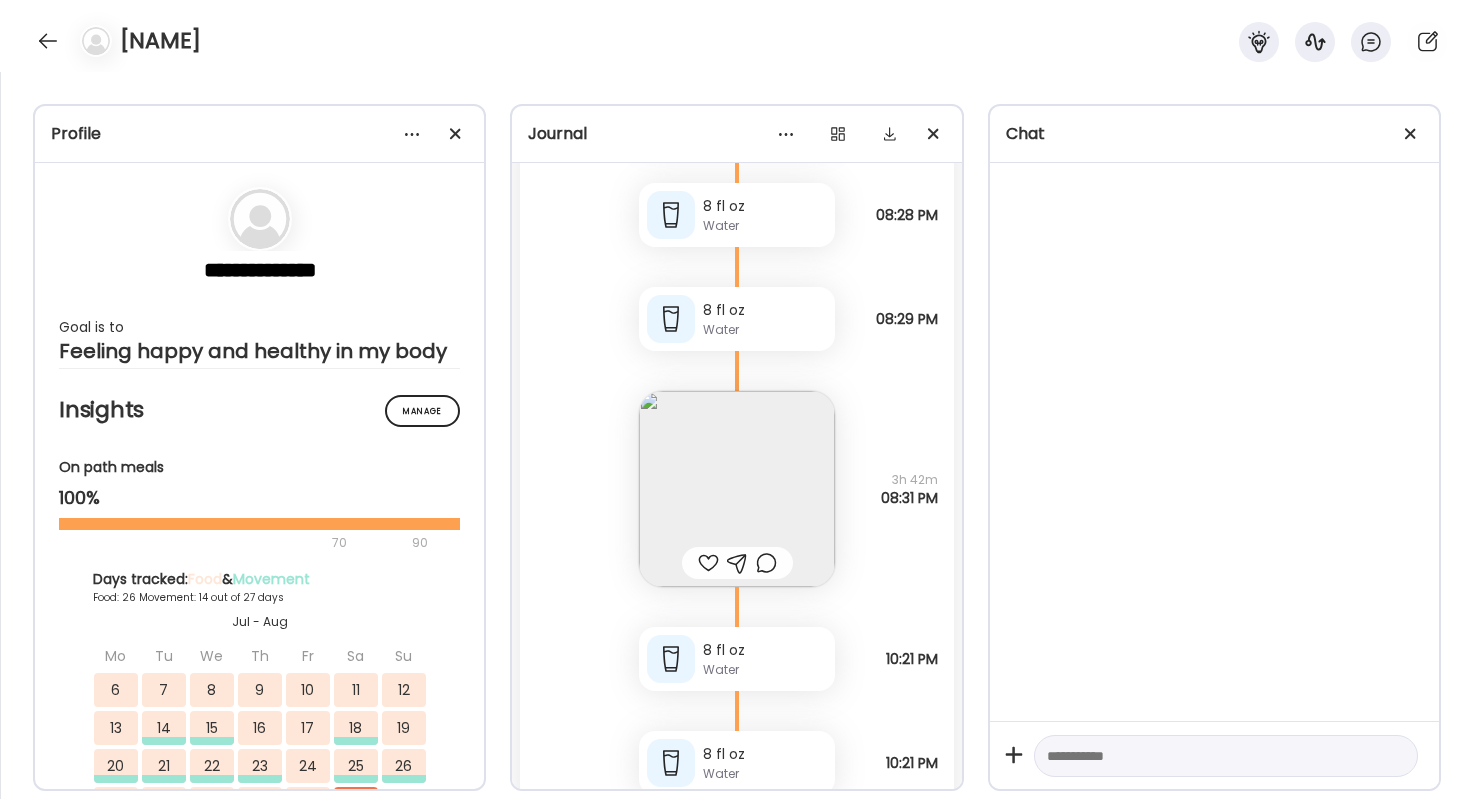 click at bounding box center (737, 489) 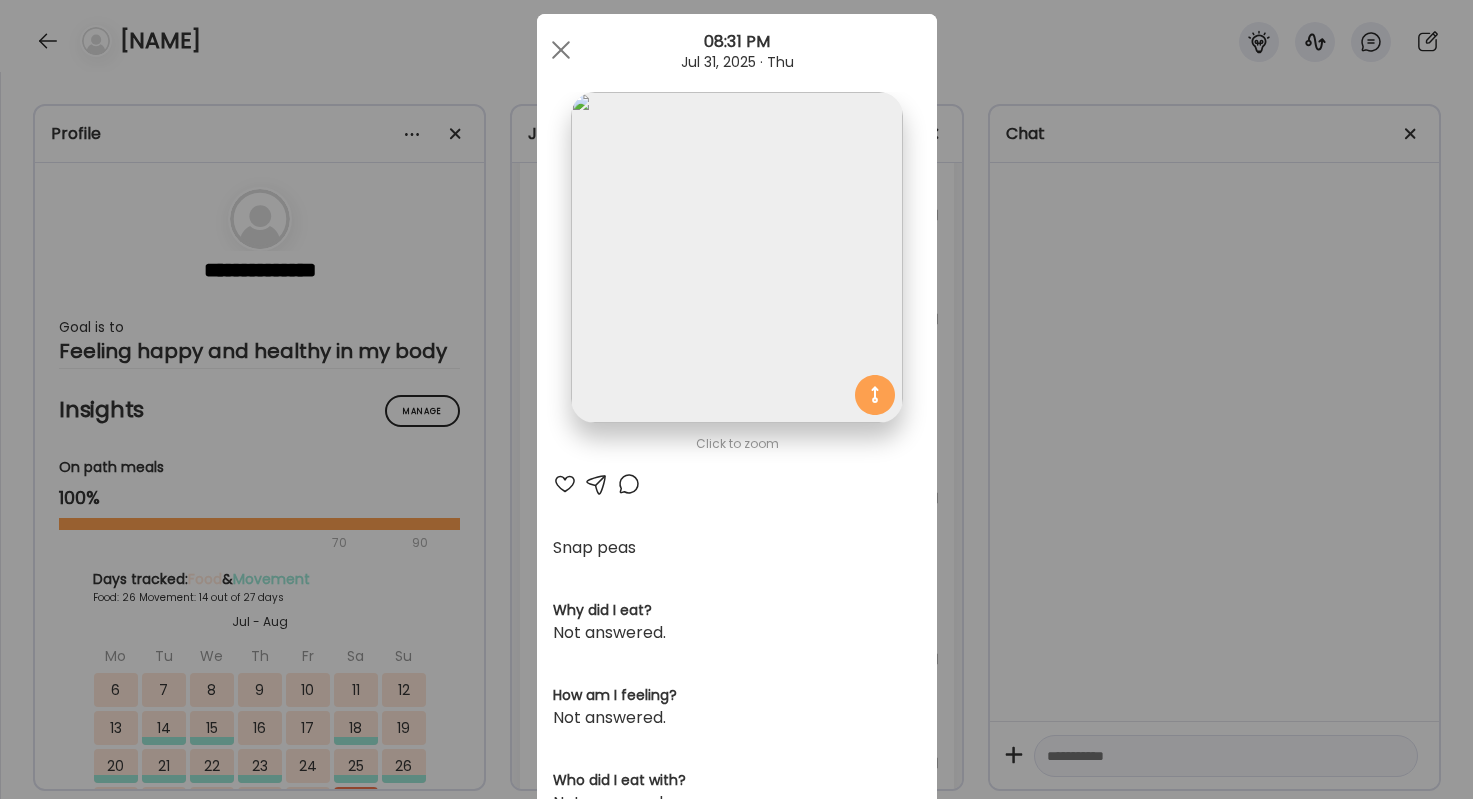 click at bounding box center (565, 484) 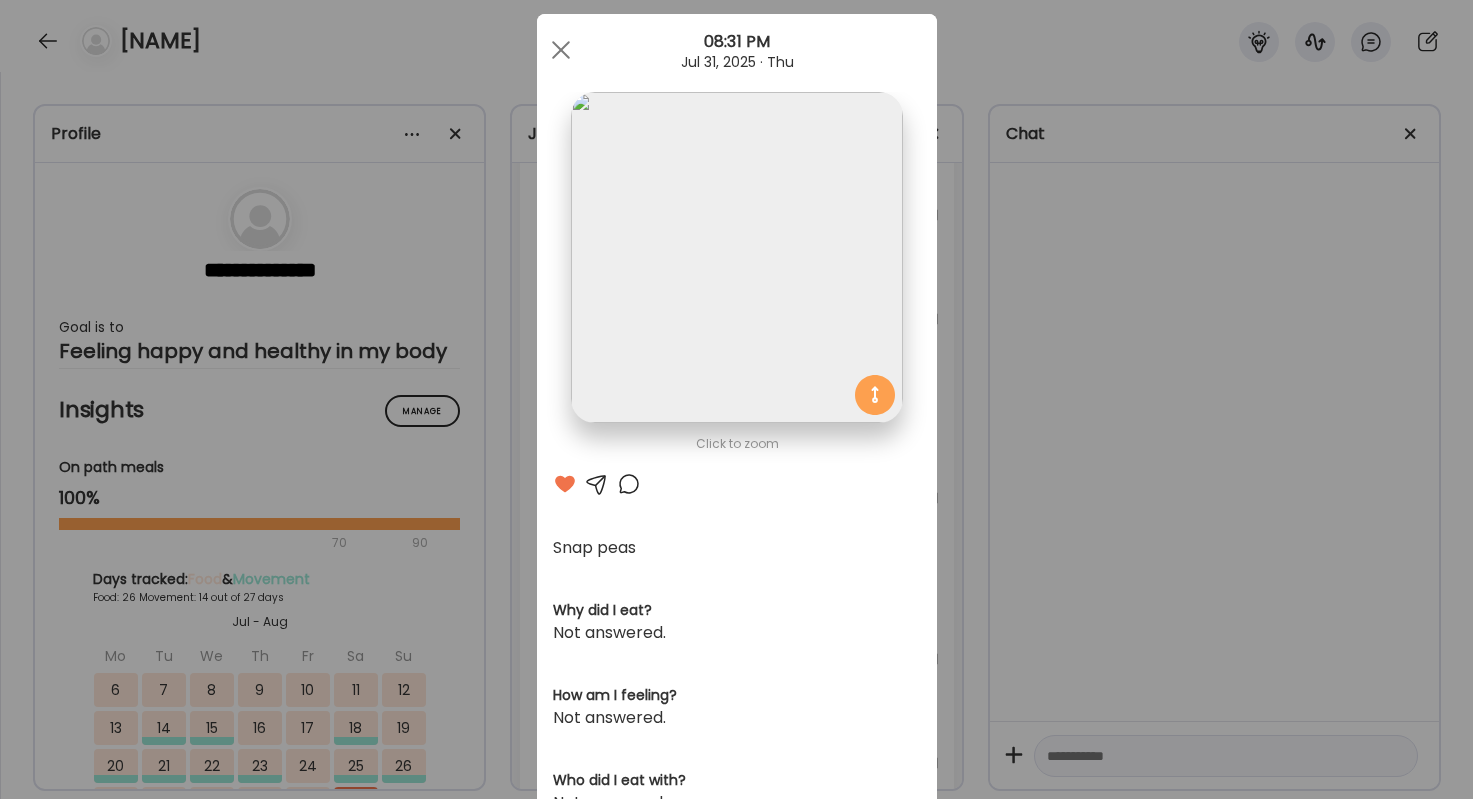 click at bounding box center (629, 484) 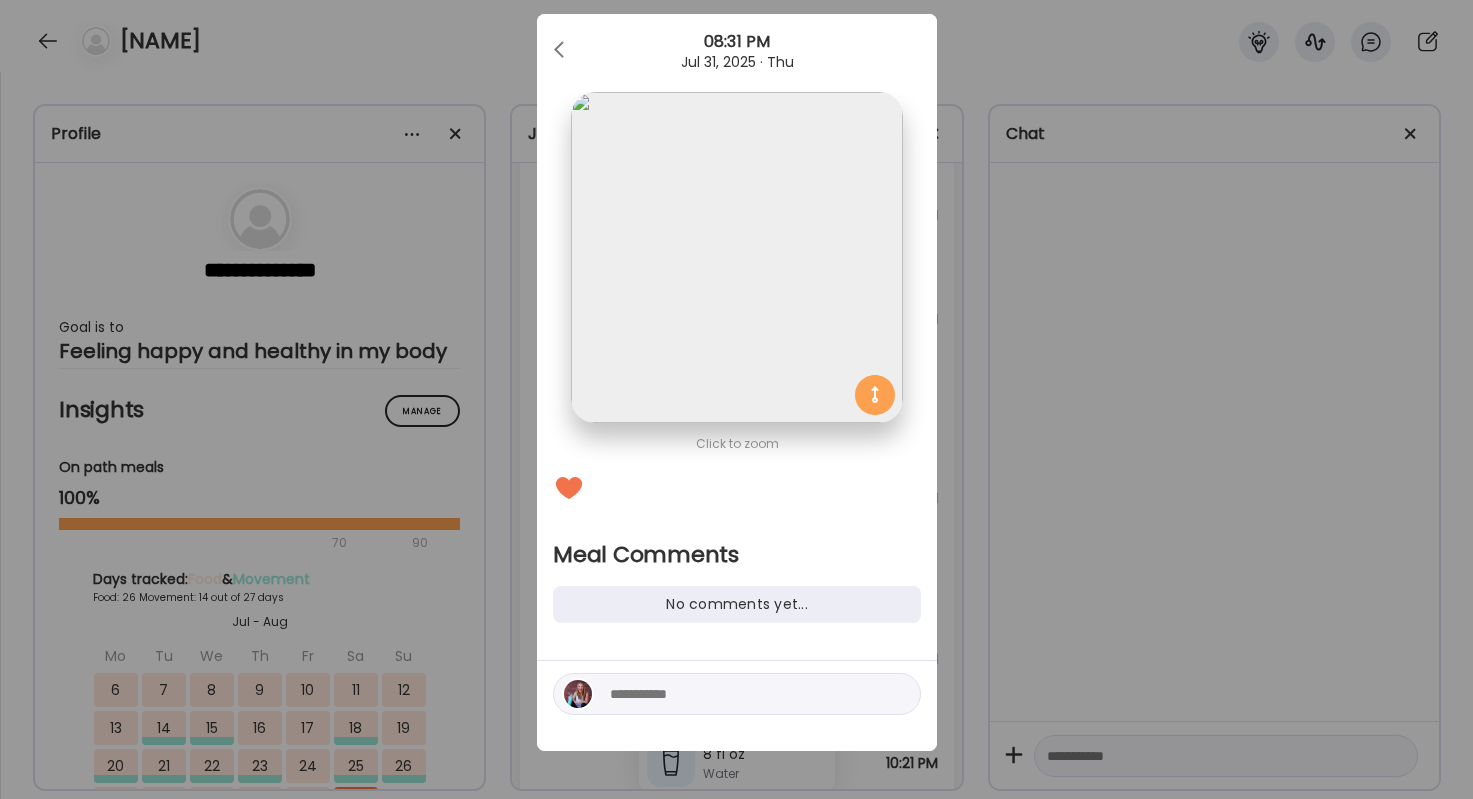 click at bounding box center [745, 694] 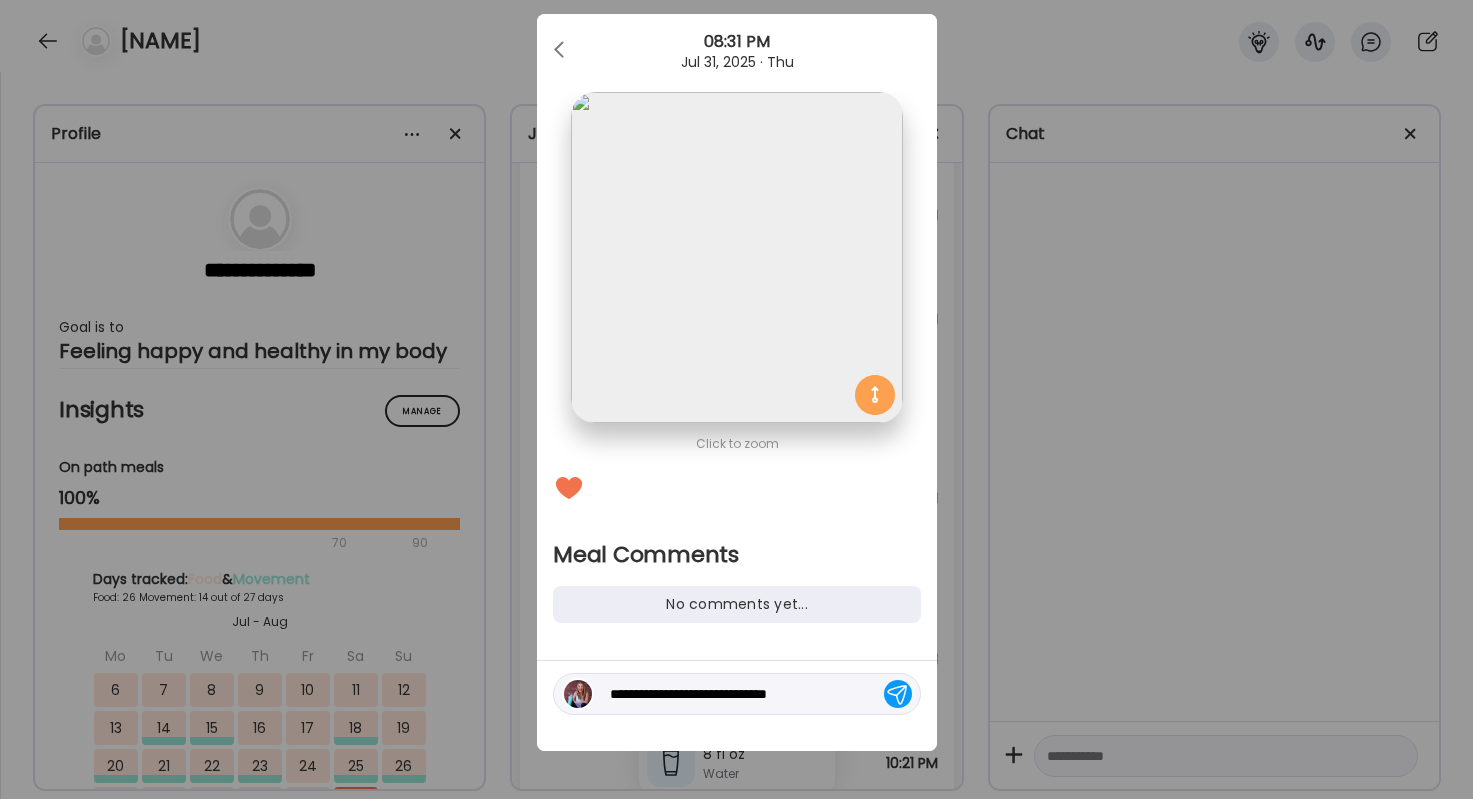type on "**********" 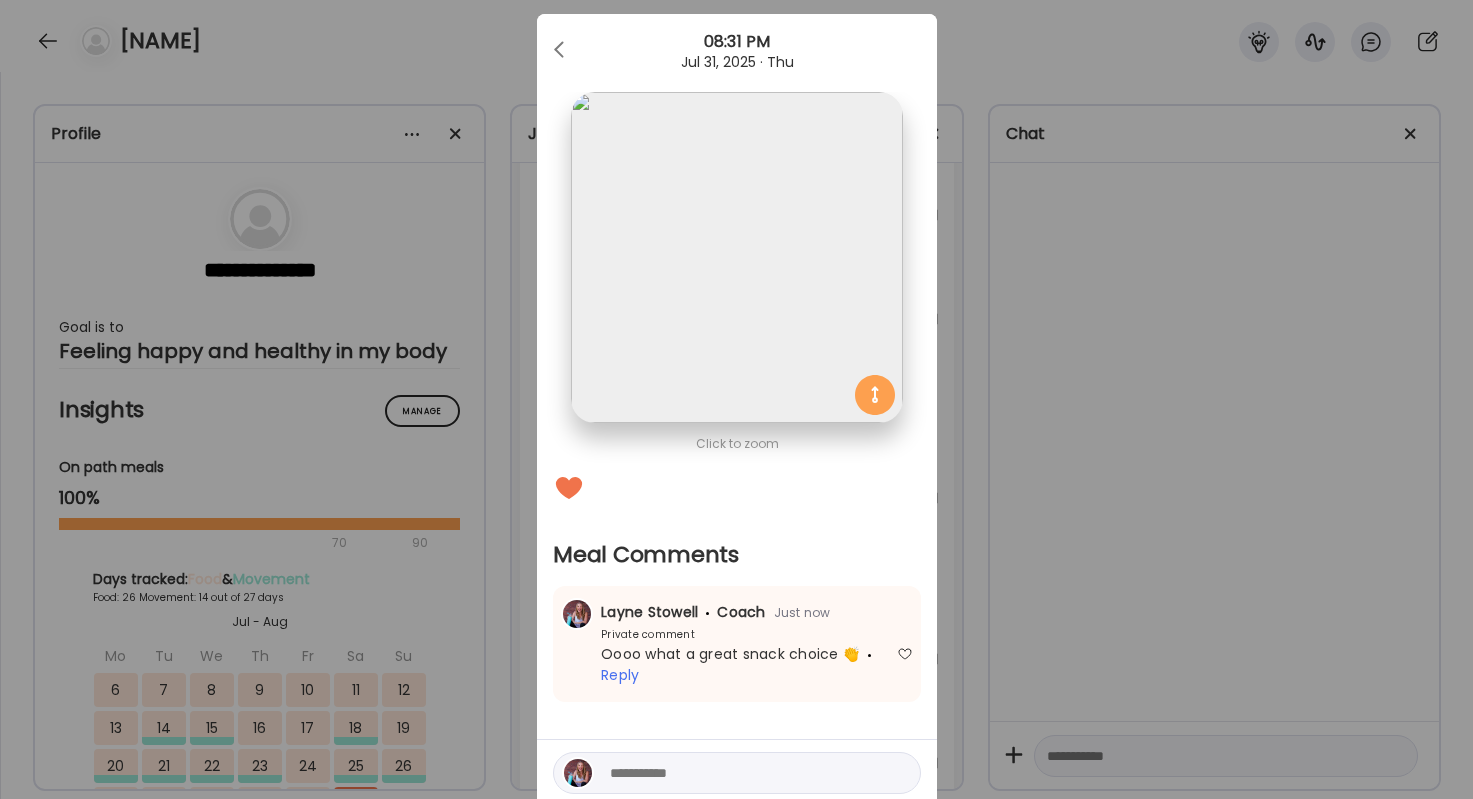 click on "Ate Coach Dashboard
Wahoo! It’s official
Take a moment to set up your Coach Profile to give your clients a smooth onboarding experience.
Skip Set up coach profile
Ate Coach Dashboard
1 Image 2 Message 3 Invite
Let’s get you quickly set up
Add a headshot or company logo for client recognition
Skip Next
Ate Coach Dashboard
1 Image 2 Message 3 Invite
Customize your welcome message
This page will be the first thing your clients will see. Add a welcome message to personalize their experience.
Header 32" at bounding box center (736, 399) 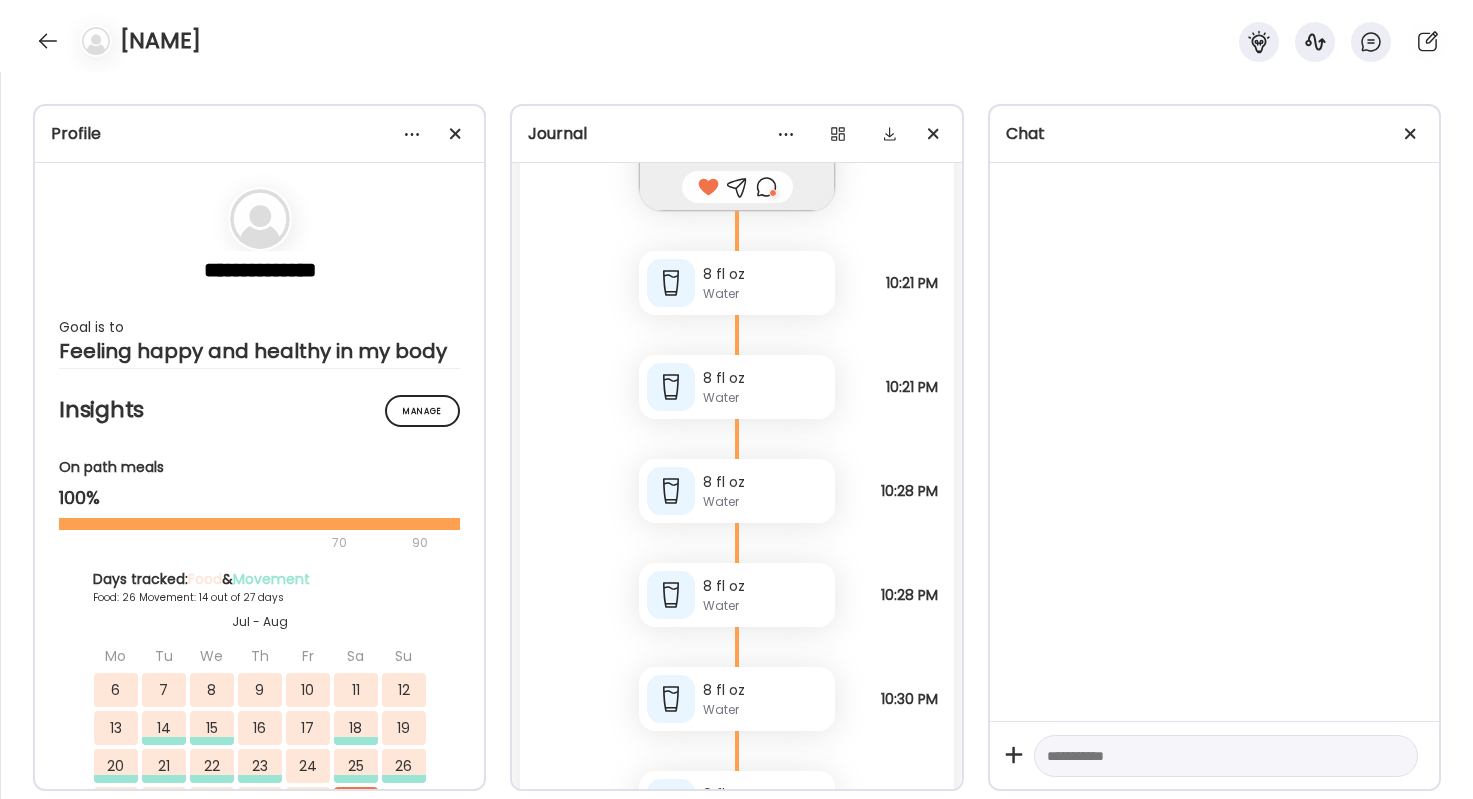 scroll, scrollTop: 72289, scrollLeft: 0, axis: vertical 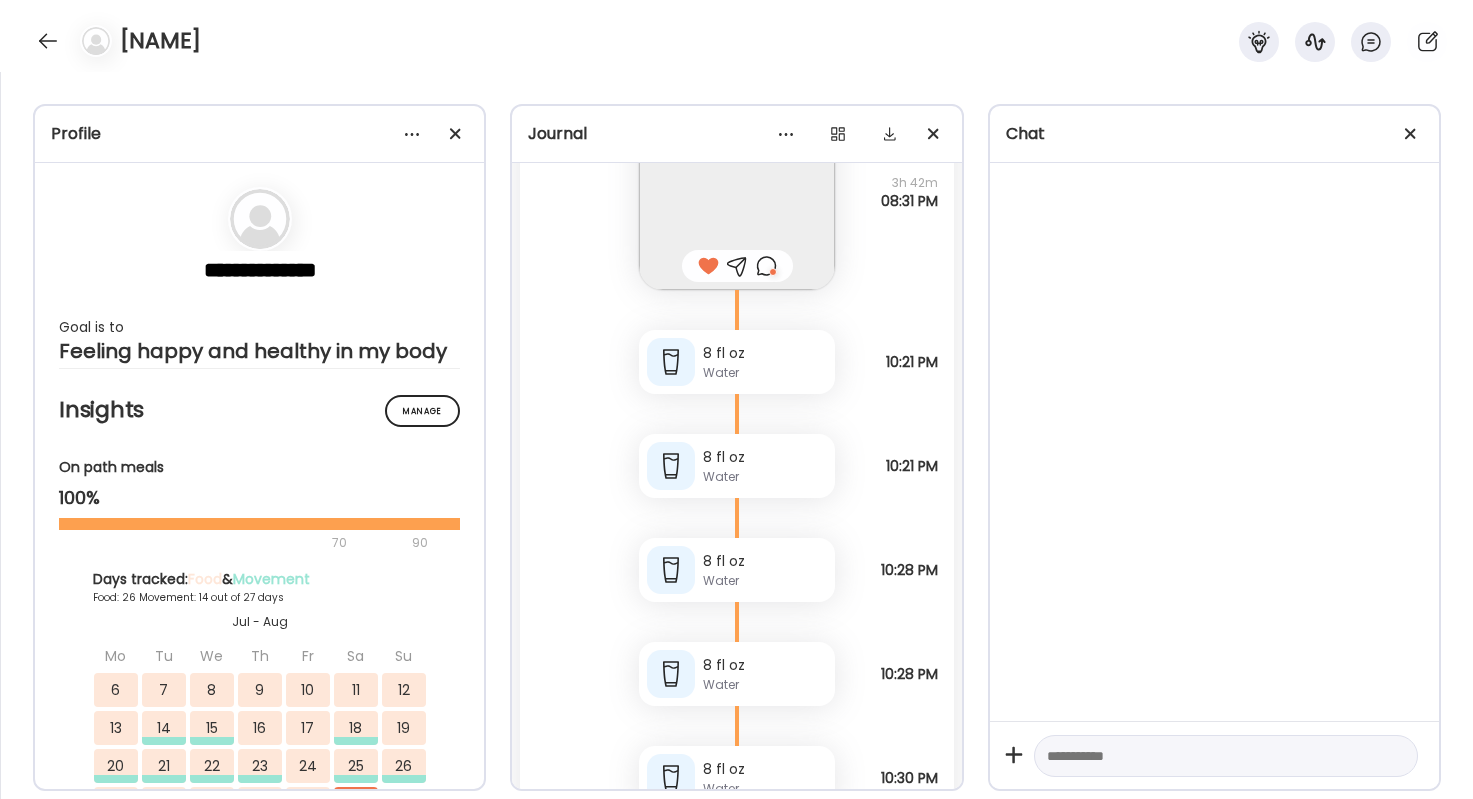 click at bounding box center (766, 266) 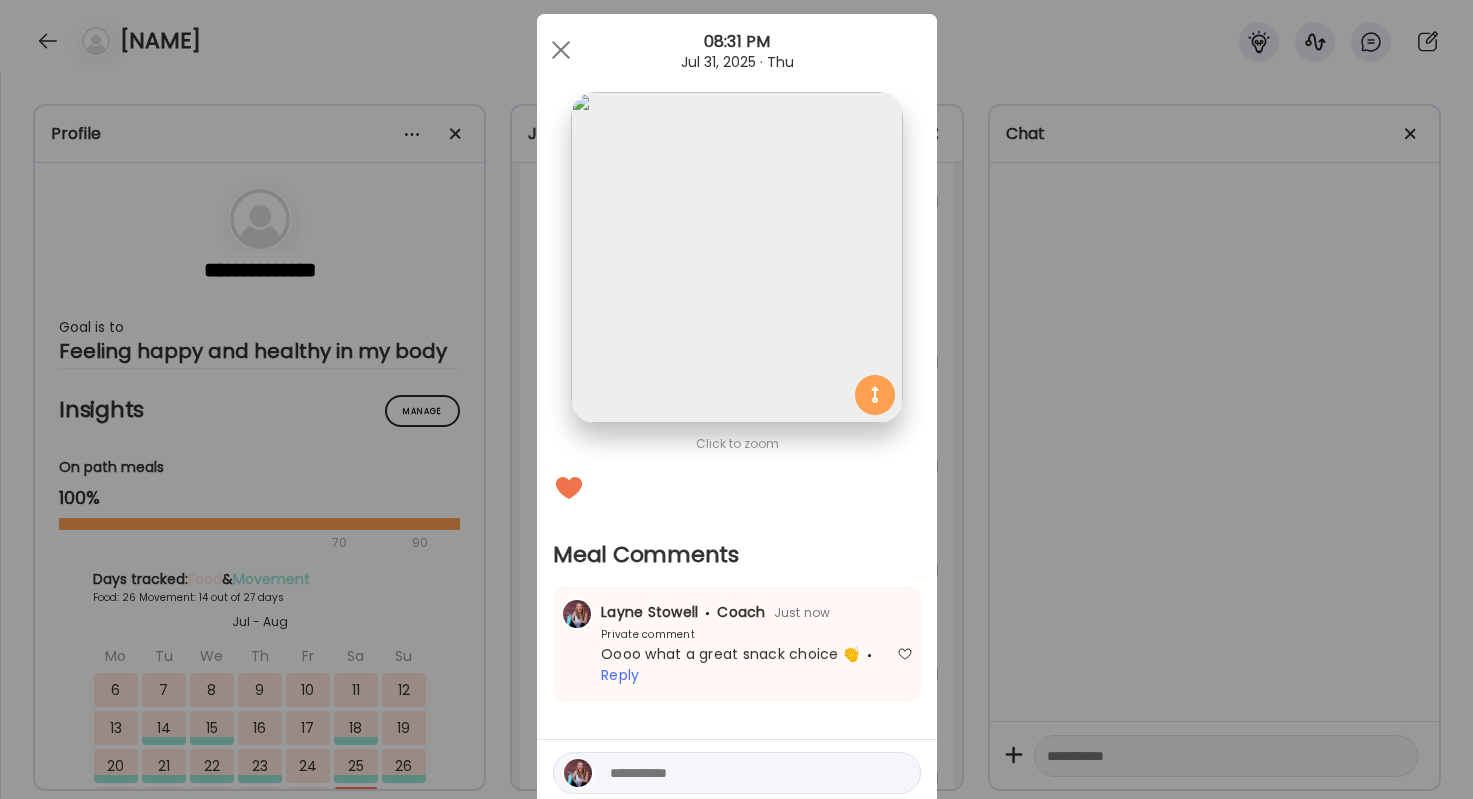 click at bounding box center [745, 773] 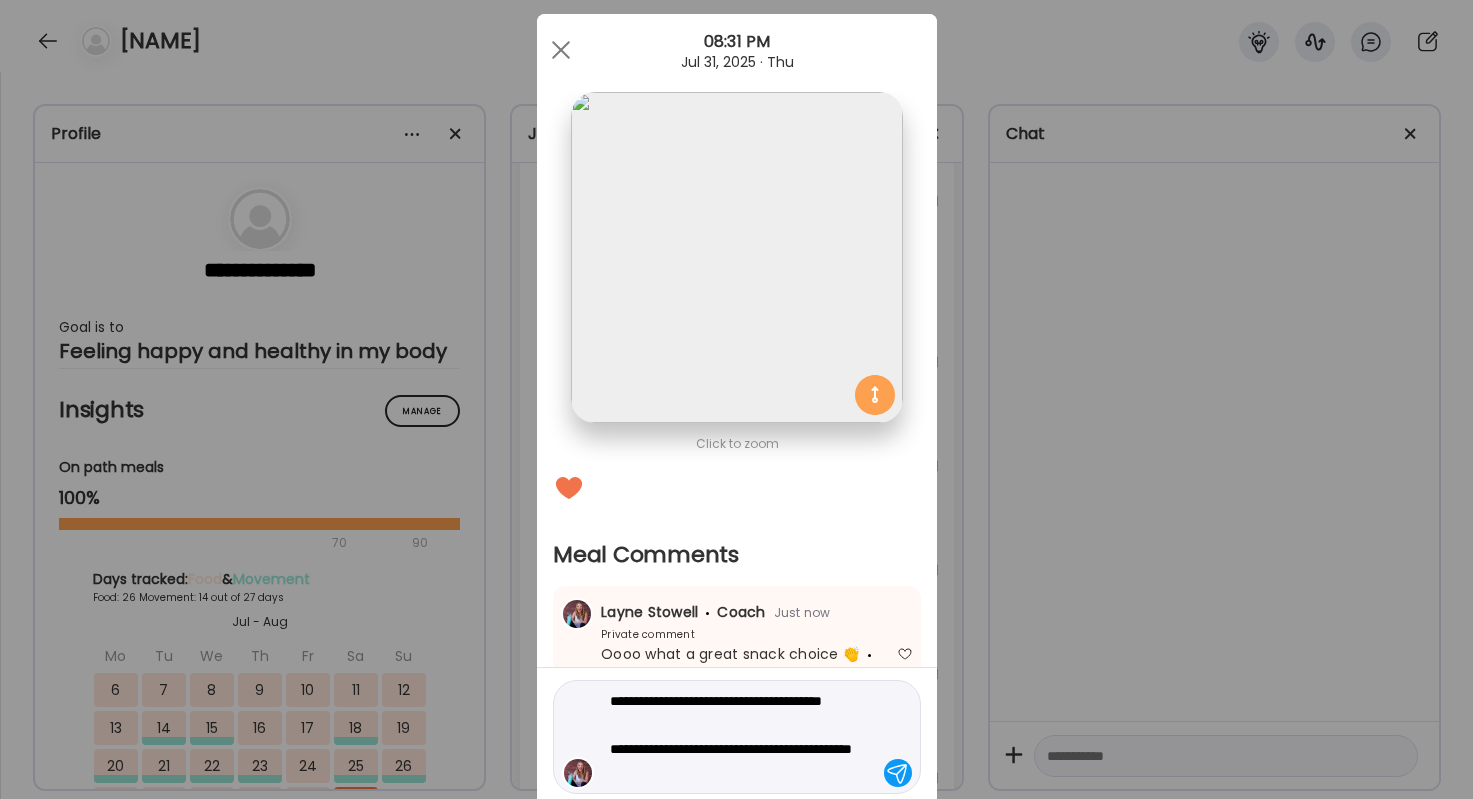 type on "**********" 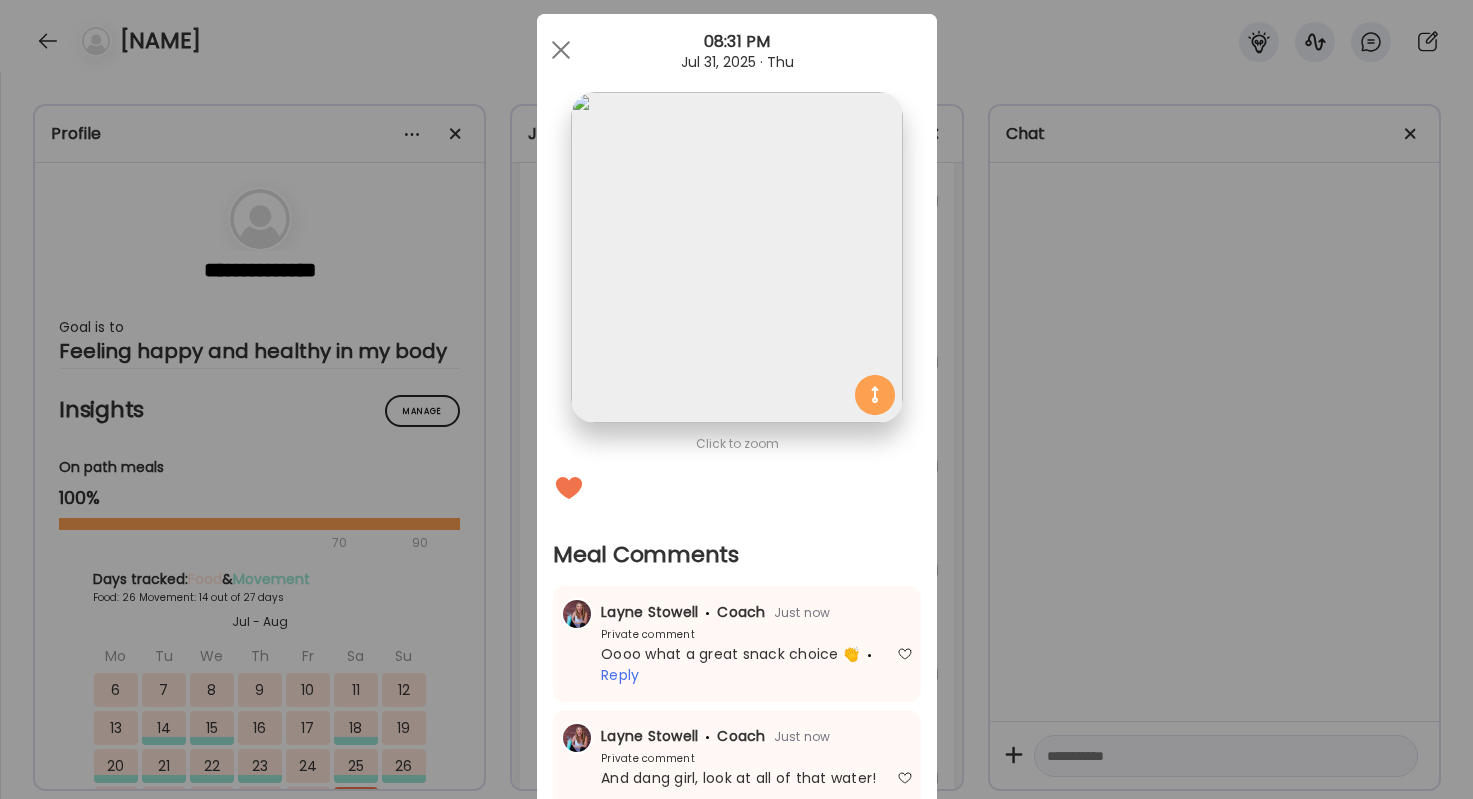 click on "Ate Coach Dashboard
Wahoo! It’s official
Take a moment to set up your Coach Profile to give your clients a smooth onboarding experience.
Skip Set up coach profile
Ate Coach Dashboard
1 Image 2 Message 3 Invite
Let’s get you quickly set up
Add a headshot or company logo for client recognition
Skip Next
Ate Coach Dashboard
1 Image 2 Message 3 Invite
Customize your welcome message
This page will be the first thing your clients will see. Add a welcome message to personalize their experience.
Header 32" at bounding box center [736, 399] 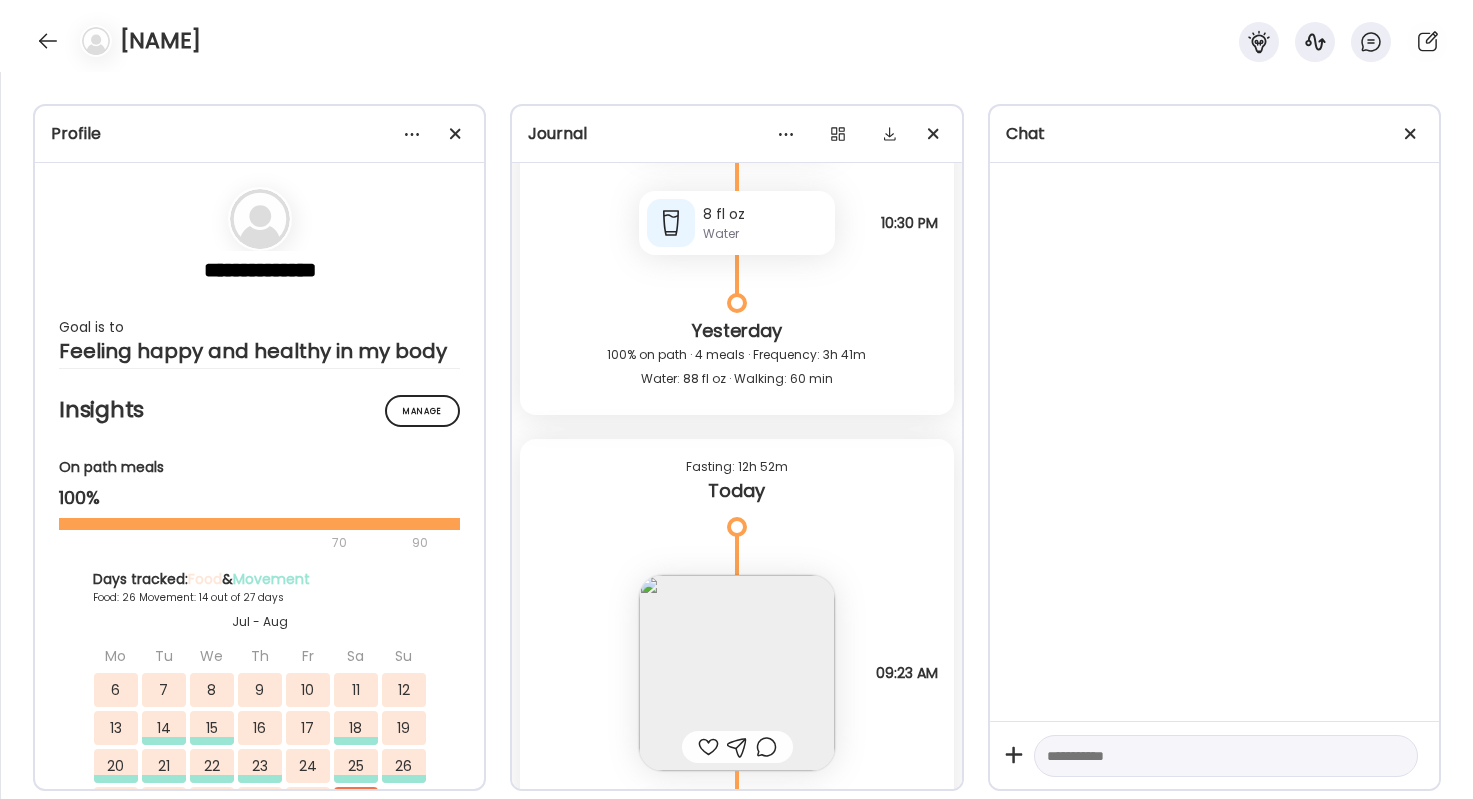 scroll, scrollTop: 73184, scrollLeft: 0, axis: vertical 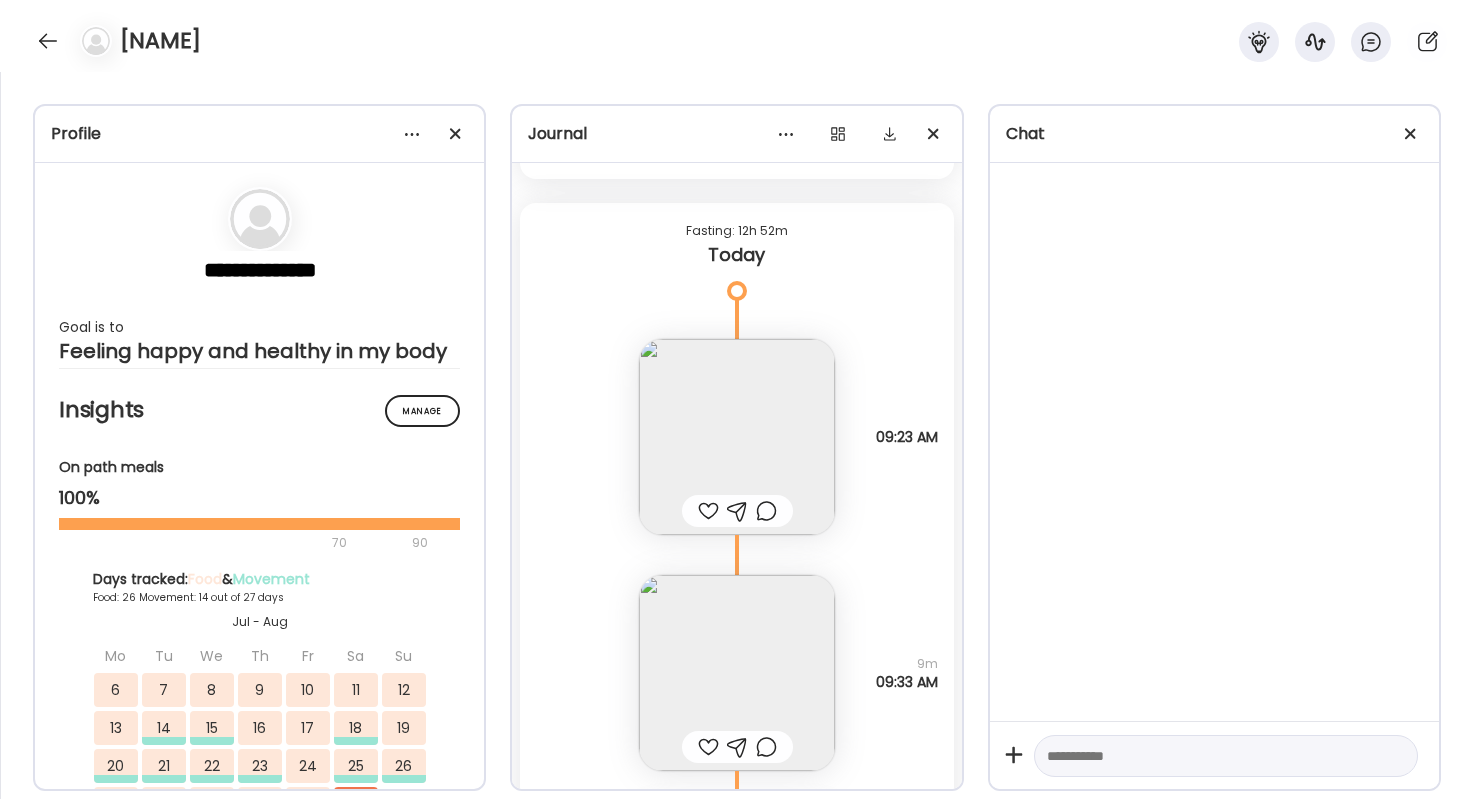 click at bounding box center (708, 511) 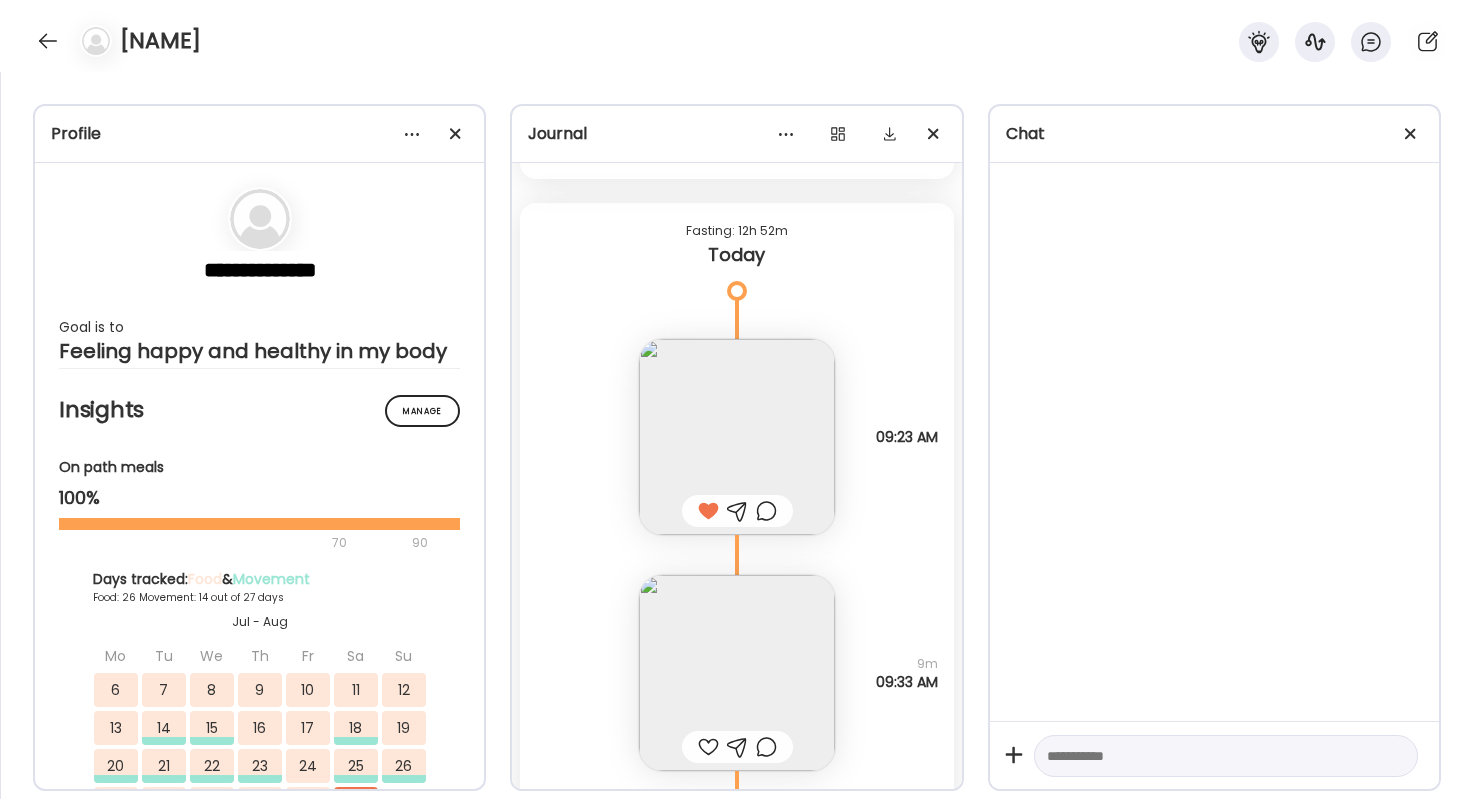 click at bounding box center (737, 437) 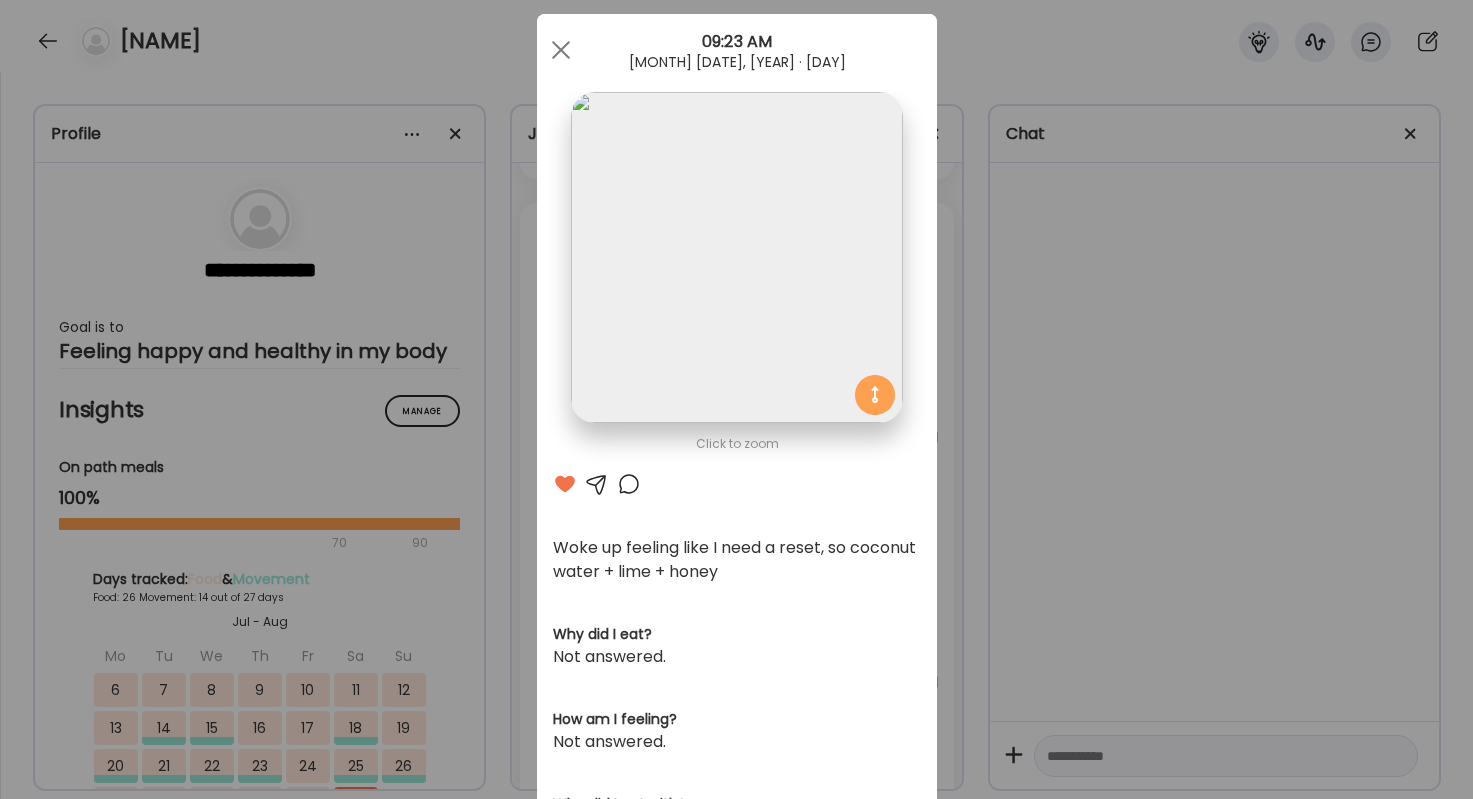 click on "Ate Coach Dashboard
Wahoo! It’s official
Take a moment to set up your Coach Profile to give your clients a smooth onboarding experience.
Skip Set up coach profile
Ate Coach Dashboard
1 Image 2 Message 3 Invite
Let’s get you quickly set up
Add a headshot or company logo for client recognition
Skip Next
Ate Coach Dashboard
1 Image 2 Message 3 Invite
Customize your welcome message
This page will be the first thing your clients will see. Add a welcome message to personalize their experience.
Header 32" at bounding box center (736, 399) 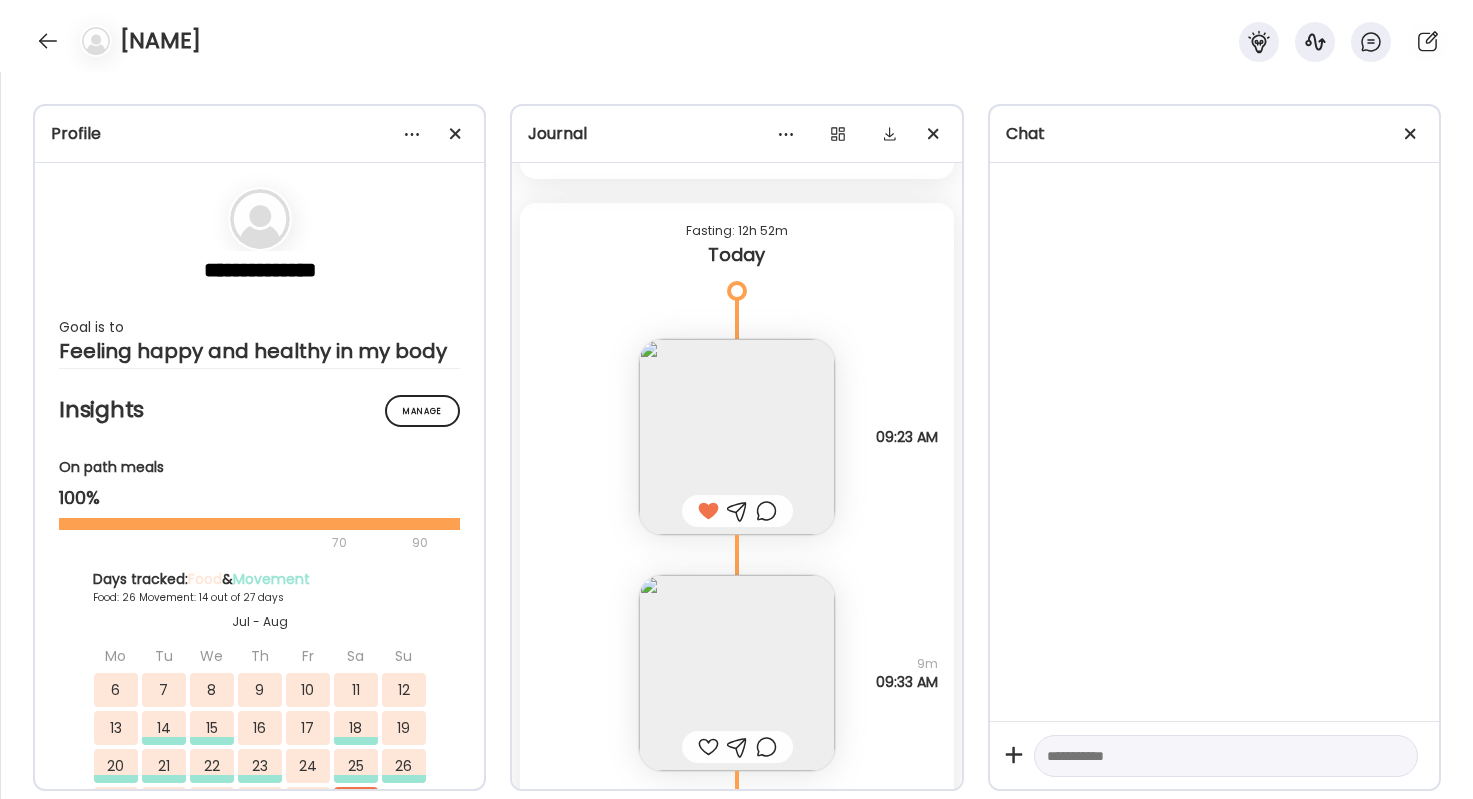 click at bounding box center [737, 673] 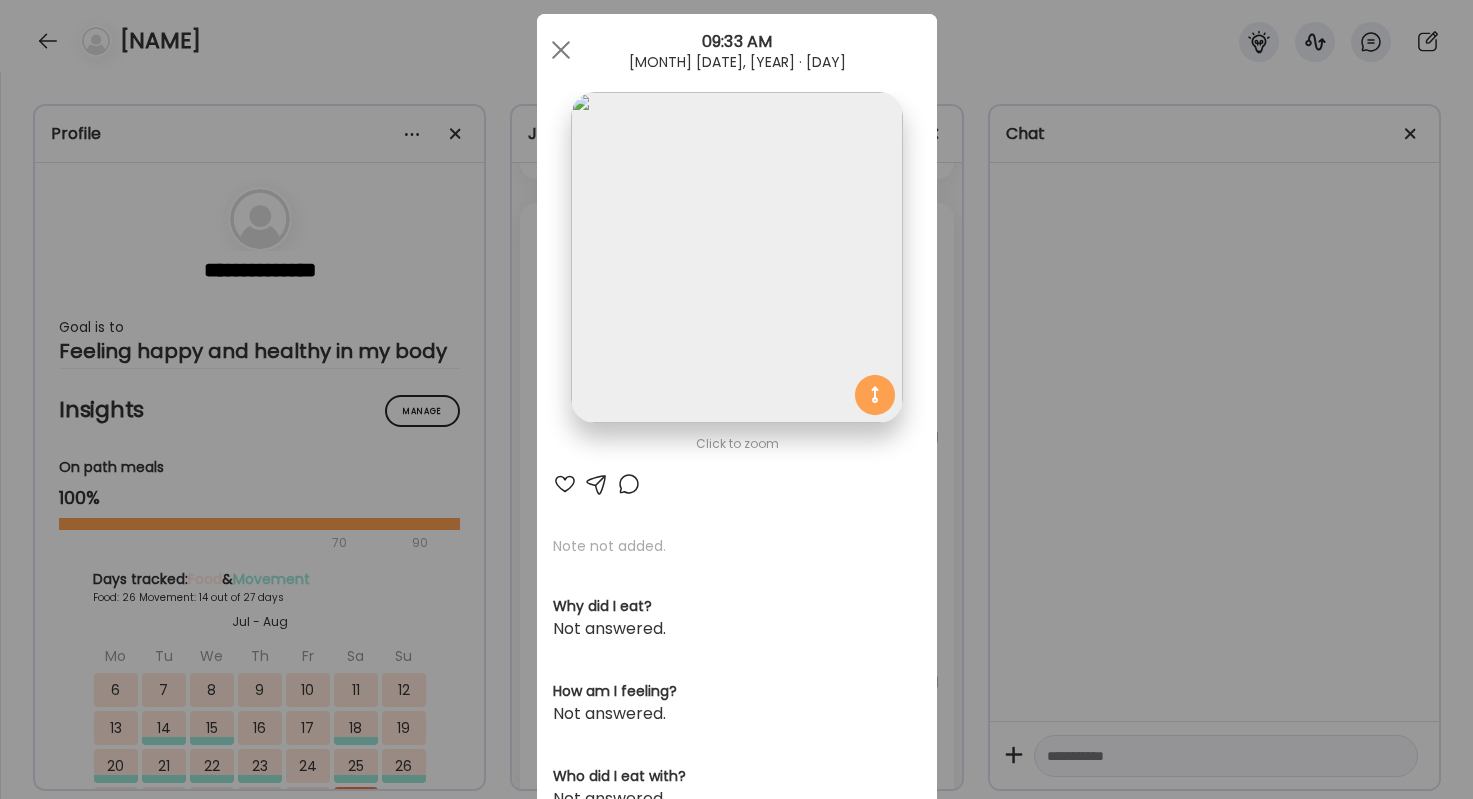 click at bounding box center (565, 484) 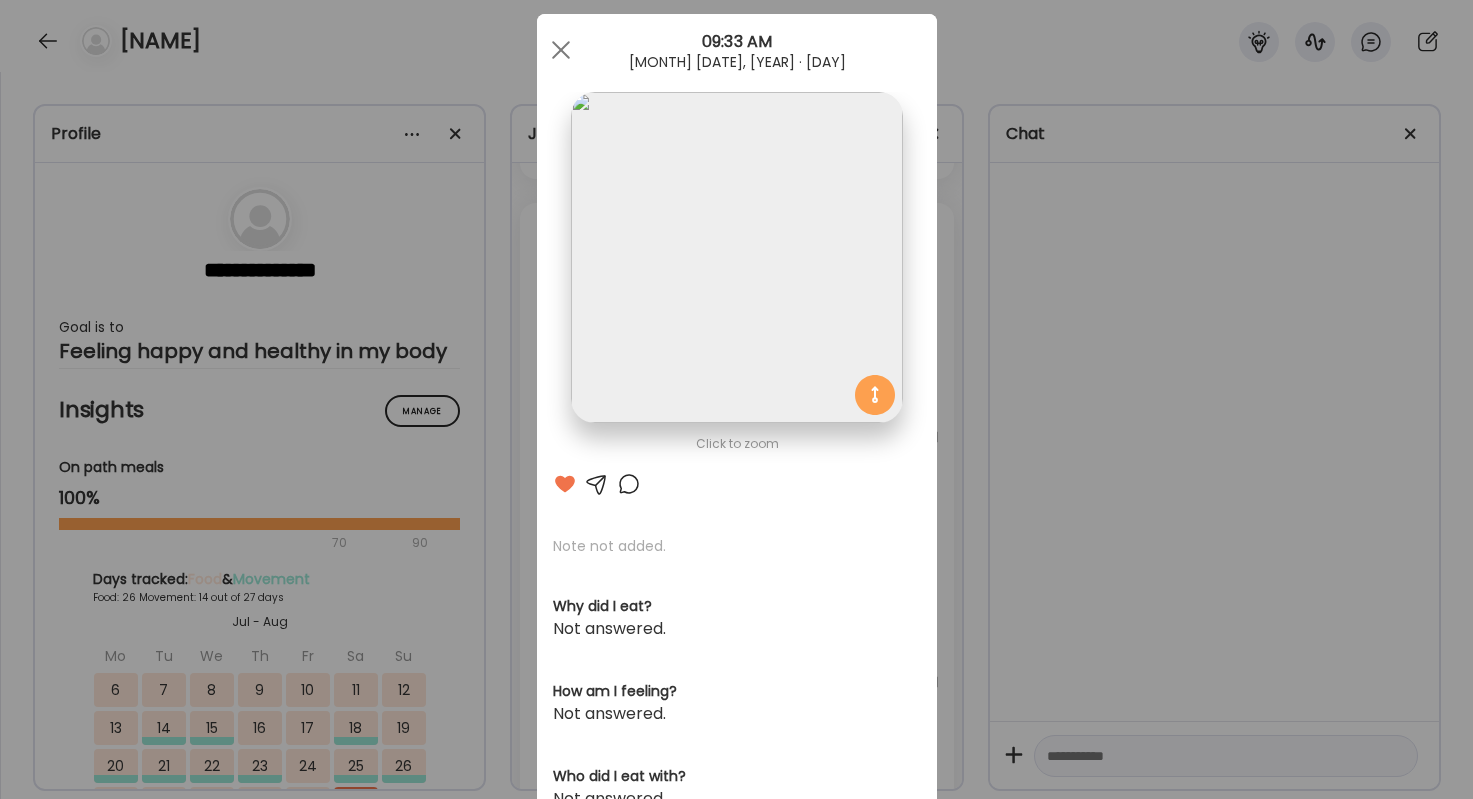 click on "Ate Coach Dashboard
Wahoo! It’s official
Take a moment to set up your Coach Profile to give your clients a smooth onboarding experience.
Skip Set up coach profile
Ate Coach Dashboard
1 Image 2 Message 3 Invite
Let’s get you quickly set up
Add a headshot or company logo for client recognition
Skip Next
Ate Coach Dashboard
1 Image 2 Message 3 Invite
Customize your welcome message
This page will be the first thing your clients will see. Add a welcome message to personalize their experience.
Header 32" at bounding box center [736, 399] 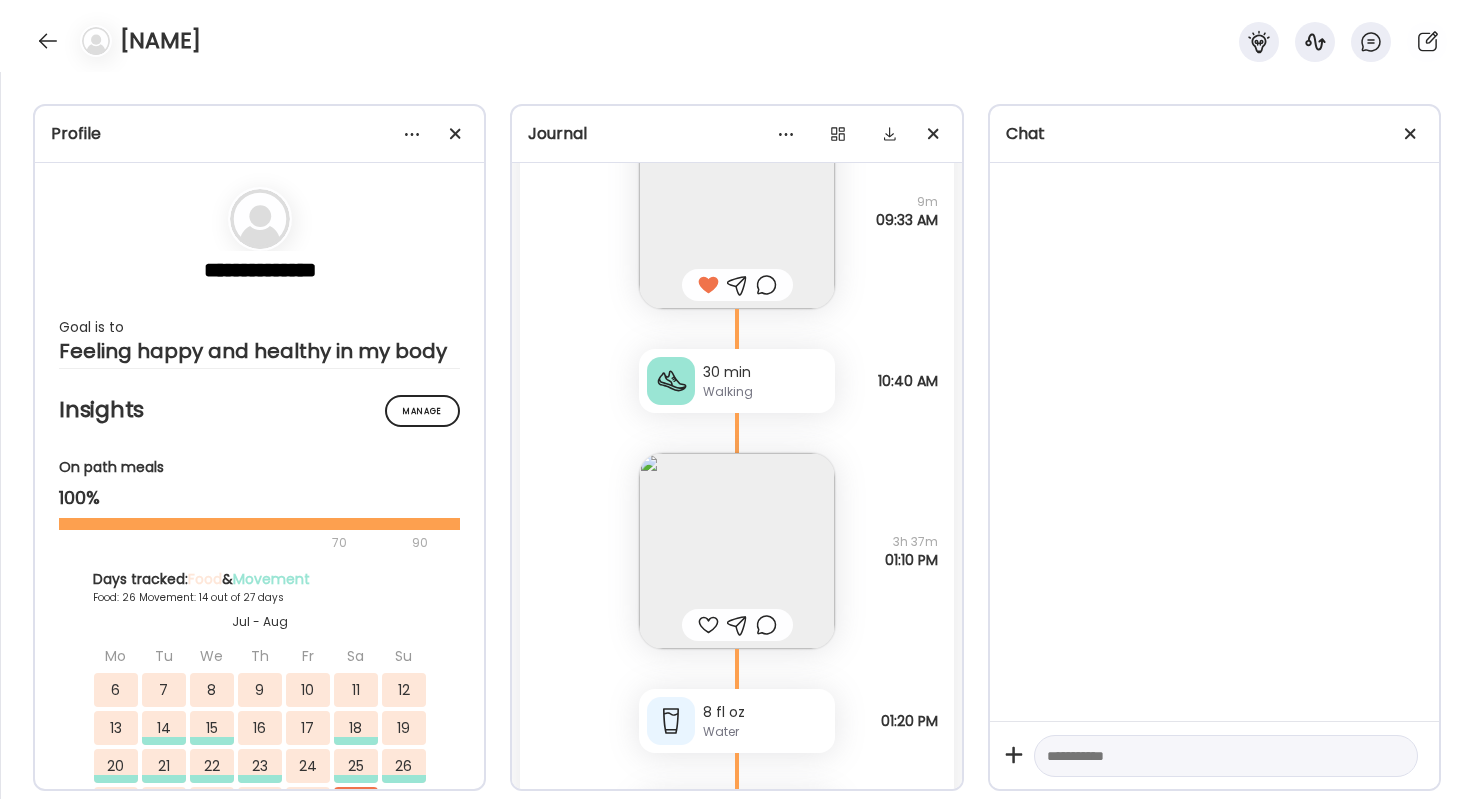 scroll, scrollTop: 73659, scrollLeft: 0, axis: vertical 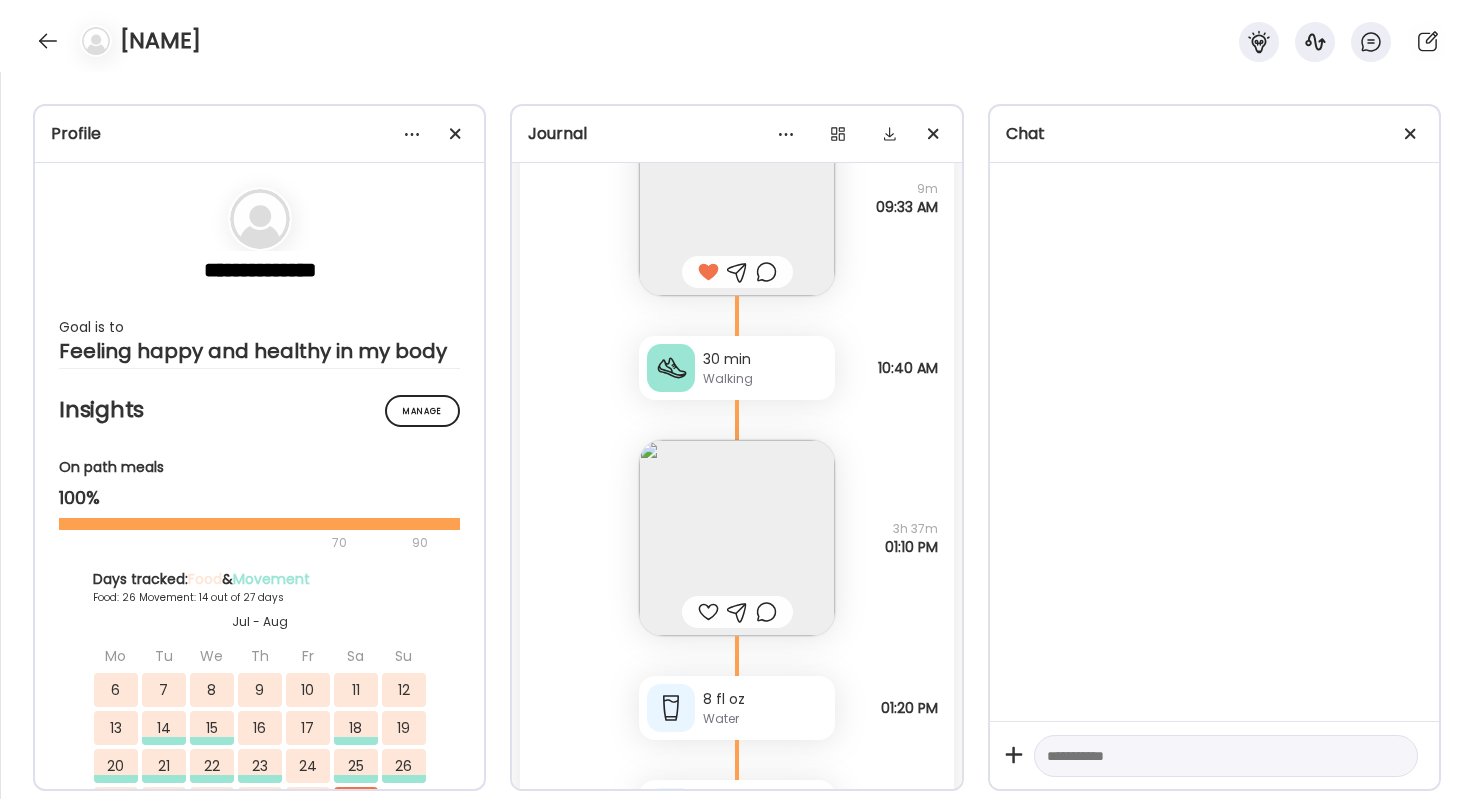 click at bounding box center (737, 538) 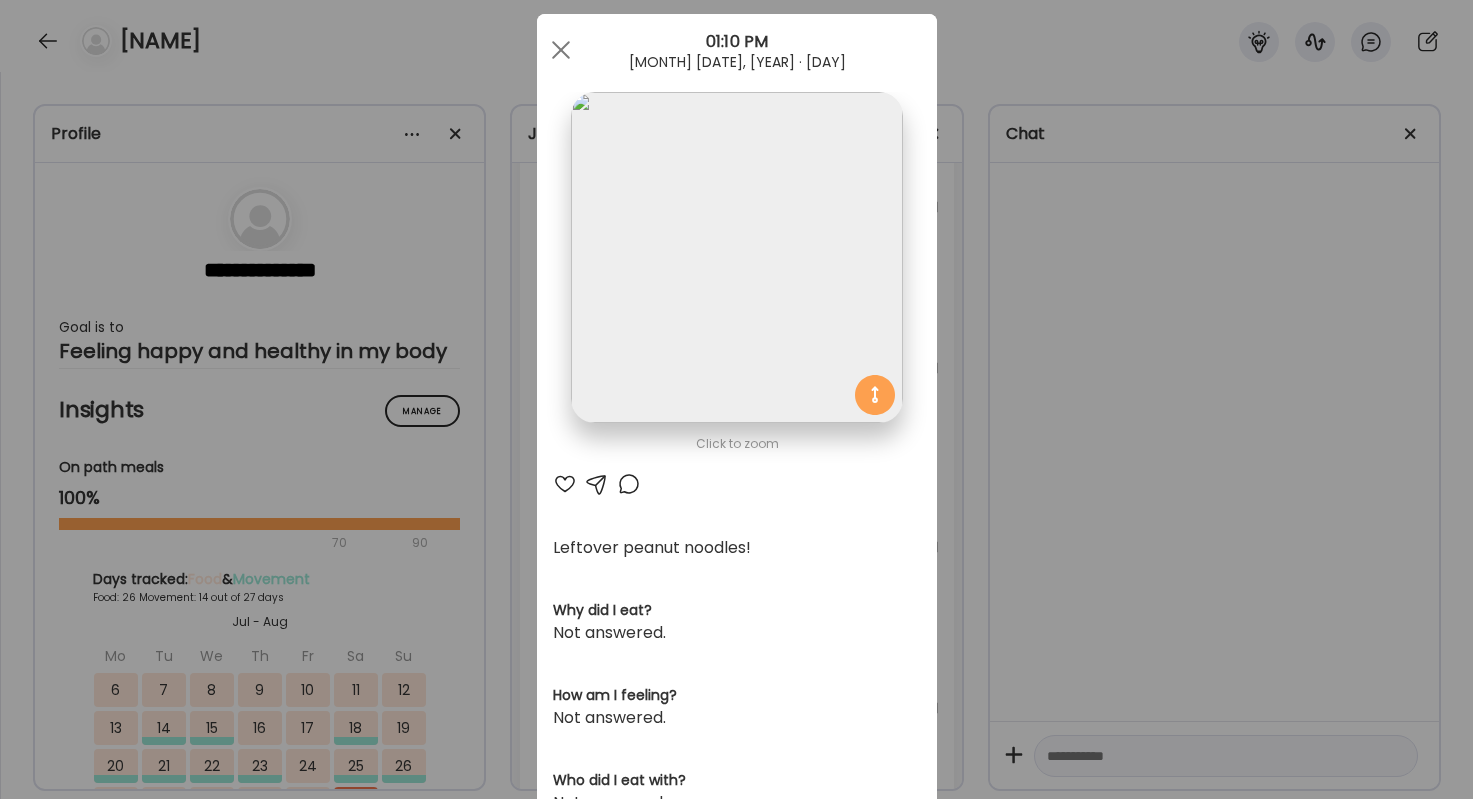 click on "Ate Coach Dashboard
Wahoo! It’s official
Take a moment to set up your Coach Profile to give your clients a smooth onboarding experience.
Skip Set up coach profile
Ate Coach Dashboard
1 Image 2 Message 3 Invite
Let’s get you quickly set up
Add a headshot or company logo for client recognition
Skip Next
Ate Coach Dashboard
1 Image 2 Message 3 Invite
Customize your welcome message
This page will be the first thing your clients will see. Add a welcome message to personalize their experience.
Header 32" at bounding box center (736, 399) 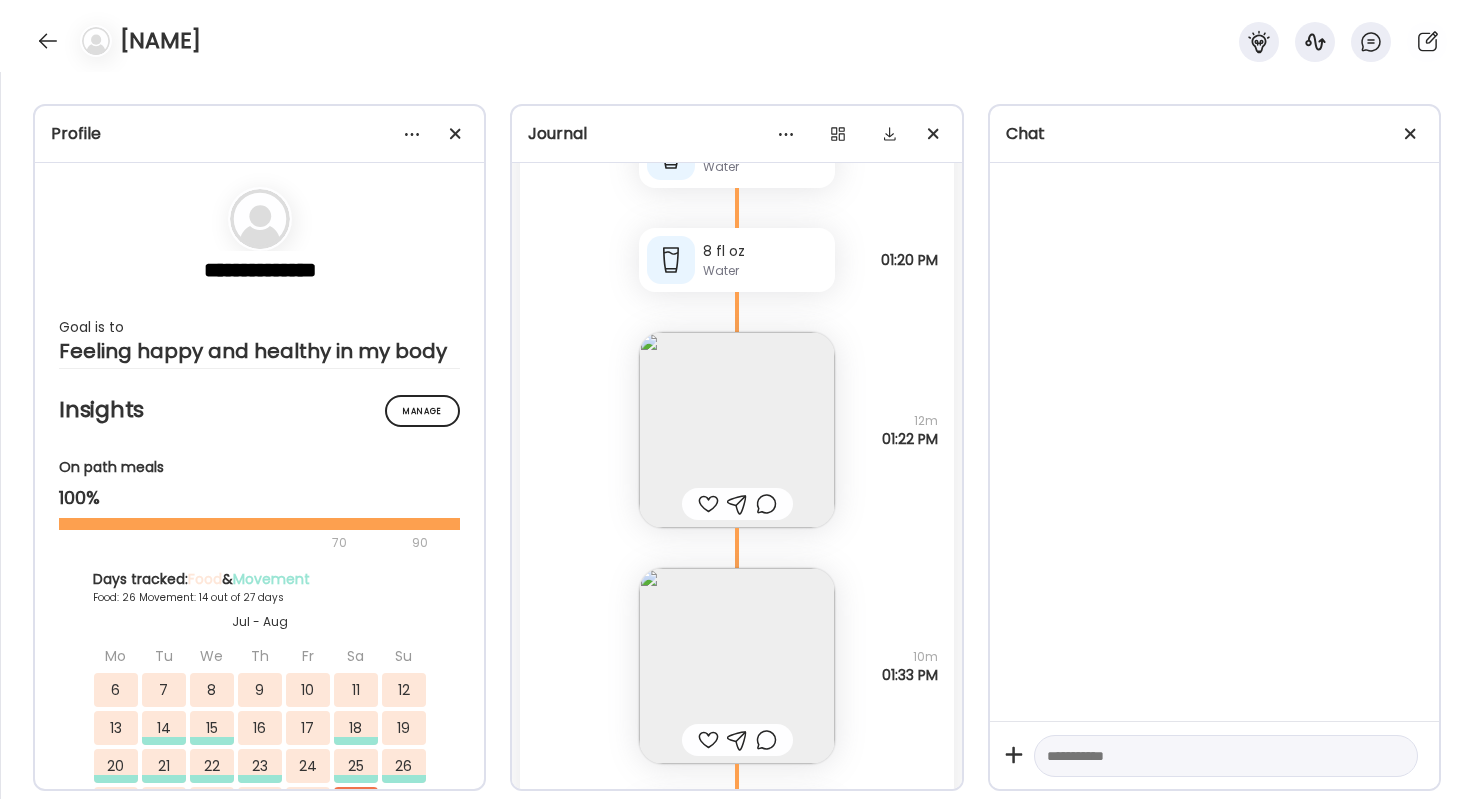 scroll, scrollTop: 74282, scrollLeft: 0, axis: vertical 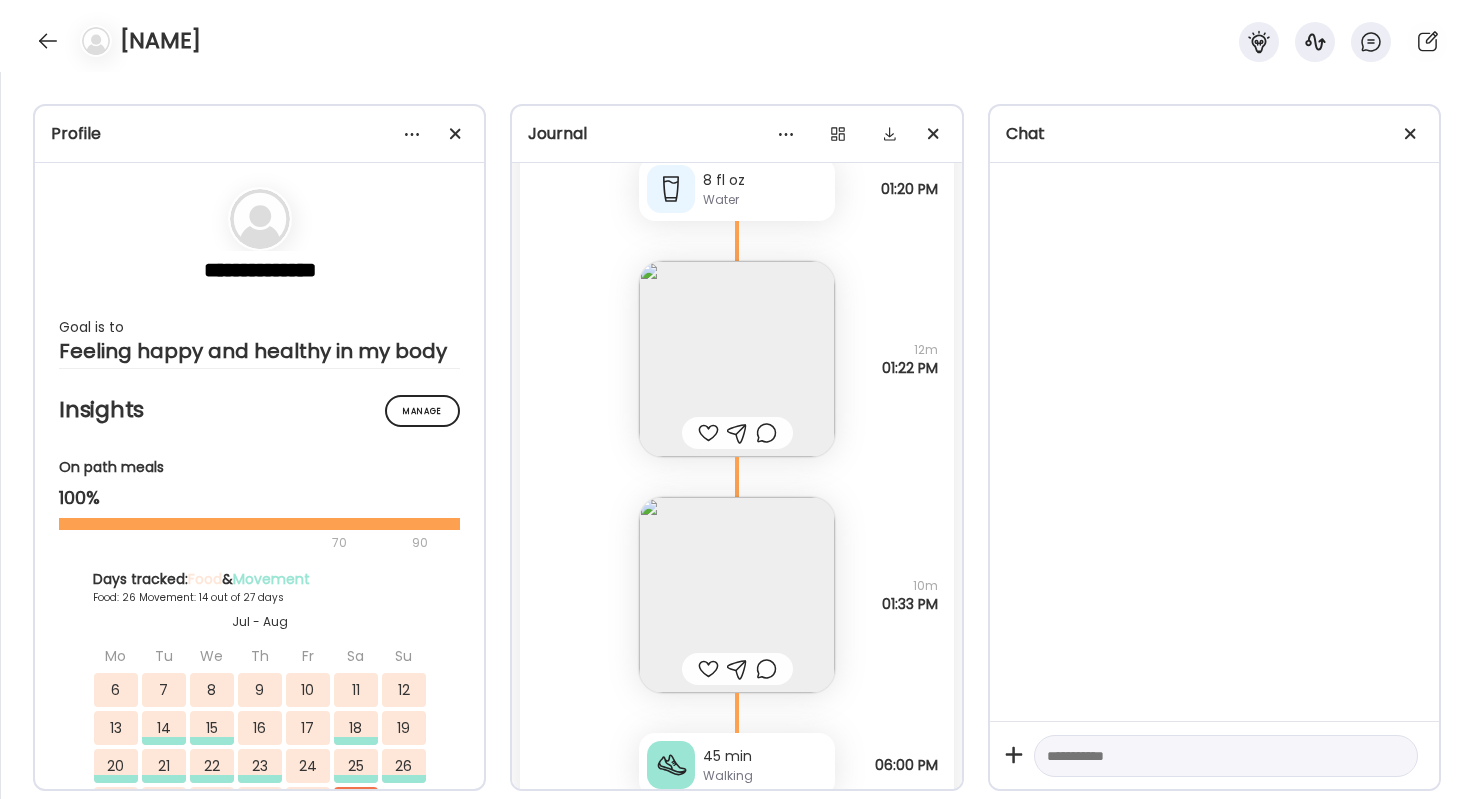 click at bounding box center [708, 433] 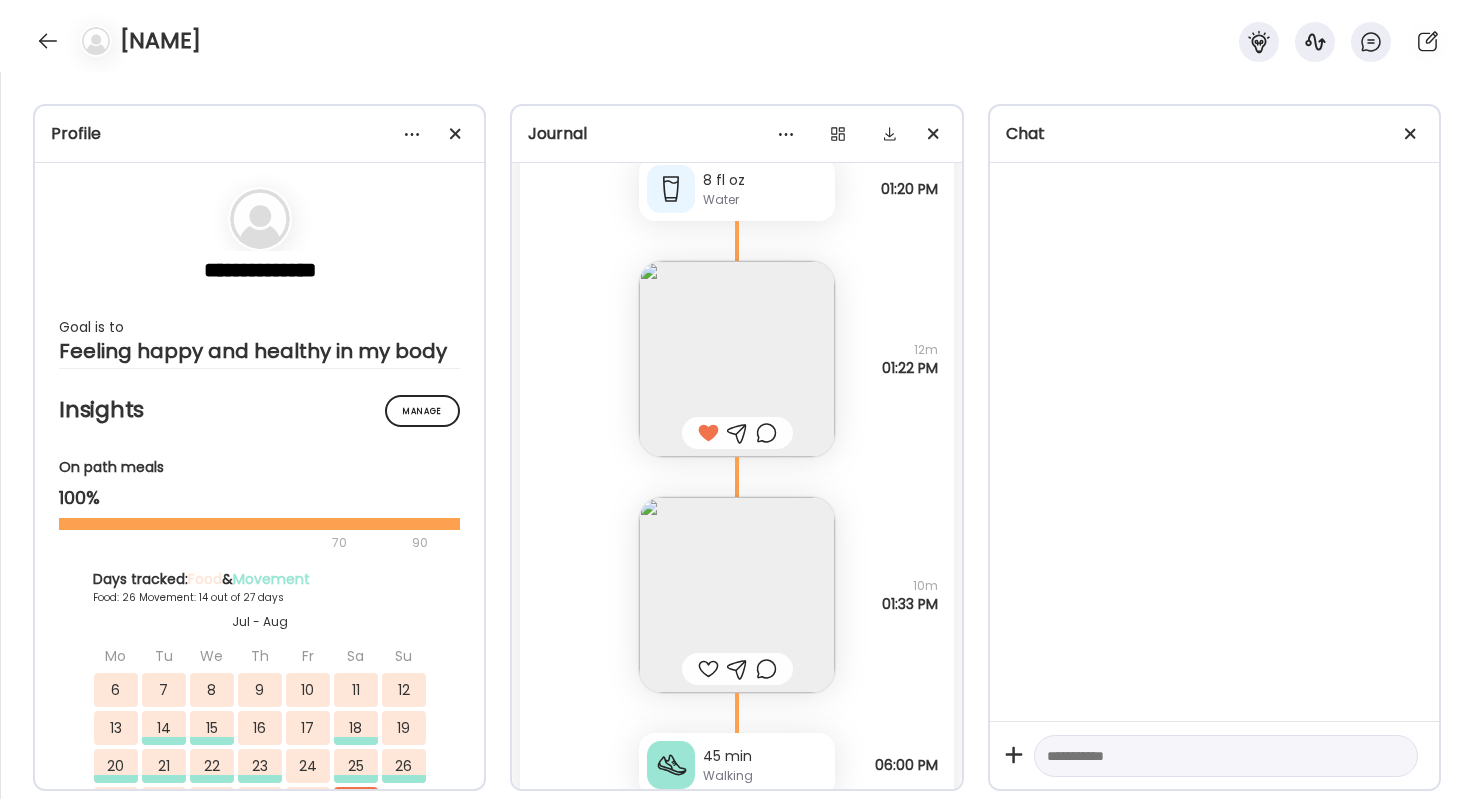 click at bounding box center [737, 595] 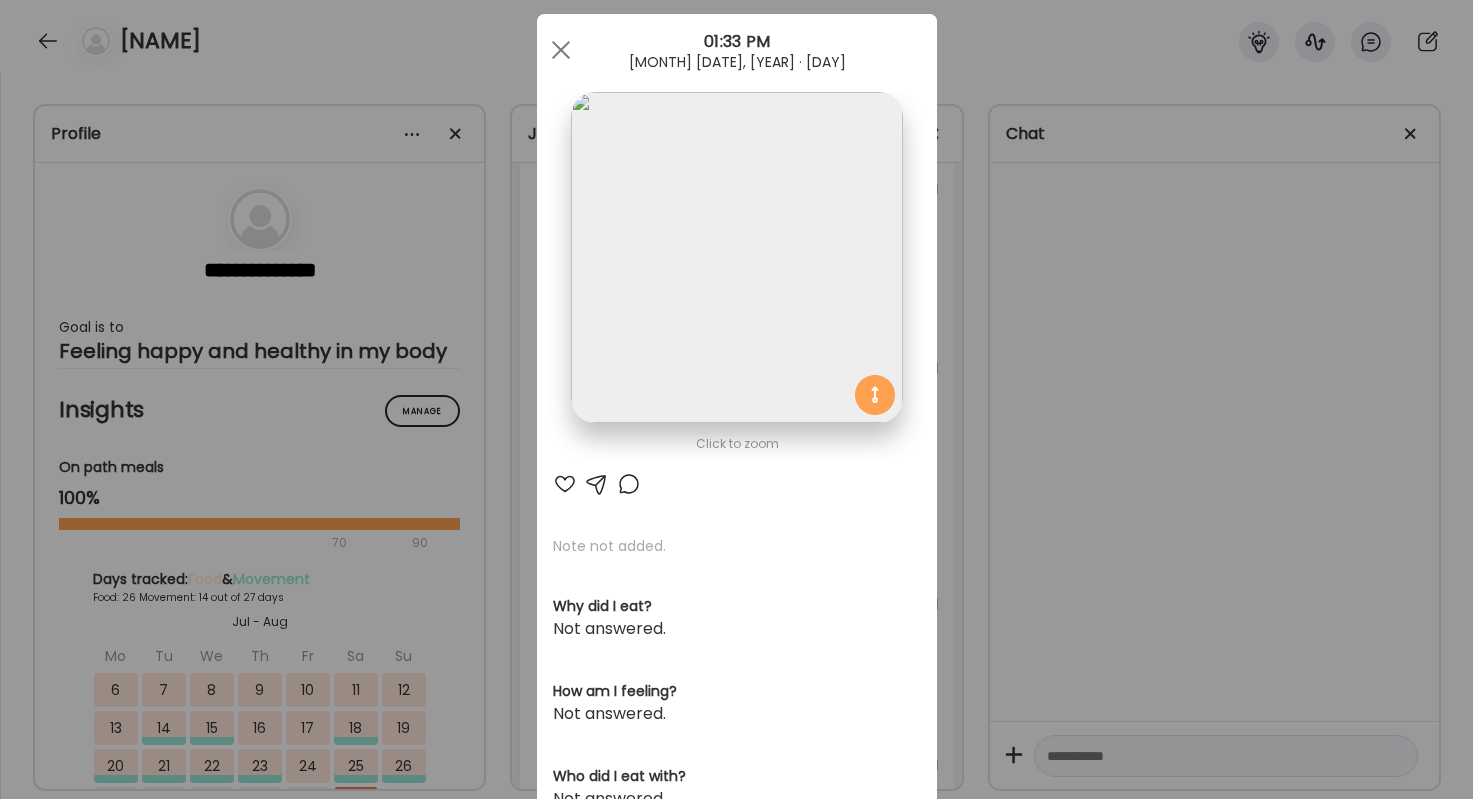 click on "Ate Coach Dashboard
Wahoo! It’s official
Take a moment to set up your Coach Profile to give your clients a smooth onboarding experience.
Skip Set up coach profile
Ate Coach Dashboard
1 Image 2 Message 3 Invite
Let’s get you quickly set up
Add a headshot or company logo for client recognition
Skip Next
Ate Coach Dashboard
1 Image 2 Message 3 Invite
Customize your welcome message
This page will be the first thing your clients will see. Add a welcome message to personalize their experience.
Header 32" at bounding box center [736, 399] 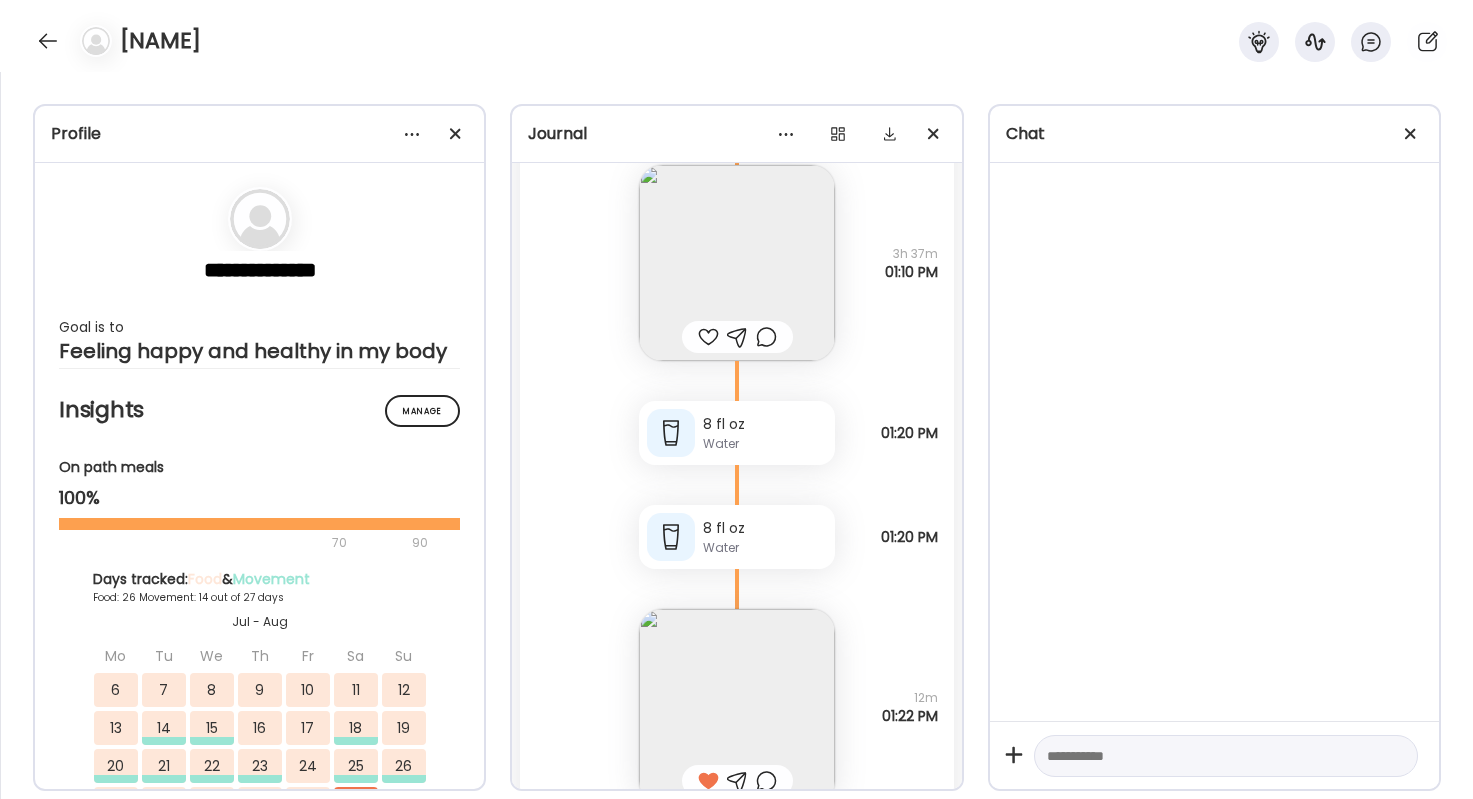 scroll, scrollTop: 73834, scrollLeft: 0, axis: vertical 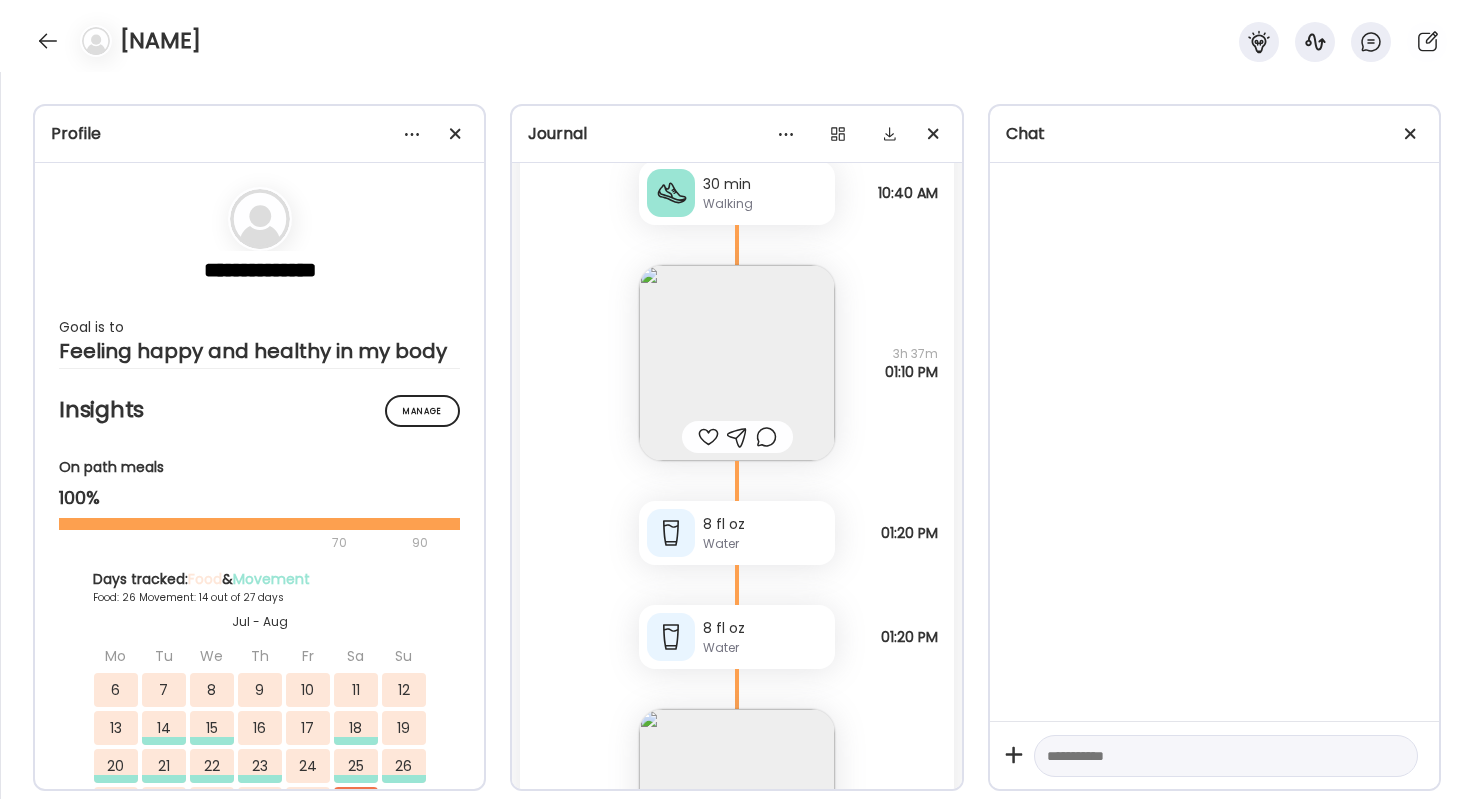 click at bounding box center [766, 437] 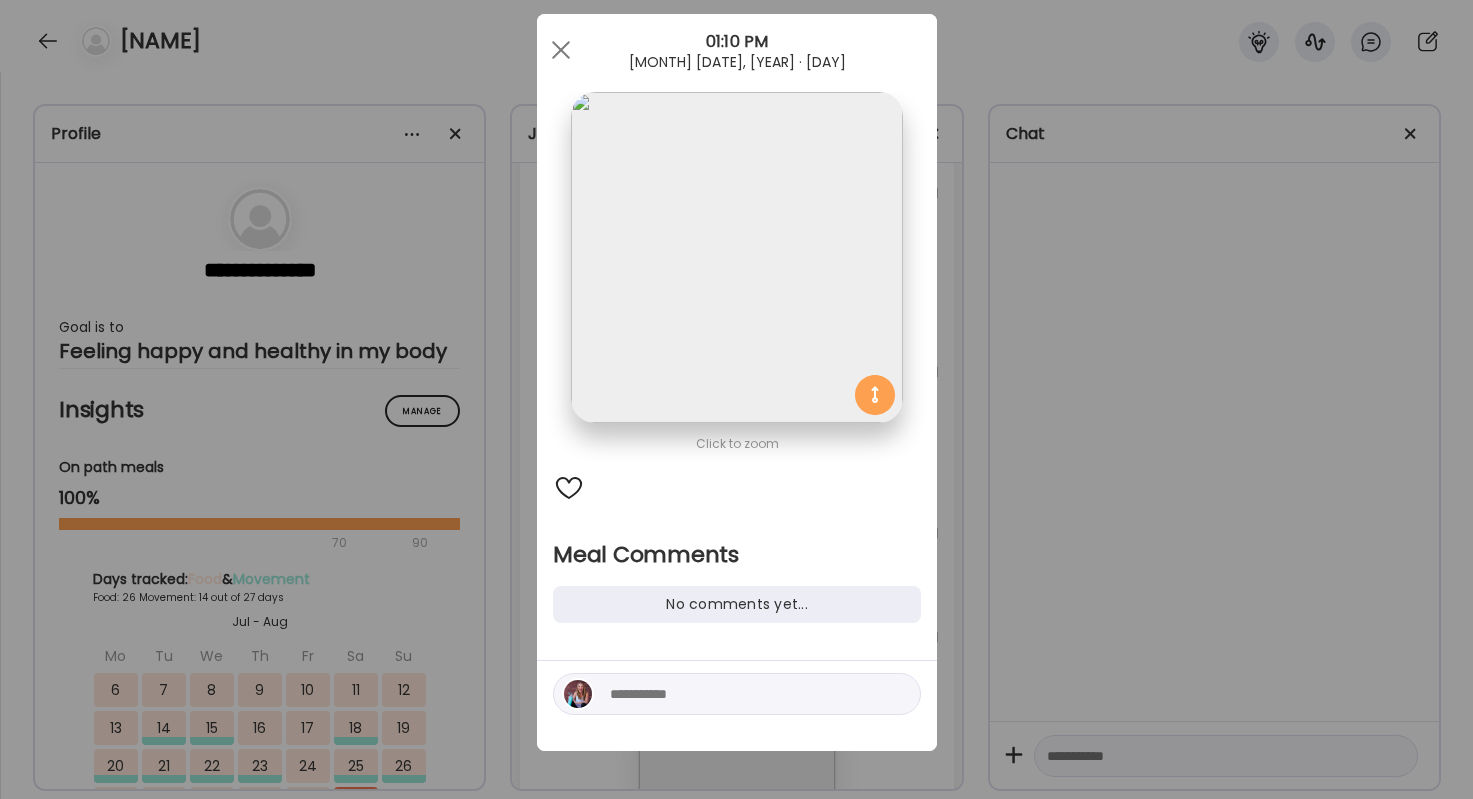 click at bounding box center [745, 694] 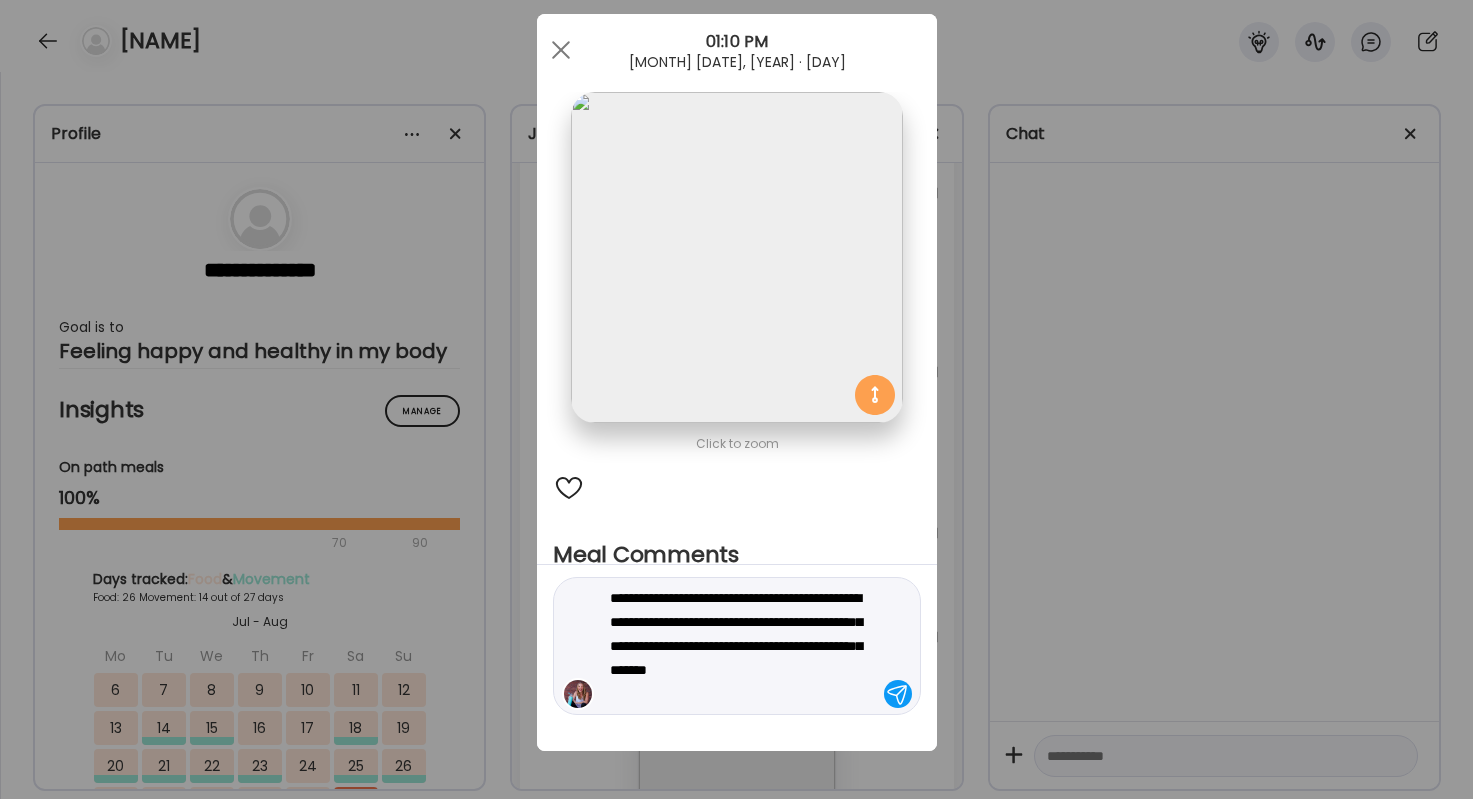 type on "**********" 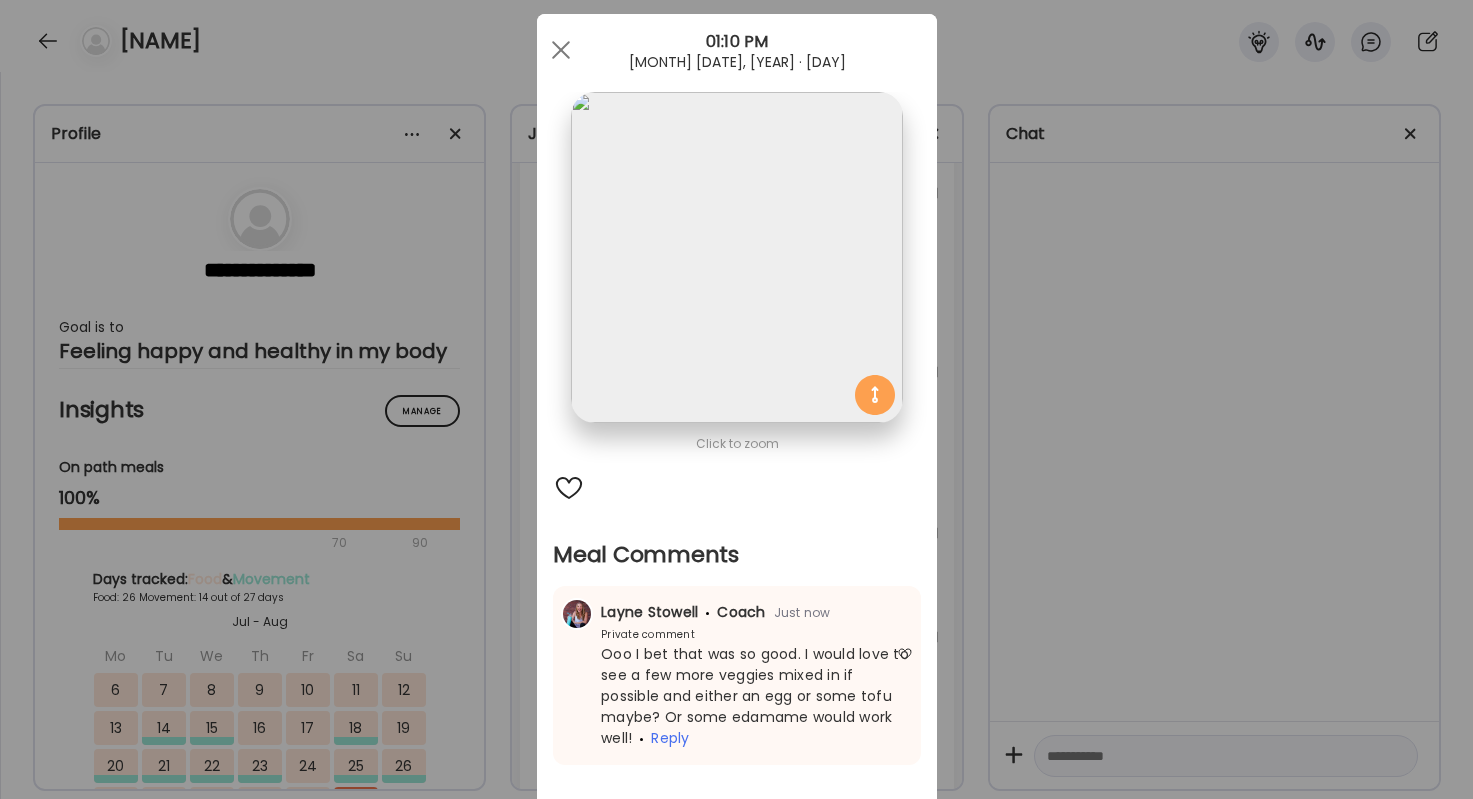 click on "Ate Coach Dashboard
Wahoo! It’s official
Take a moment to set up your Coach Profile to give your clients a smooth onboarding experience.
Skip Set up coach profile
Ate Coach Dashboard
1 Image 2 Message 3 Invite
Let’s get you quickly set up
Add a headshot or company logo for client recognition
Skip Next
Ate Coach Dashboard
1 Image 2 Message 3 Invite
Customize your welcome message
This page will be the first thing your clients will see. Add a welcome message to personalize their experience.
Header 32" at bounding box center (736, 399) 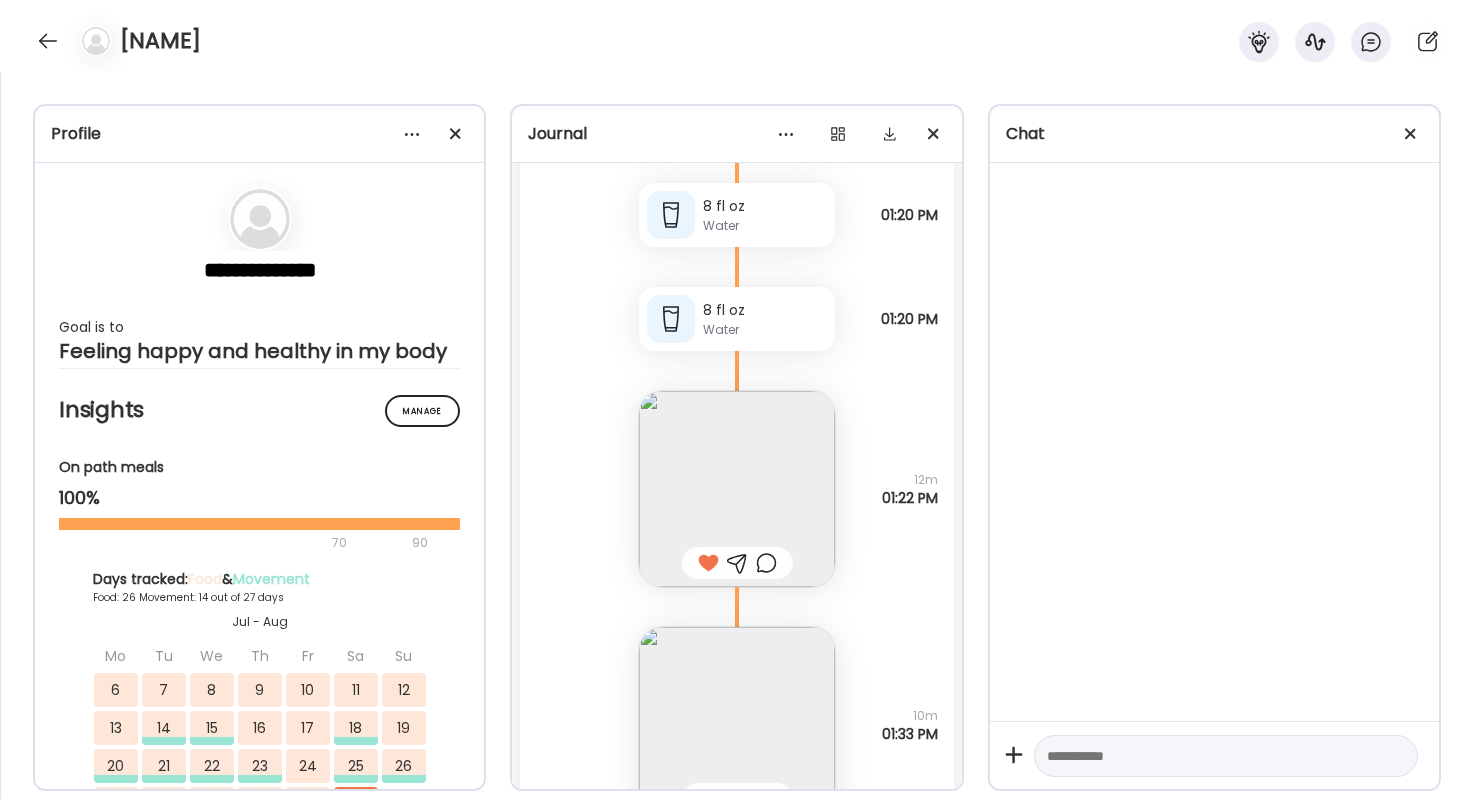 scroll, scrollTop: 74368, scrollLeft: 0, axis: vertical 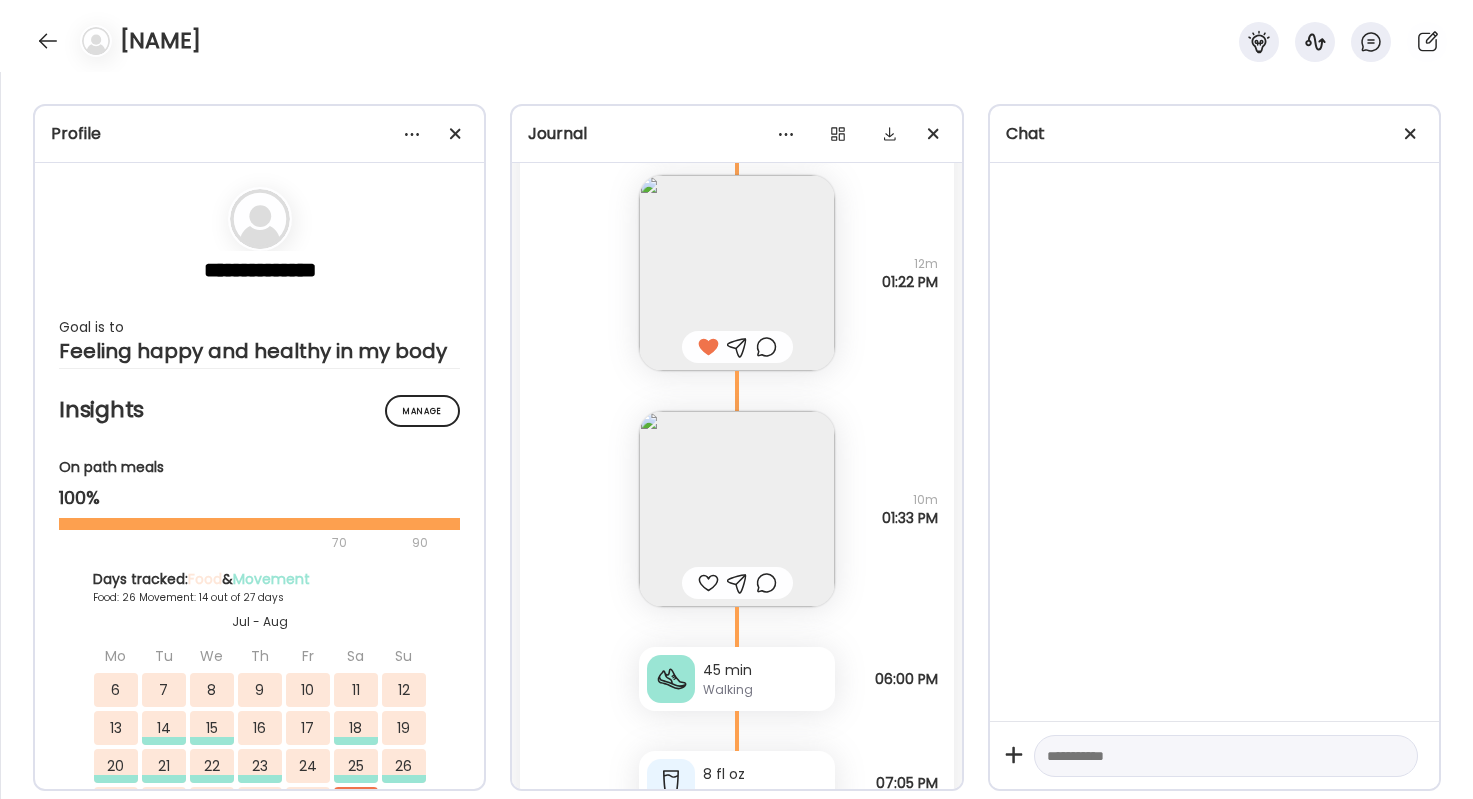 click at bounding box center [708, 583] 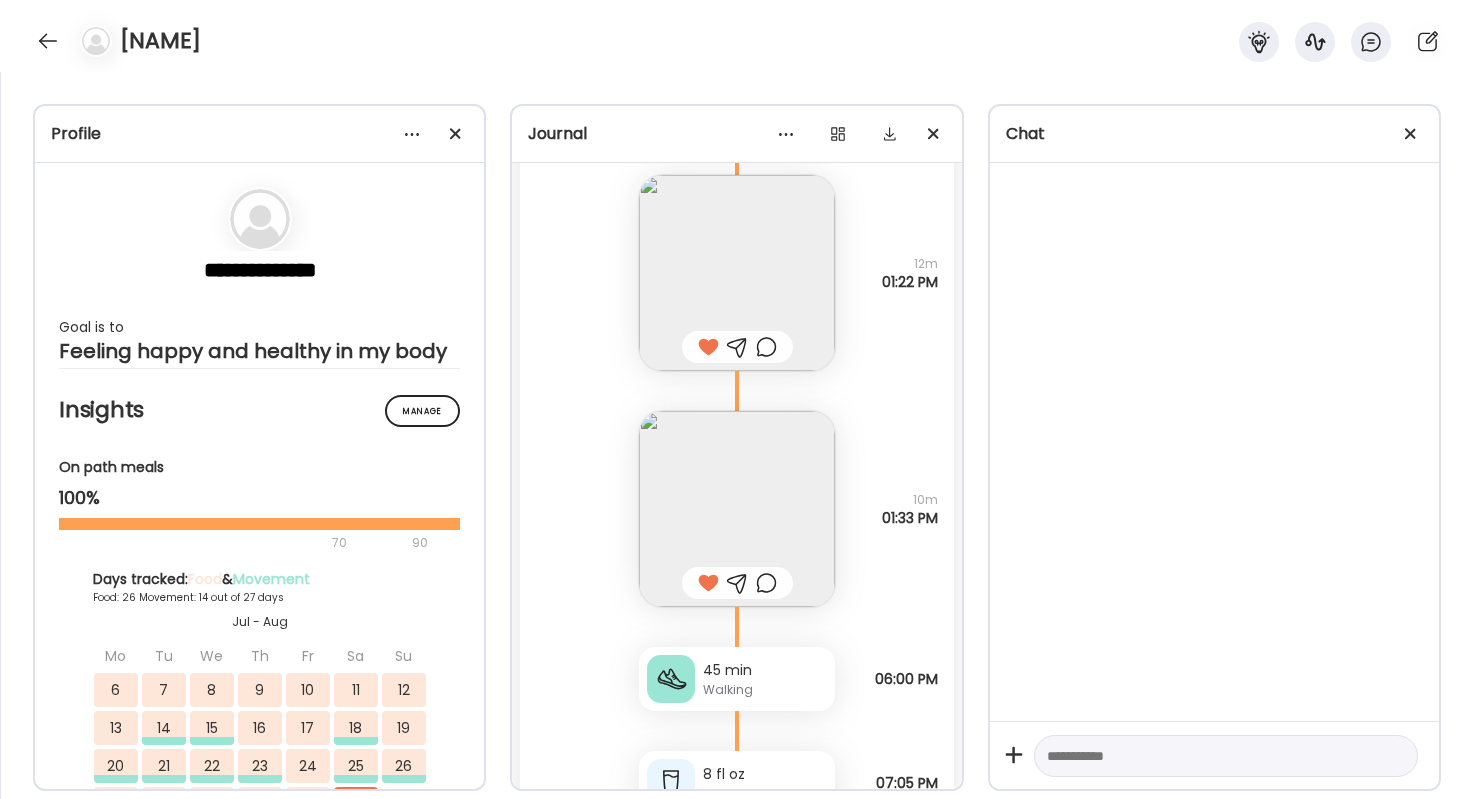 click at bounding box center (766, 583) 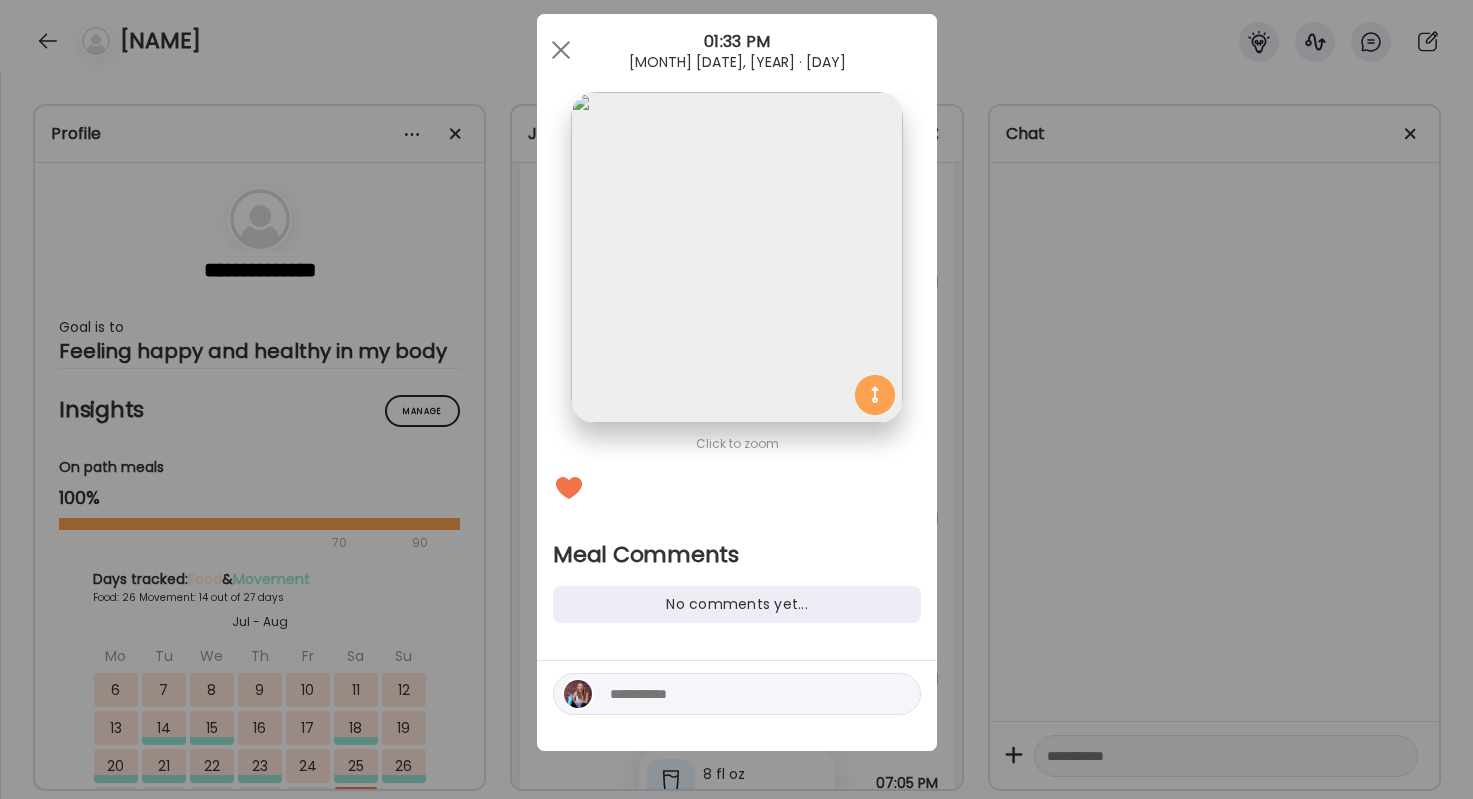 click at bounding box center [745, 694] 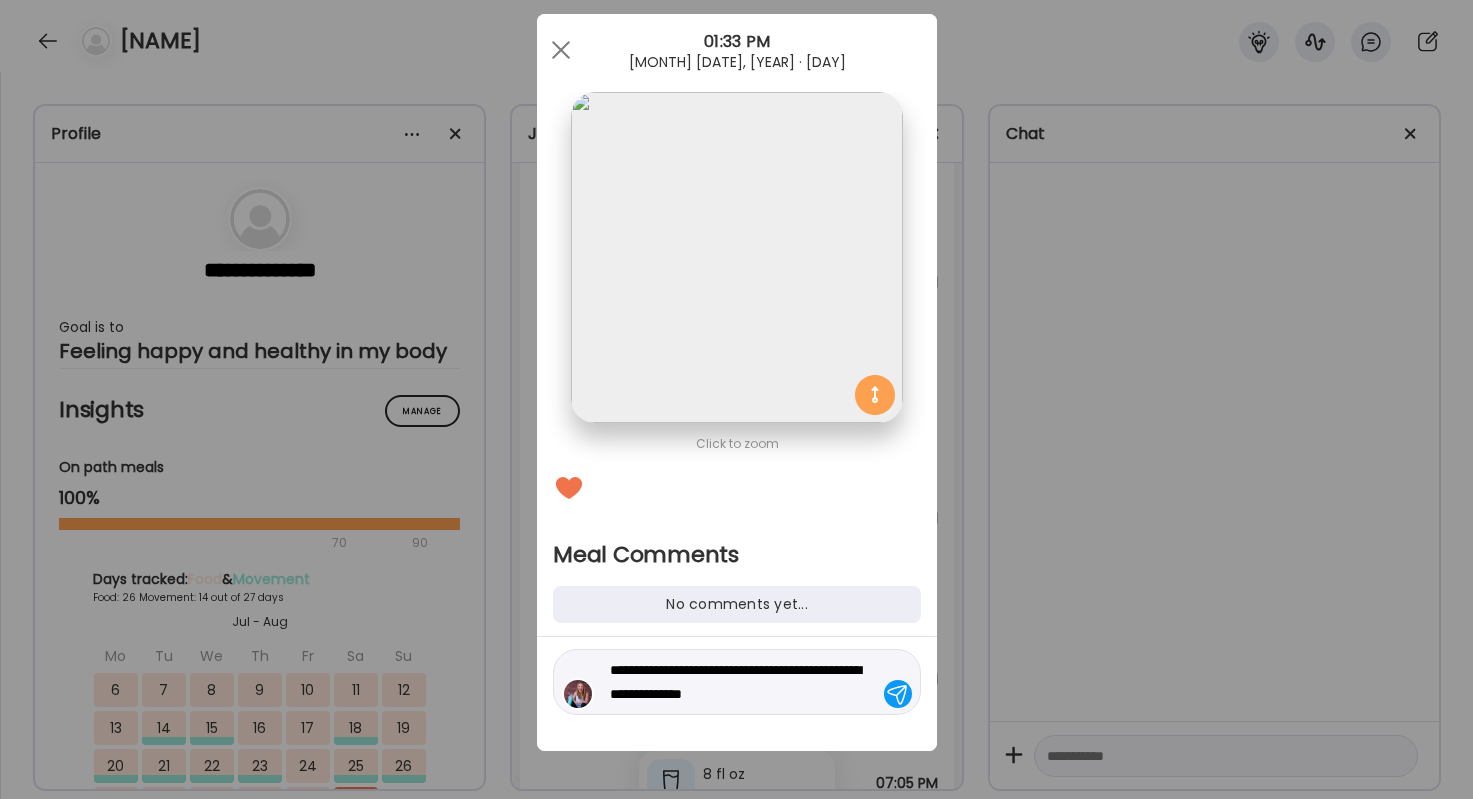type on "**********" 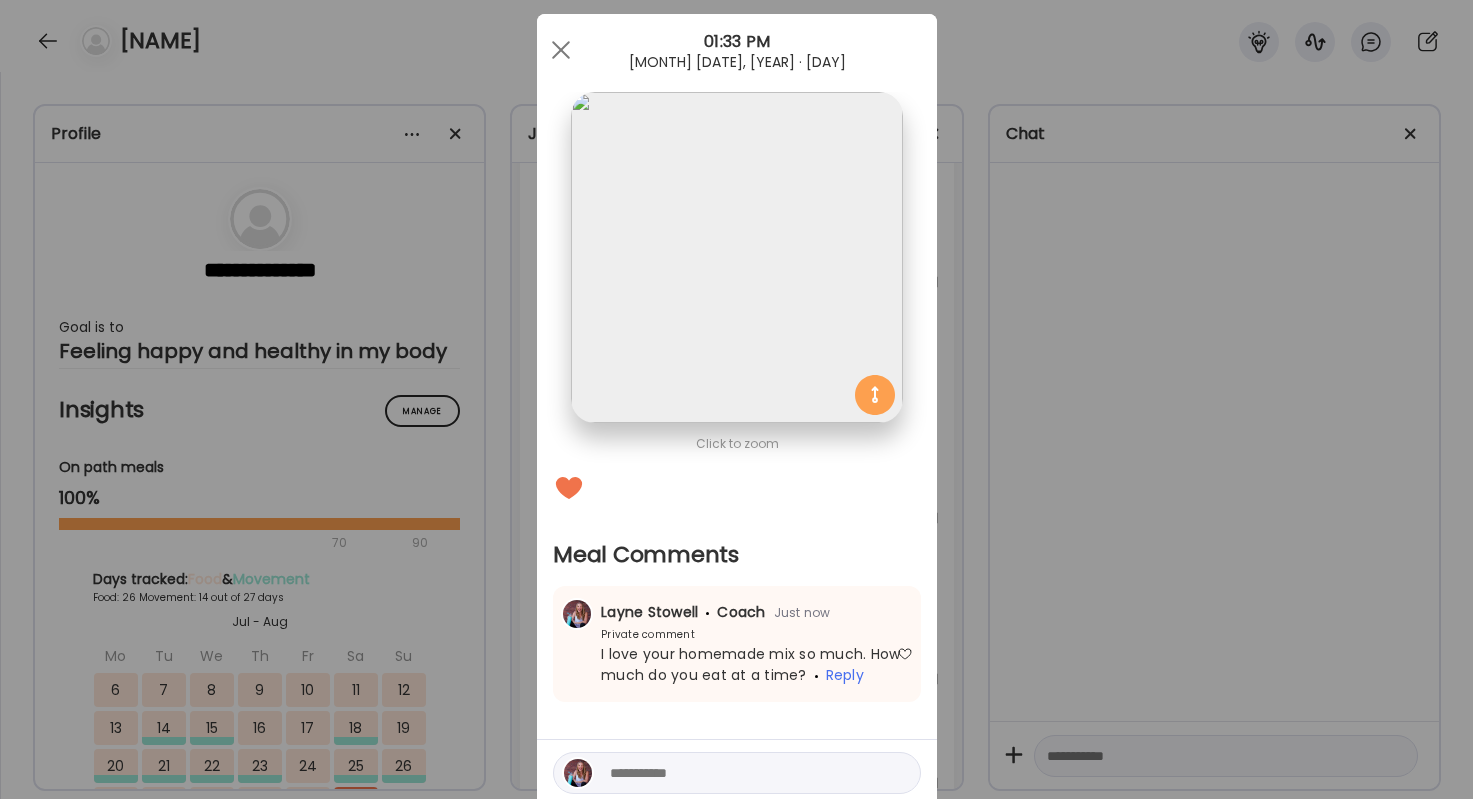 click on "Ate Coach Dashboard
Wahoo! It’s official
Take a moment to set up your Coach Profile to give your clients a smooth onboarding experience.
Skip Set up coach profile
Ate Coach Dashboard
1 Image 2 Message 3 Invite
Let’s get you quickly set up
Add a headshot or company logo for client recognition
Skip Next
Ate Coach Dashboard
1 Image 2 Message 3 Invite
Customize your welcome message
This page will be the first thing your clients will see. Add a welcome message to personalize their experience.
Header 32" at bounding box center (736, 399) 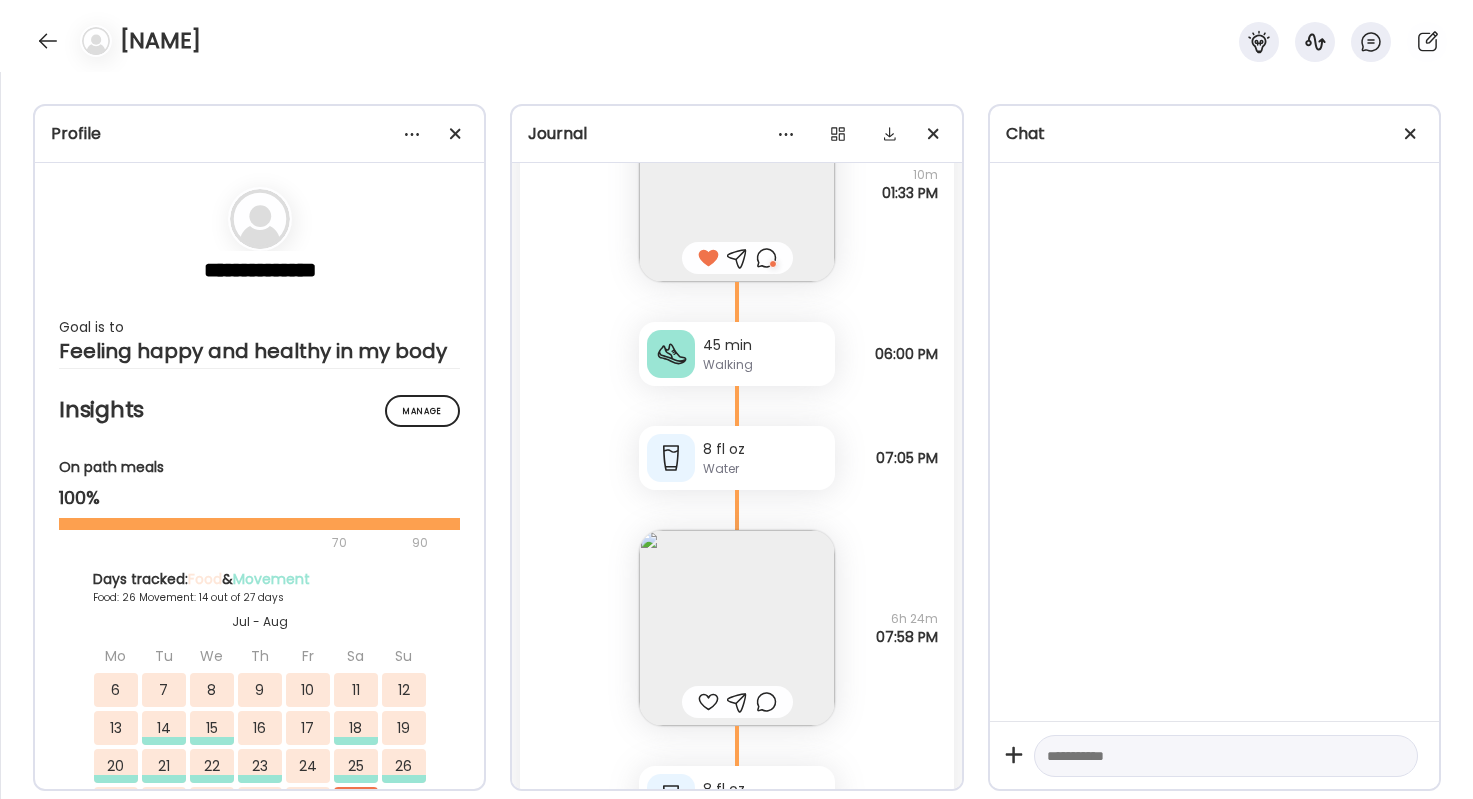 scroll, scrollTop: 74723, scrollLeft: 0, axis: vertical 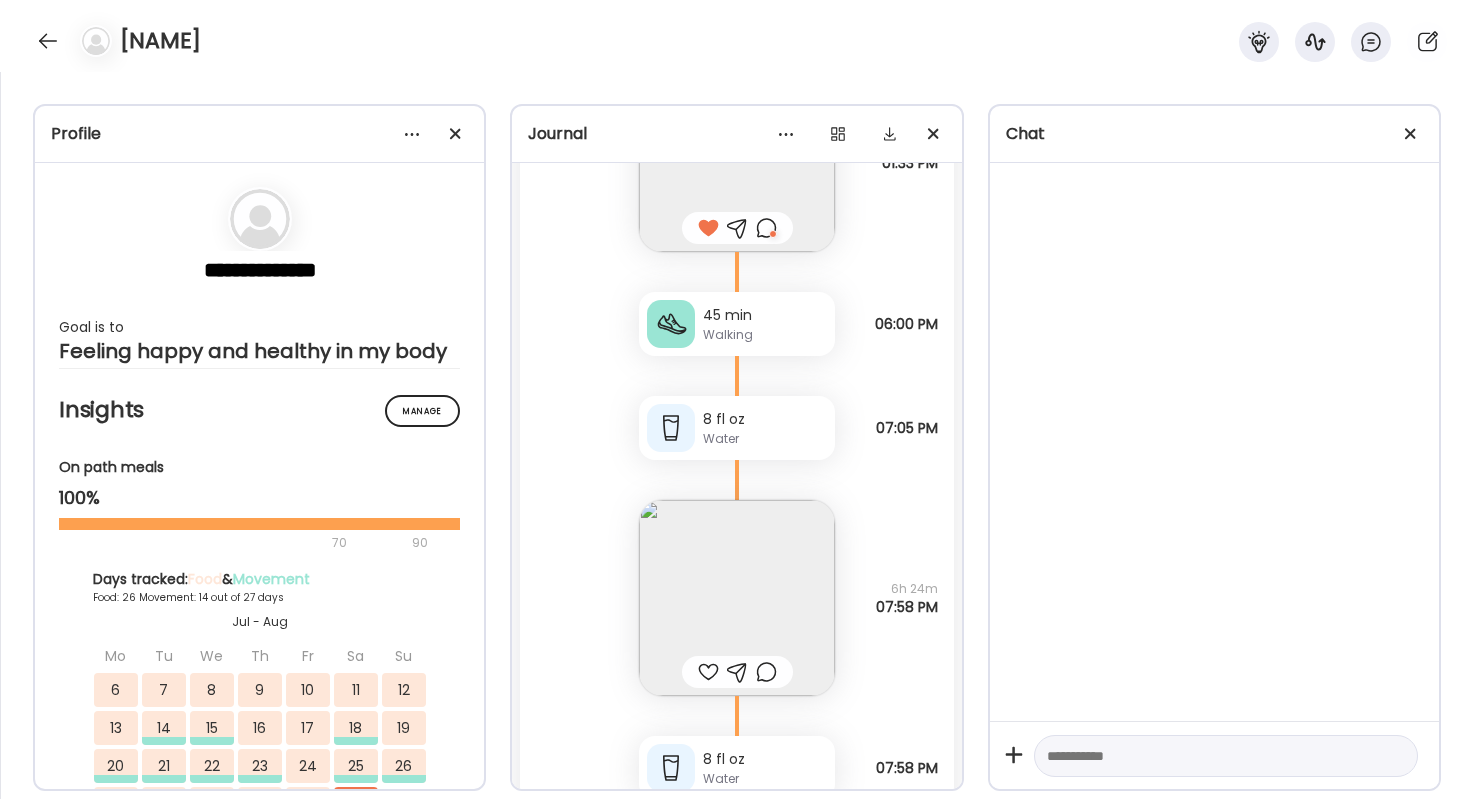 click at bounding box center (708, 672) 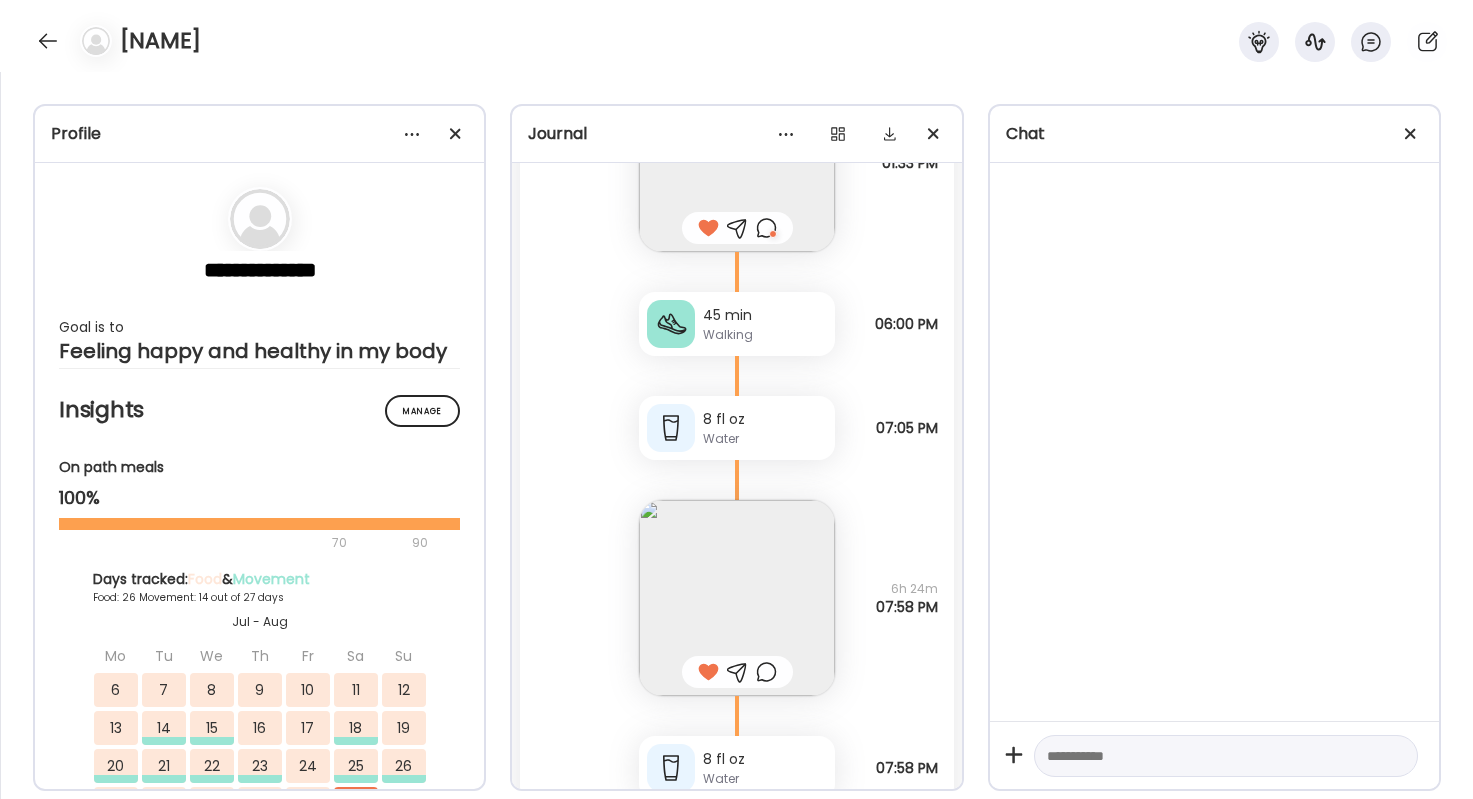 click at bounding box center (737, 598) 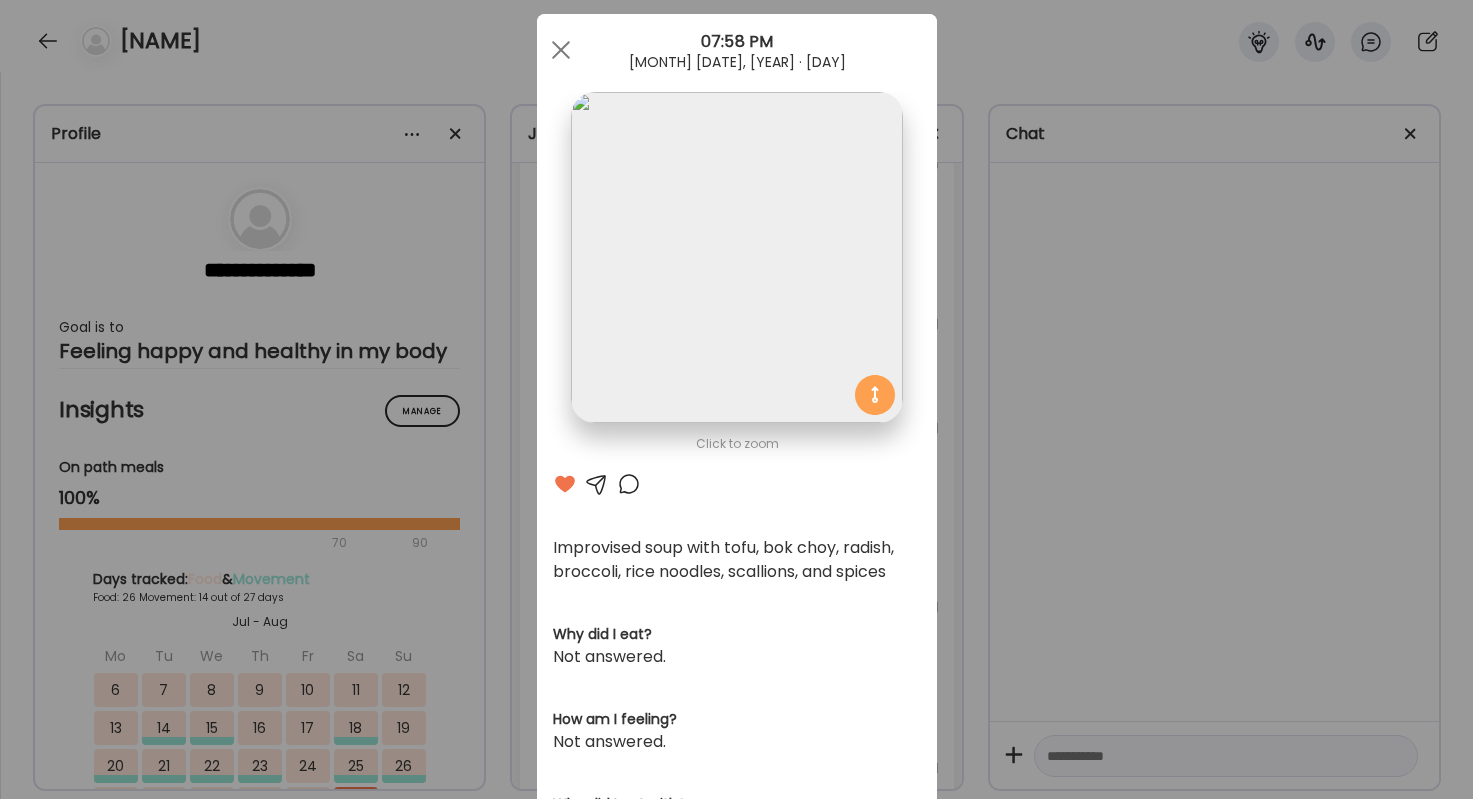 click on "Improvised soup with tofu, bok choy, radish, broccoli, rice noodles, scallions, and spices" at bounding box center [737, 560] 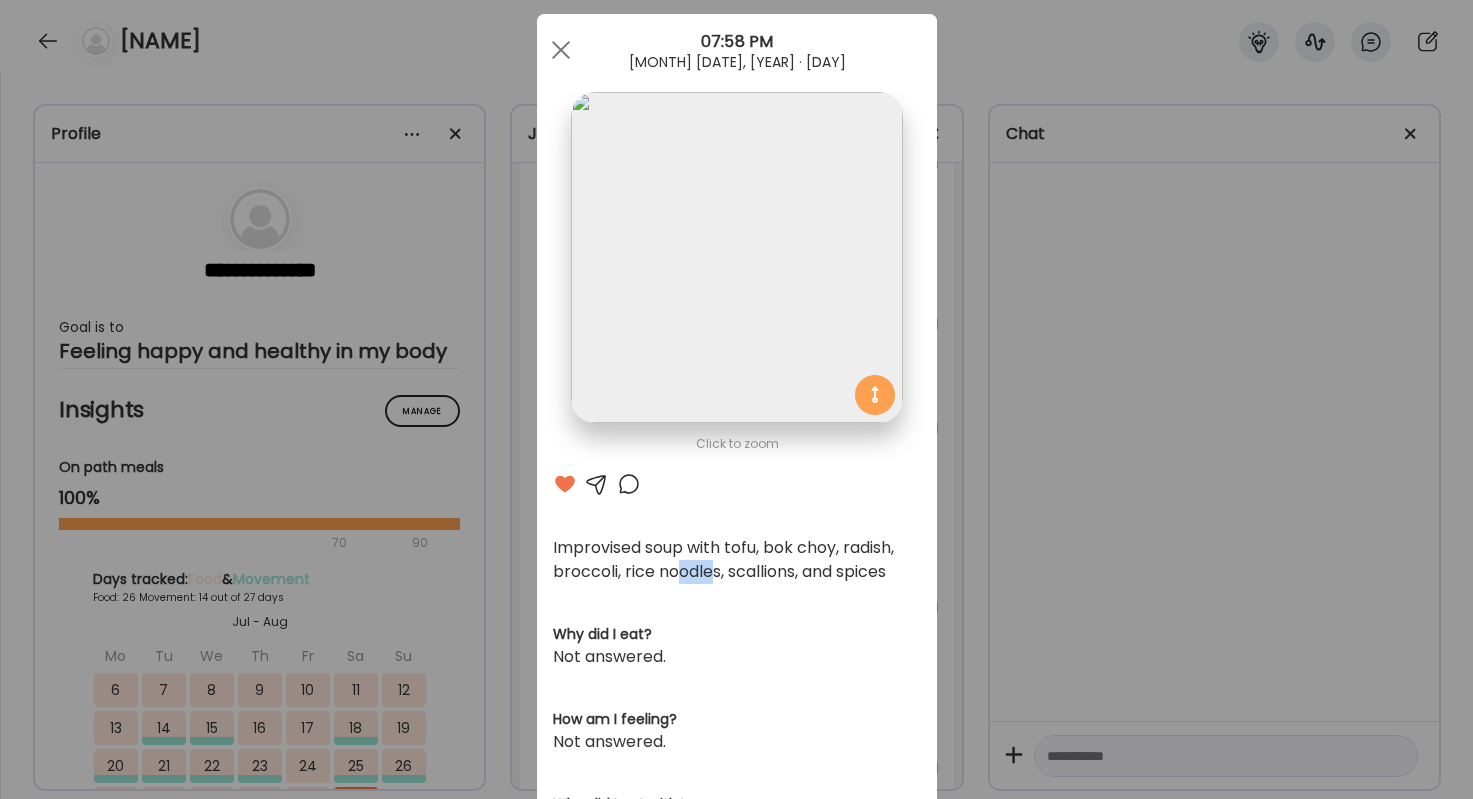 drag, startPoint x: 675, startPoint y: 570, endPoint x: 727, endPoint y: 569, distance: 52.009613 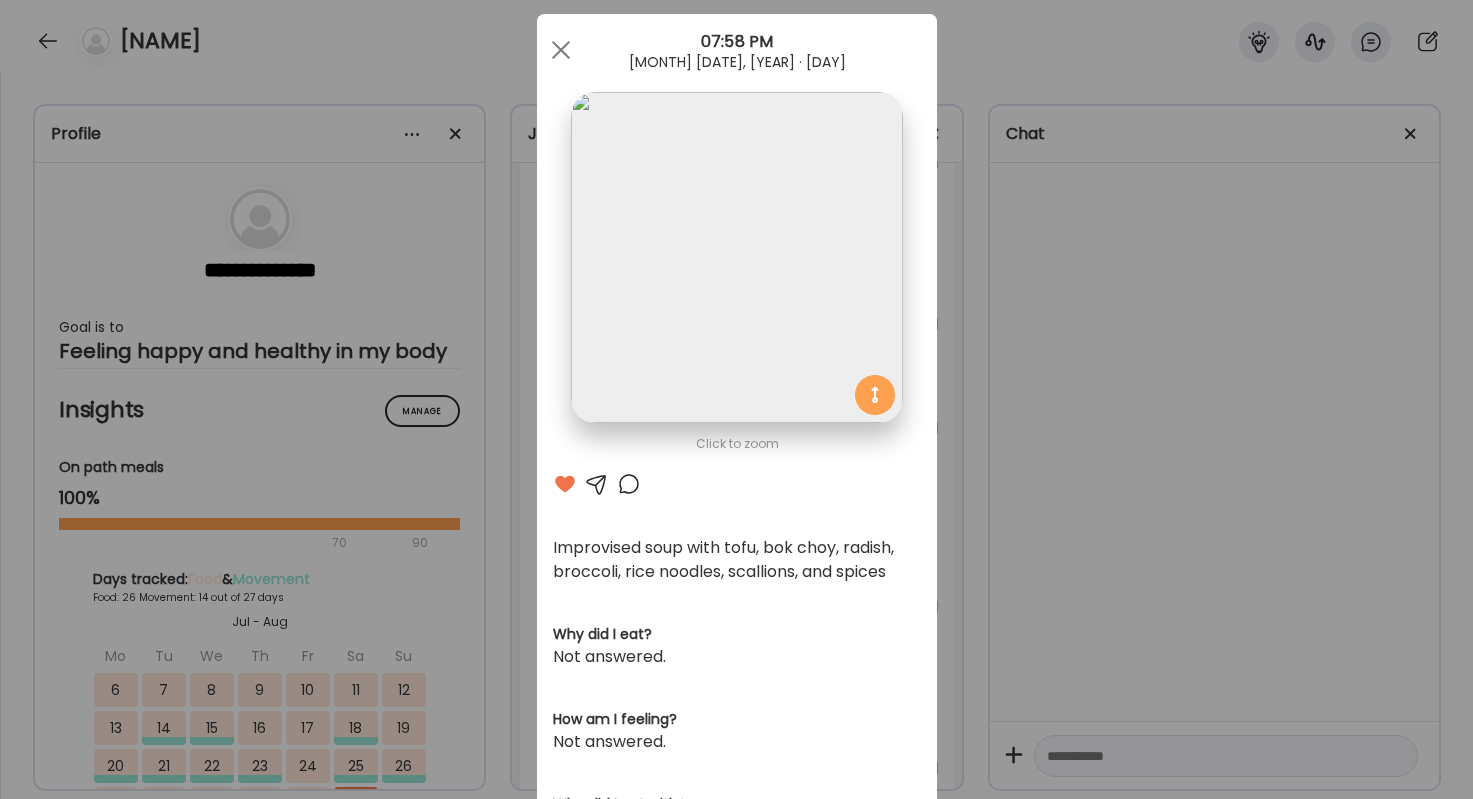 click at bounding box center (629, 484) 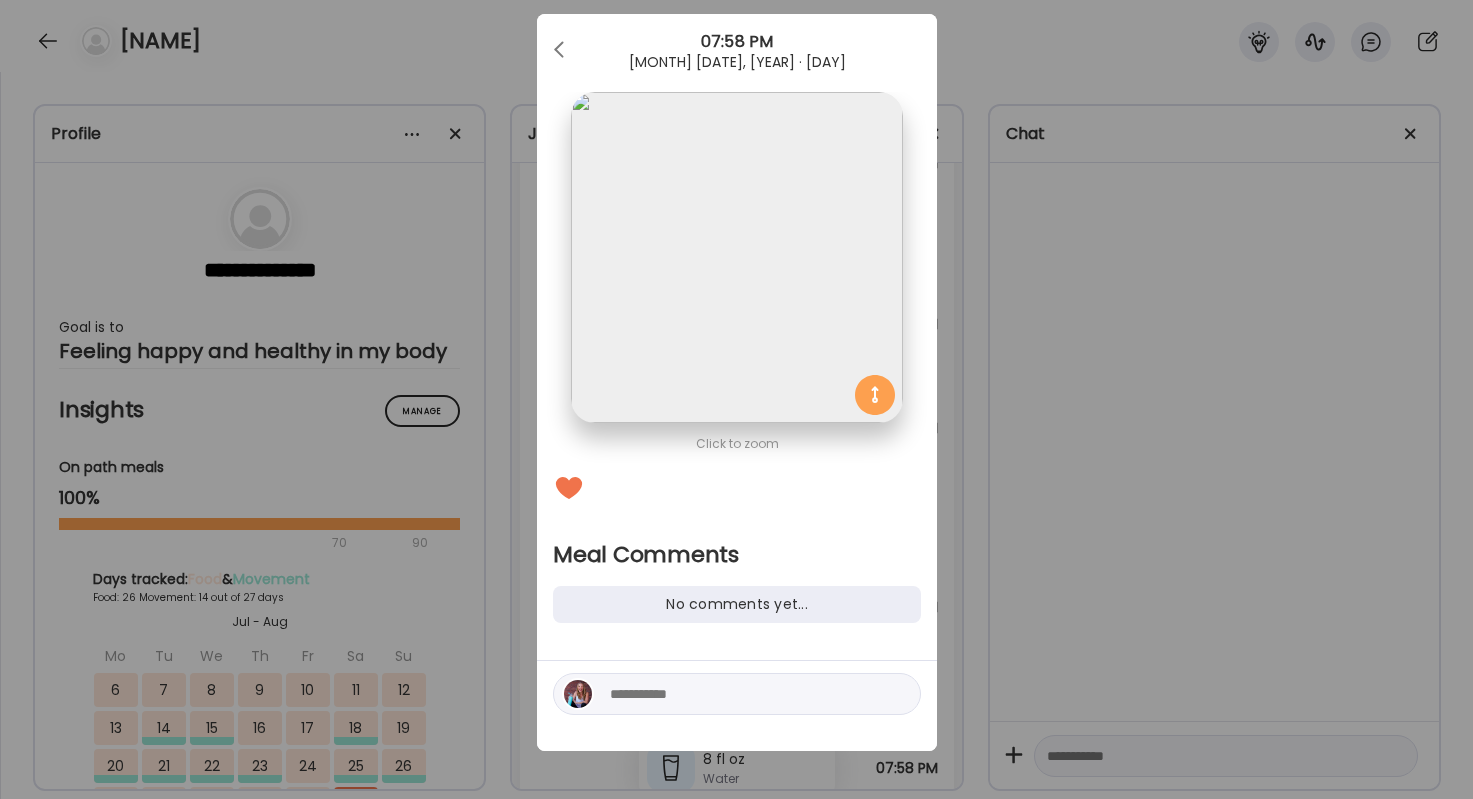 click at bounding box center [745, 694] 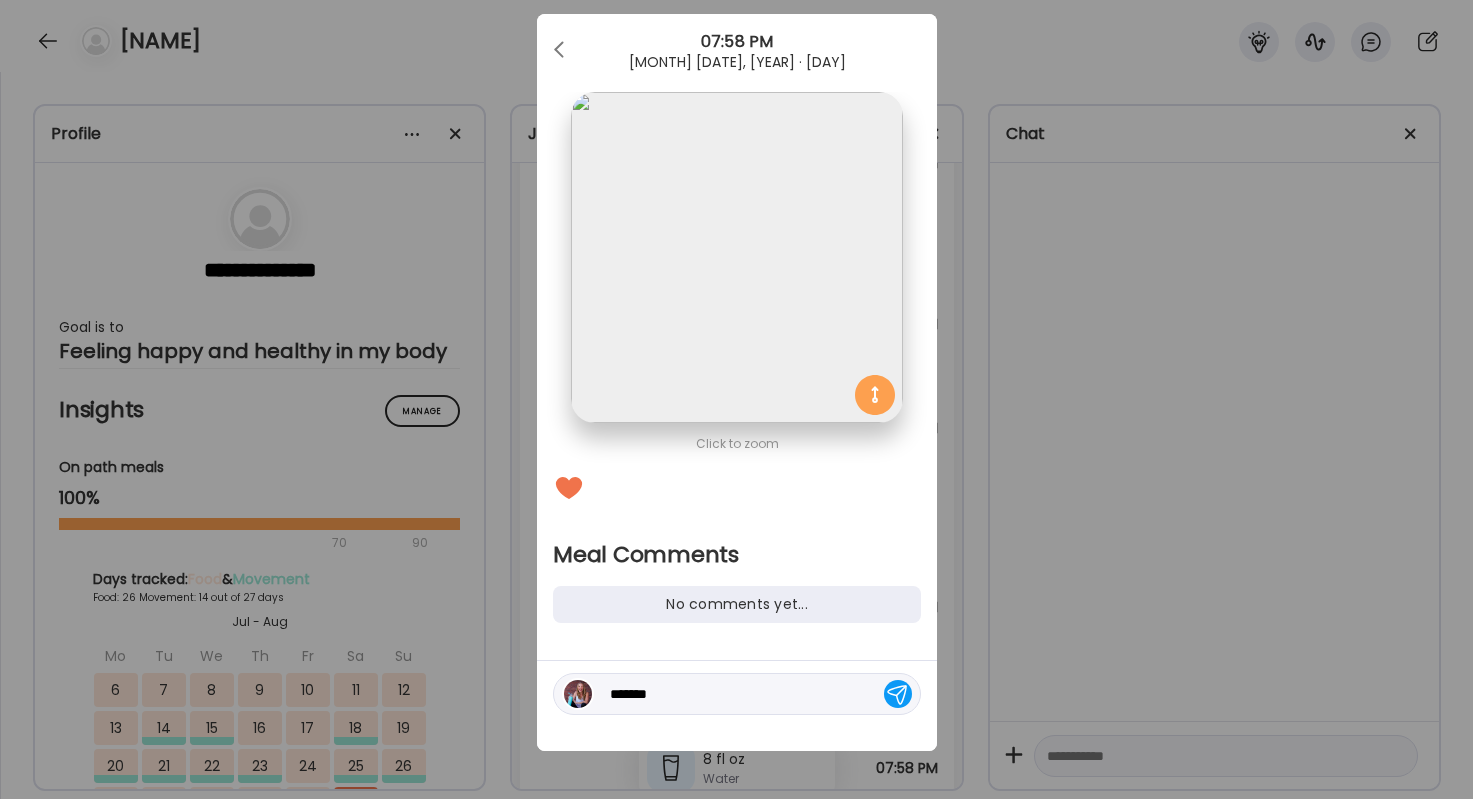 type on "********" 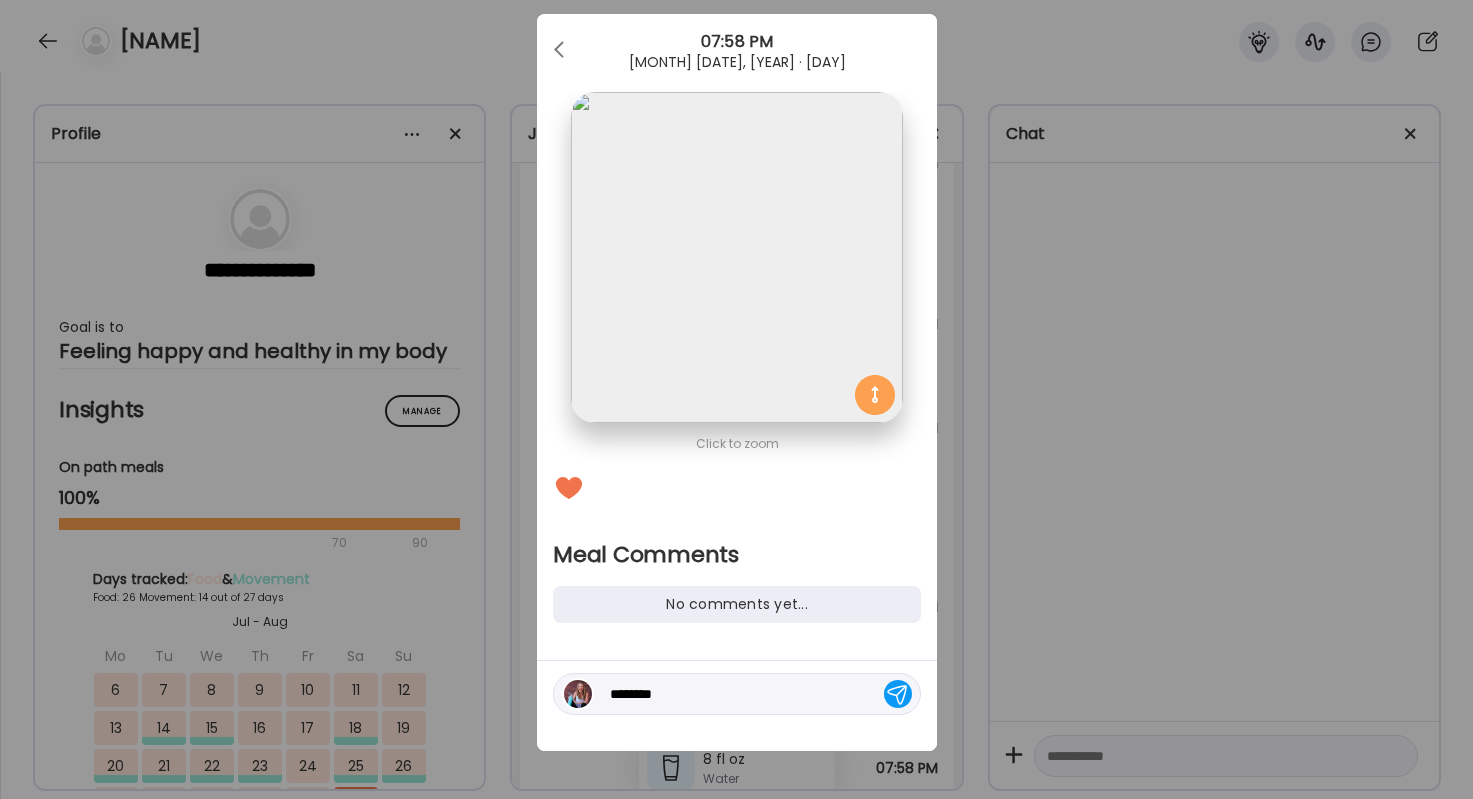 type 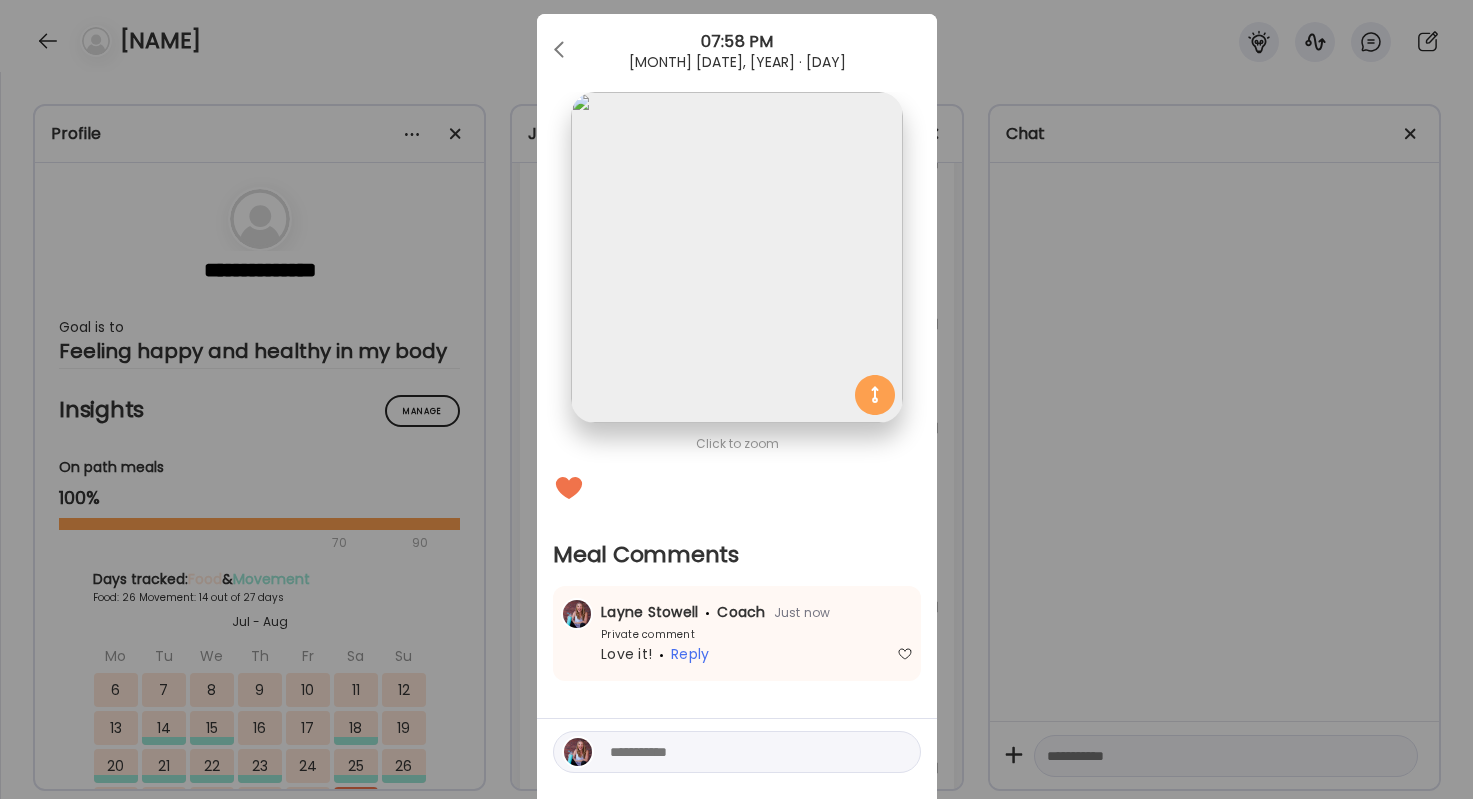 click on "Ate Coach Dashboard
Wahoo! It’s official
Take a moment to set up your Coach Profile to give your clients a smooth onboarding experience.
Skip Set up coach profile
Ate Coach Dashboard
1 Image 2 Message 3 Invite
Let’s get you quickly set up
Add a headshot or company logo for client recognition
Skip Next
Ate Coach Dashboard
1 Image 2 Message 3 Invite
Customize your welcome message
This page will be the first thing your clients will see. Add a welcome message to personalize their experience.
Header 32" at bounding box center (736, 399) 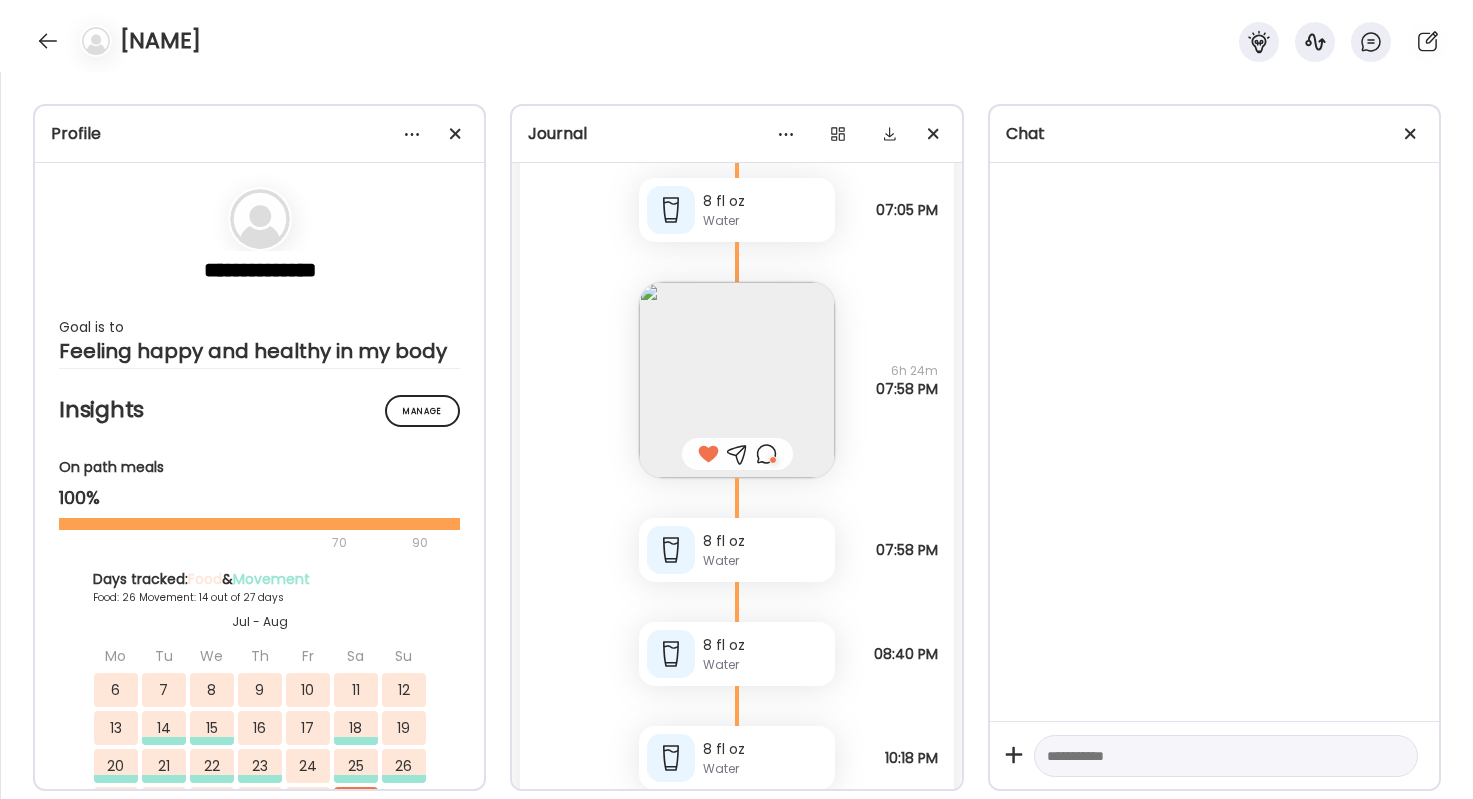 scroll, scrollTop: 74960, scrollLeft: 0, axis: vertical 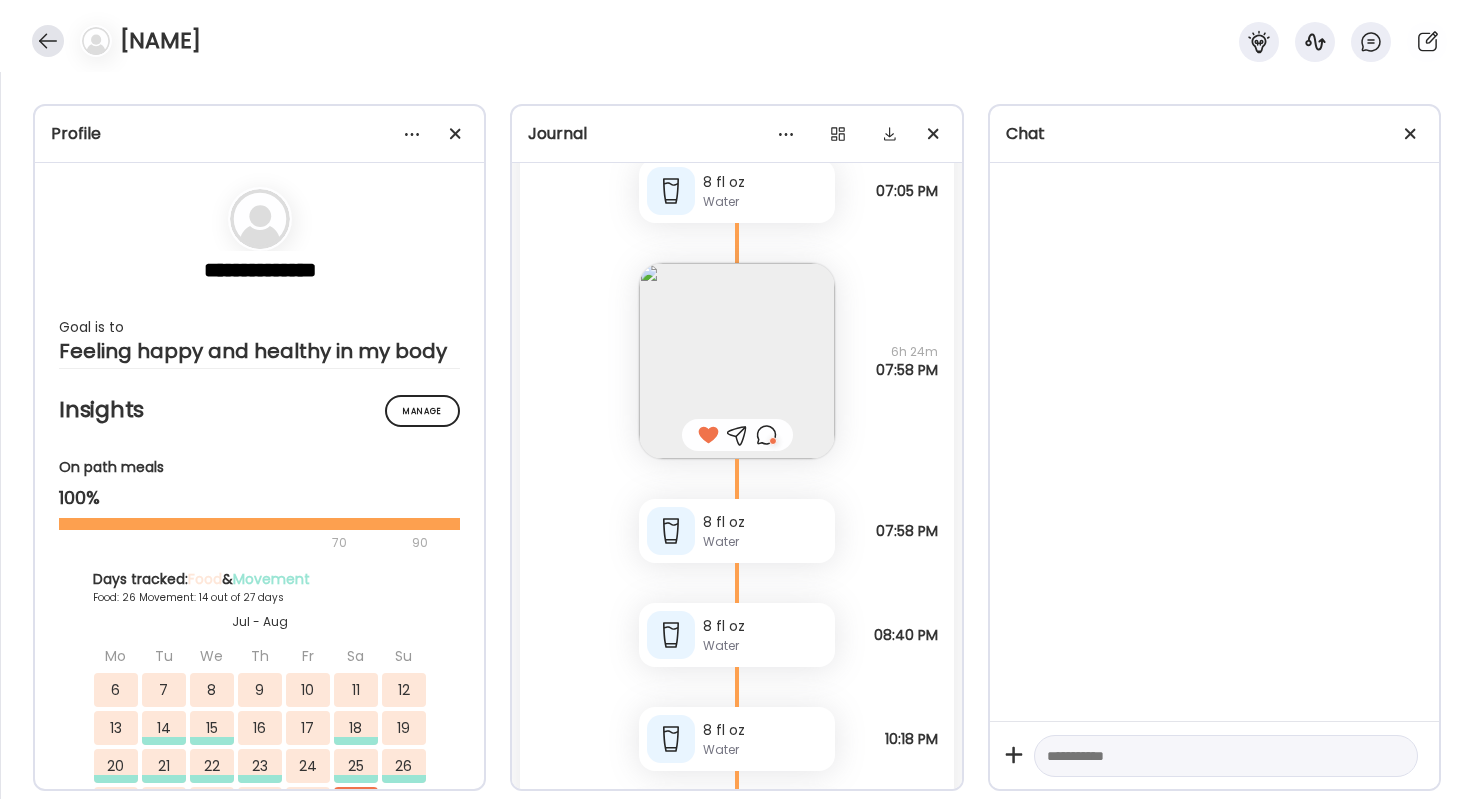 click at bounding box center [48, 41] 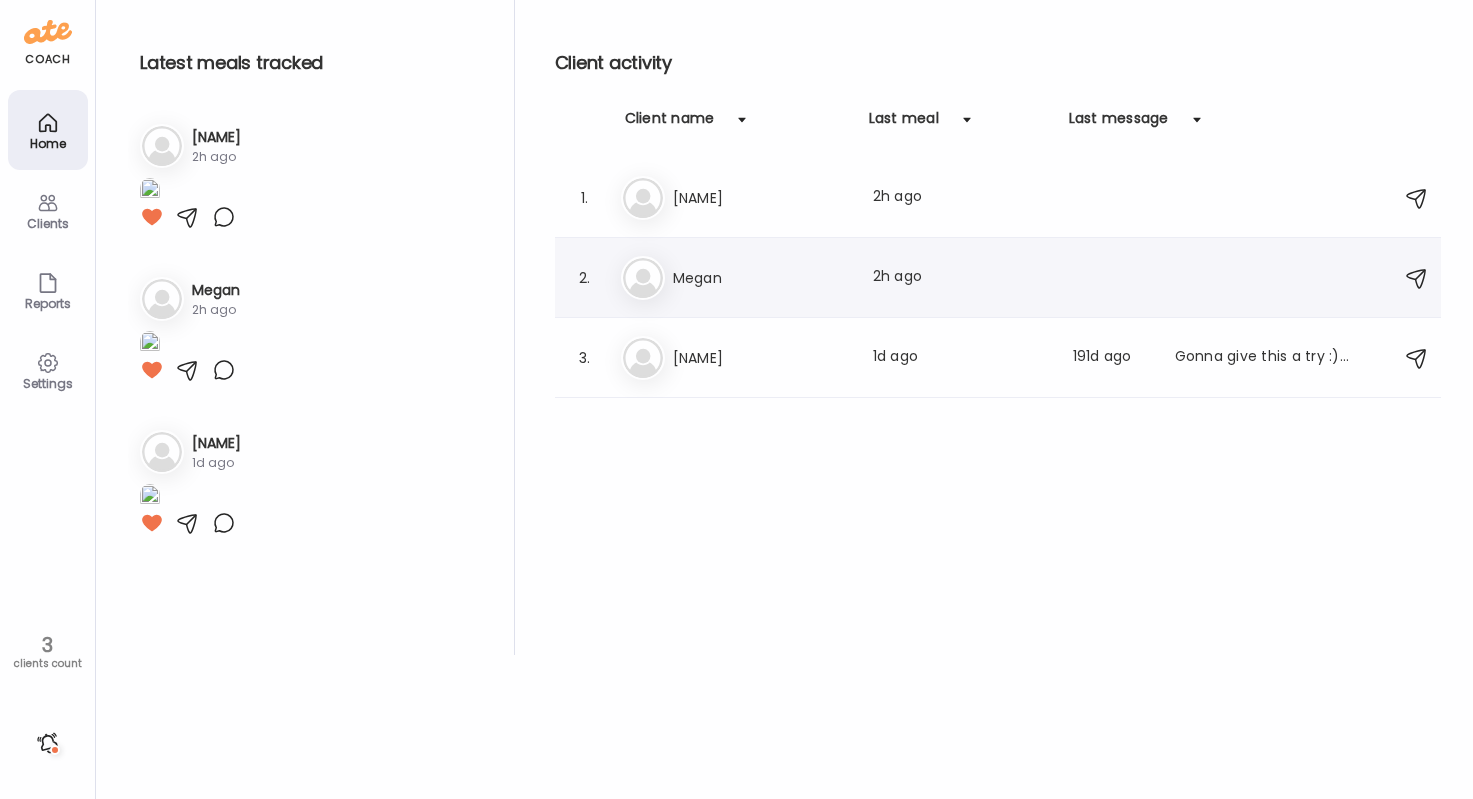 click on "Megan" at bounding box center [761, 278] 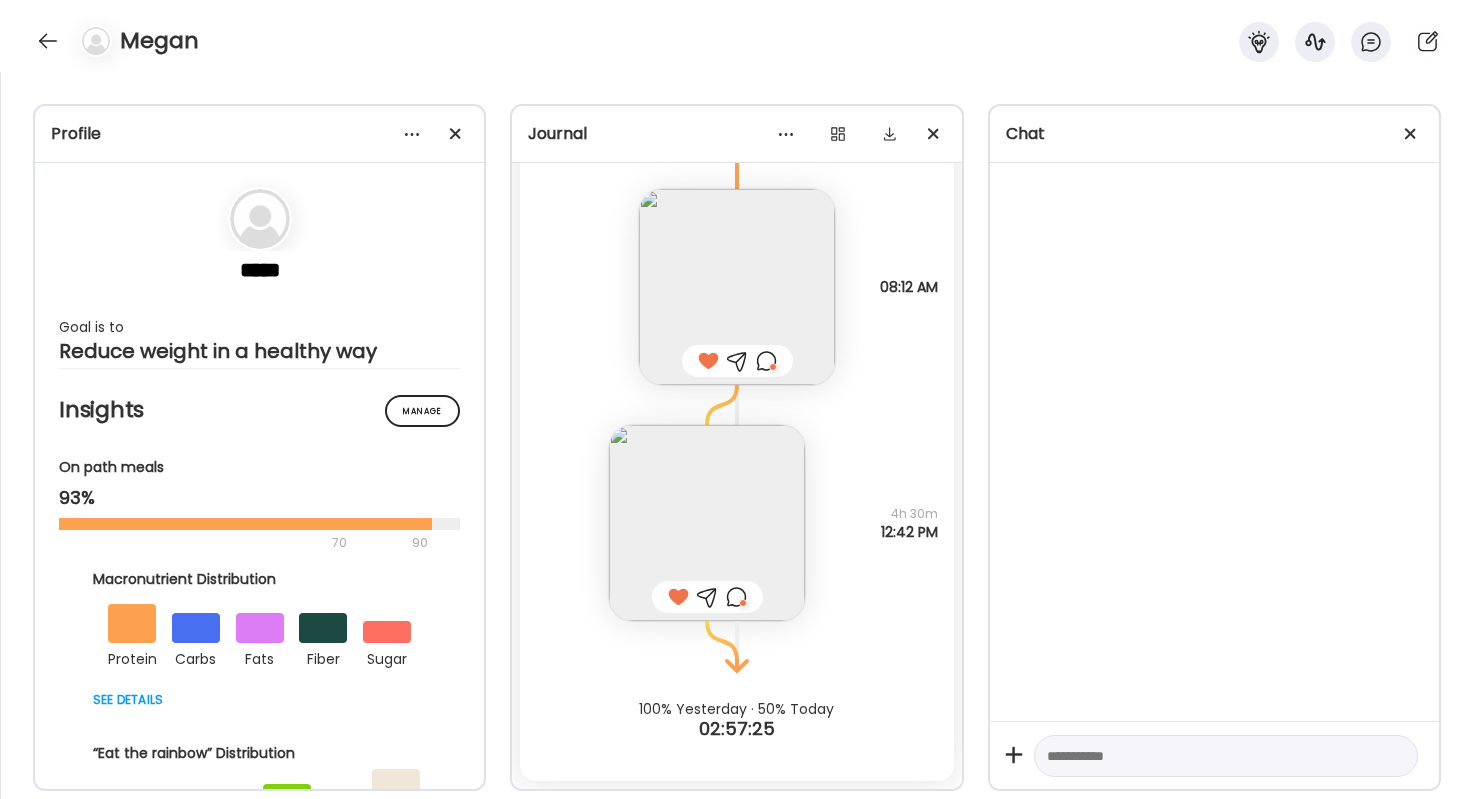 scroll, scrollTop: 53410, scrollLeft: 0, axis: vertical 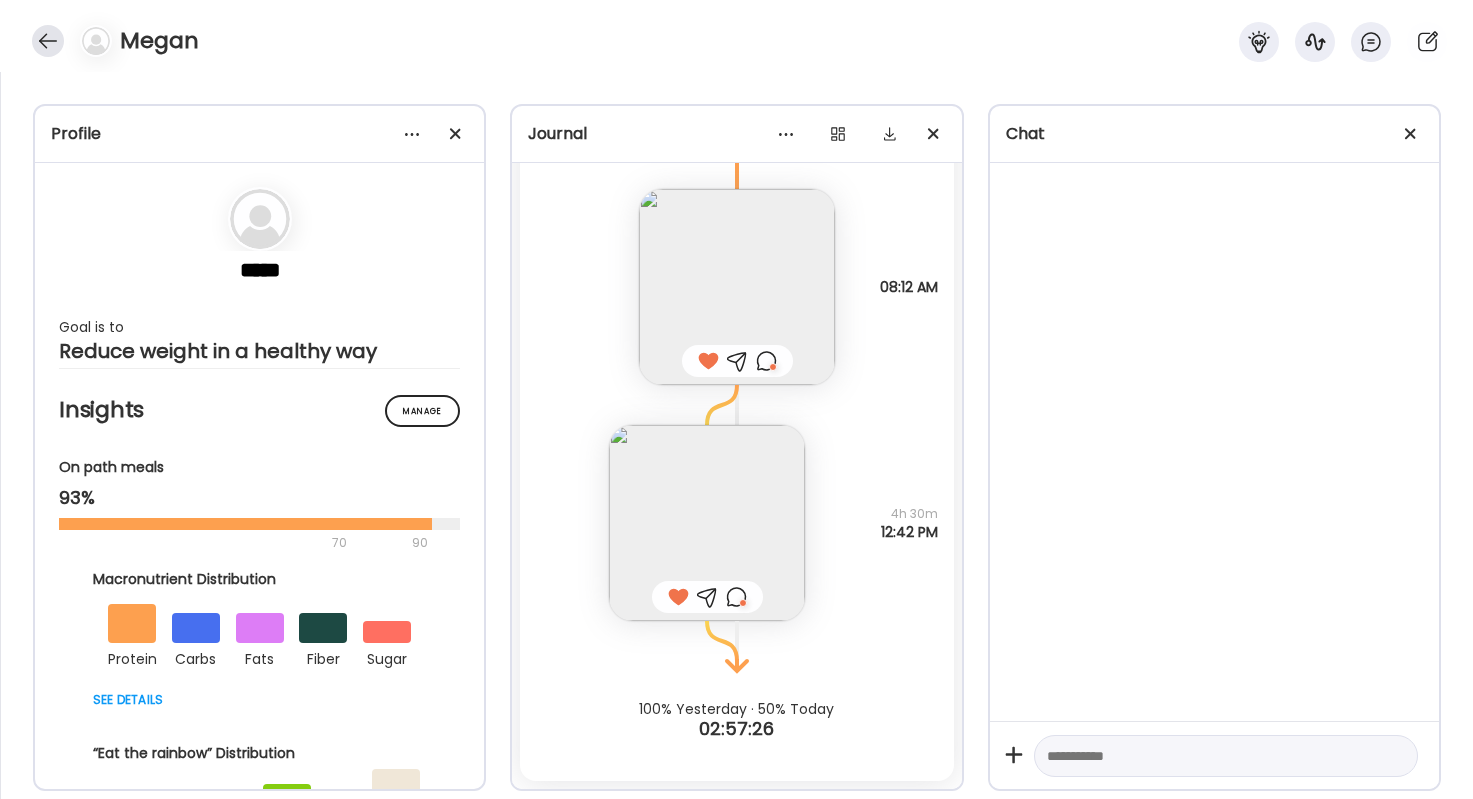 click at bounding box center (48, 41) 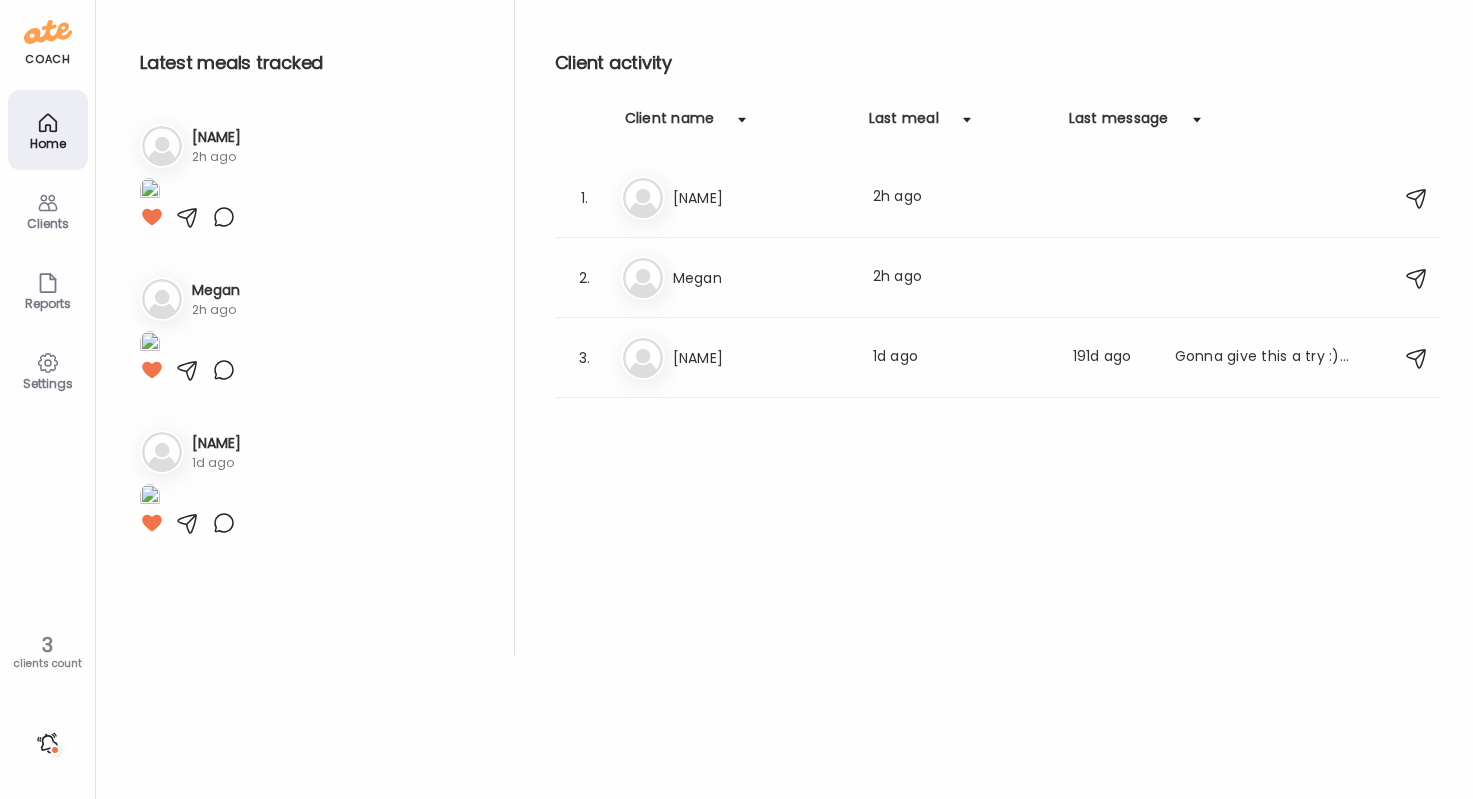 click at bounding box center (48, 743) 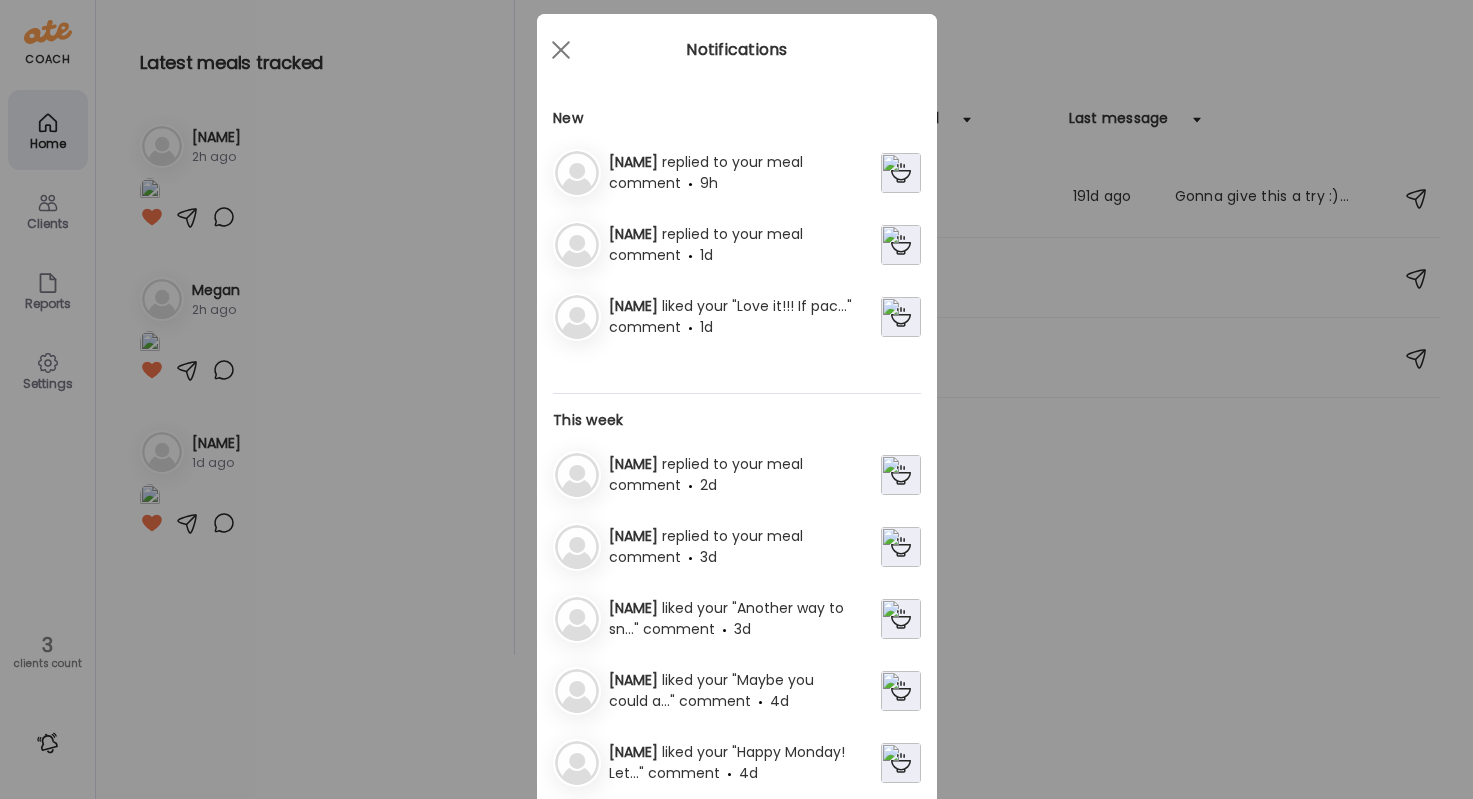 click on "replied to your meal comment" at bounding box center (706, 244) 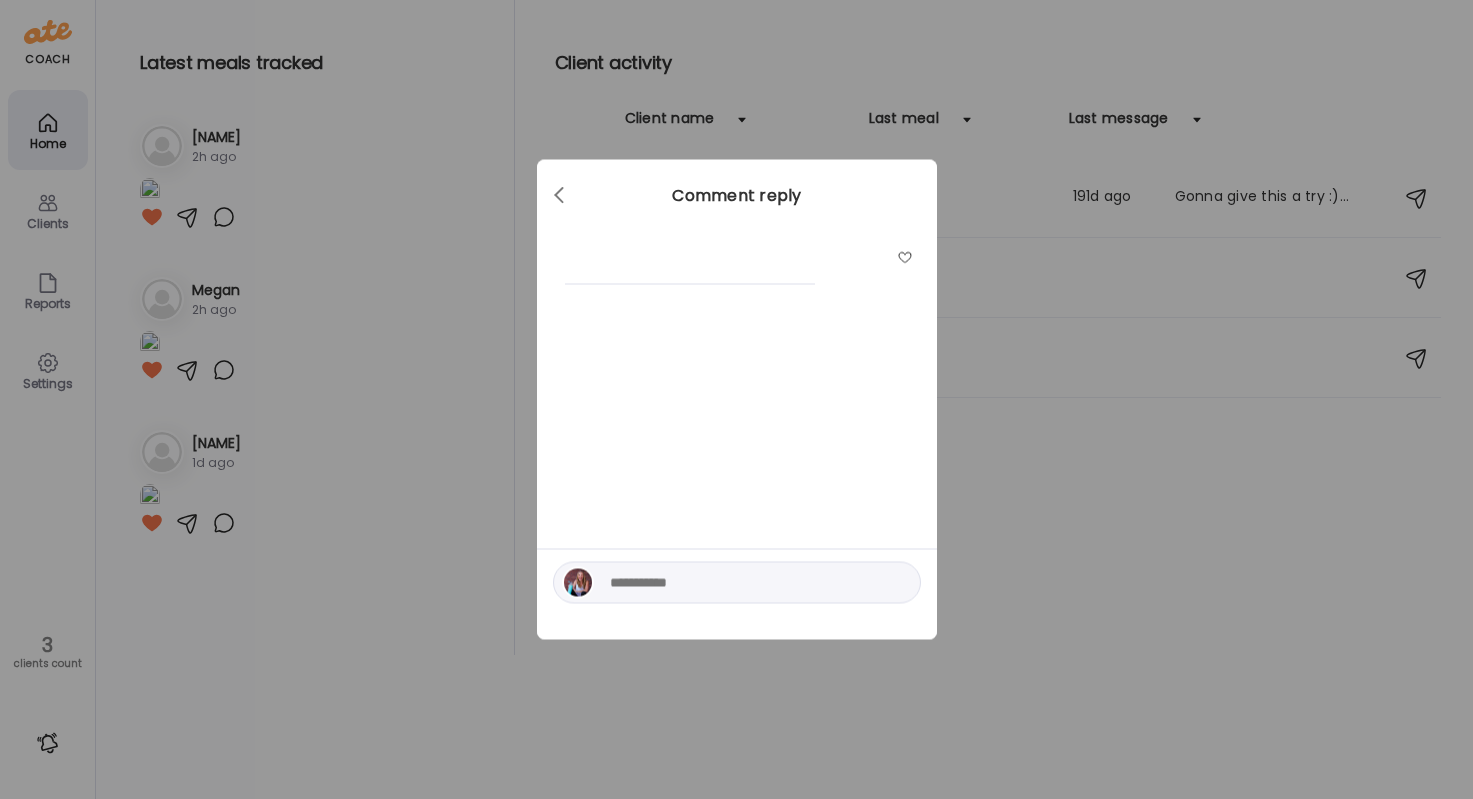 scroll, scrollTop: 0, scrollLeft: 0, axis: both 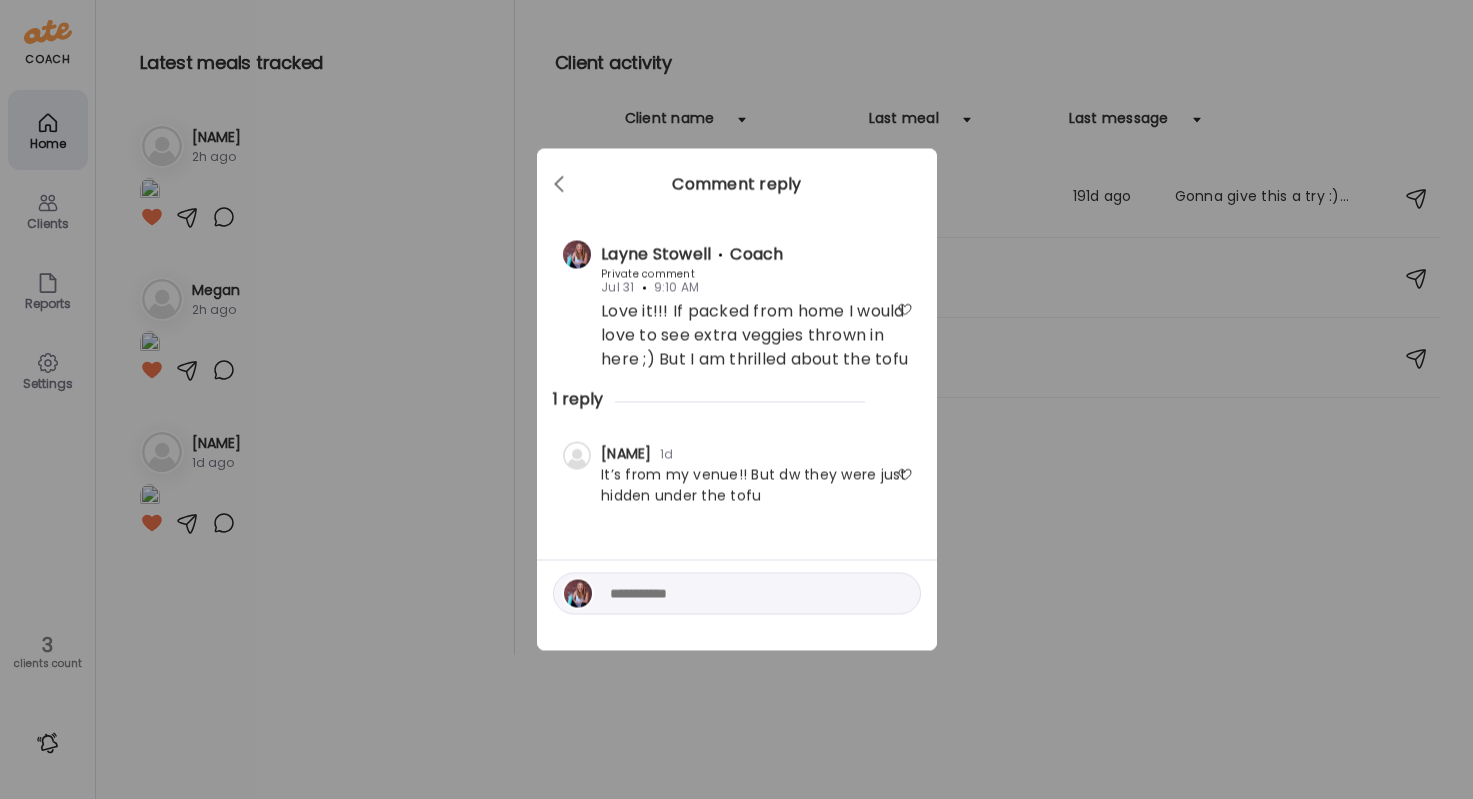 click on "[NAME] 1d Private comment It’s from my venue!! But dw they were just hidden under the tofu" at bounding box center [737, 475] 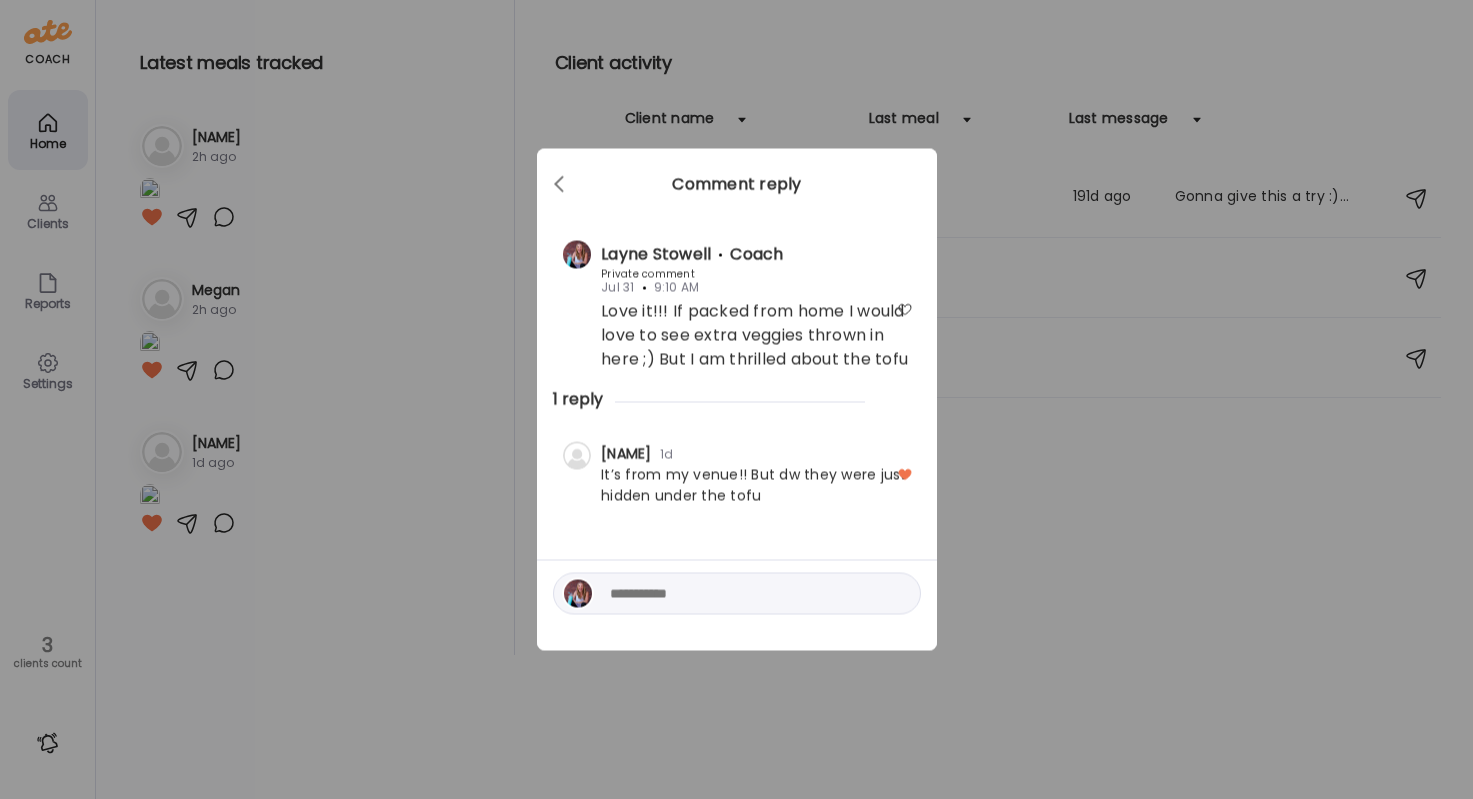 click on "Ate Coach Dashboard
Wahoo! It’s official
Take a moment to set up your Coach Profile to give your clients a smooth onboarding experience.
Skip Set up coach profile
Ate Coach Dashboard
1 Image 2 Message 3 Invite
Let’s get you quickly set up
Add a headshot or company logo for client recognition
Skip Next
Ate Coach Dashboard
1 Image 2 Message 3 Invite
Customize your welcome message
This page will be the first thing your clients will see. Add a welcome message to personalize their experience.
Header 32" at bounding box center [736, 399] 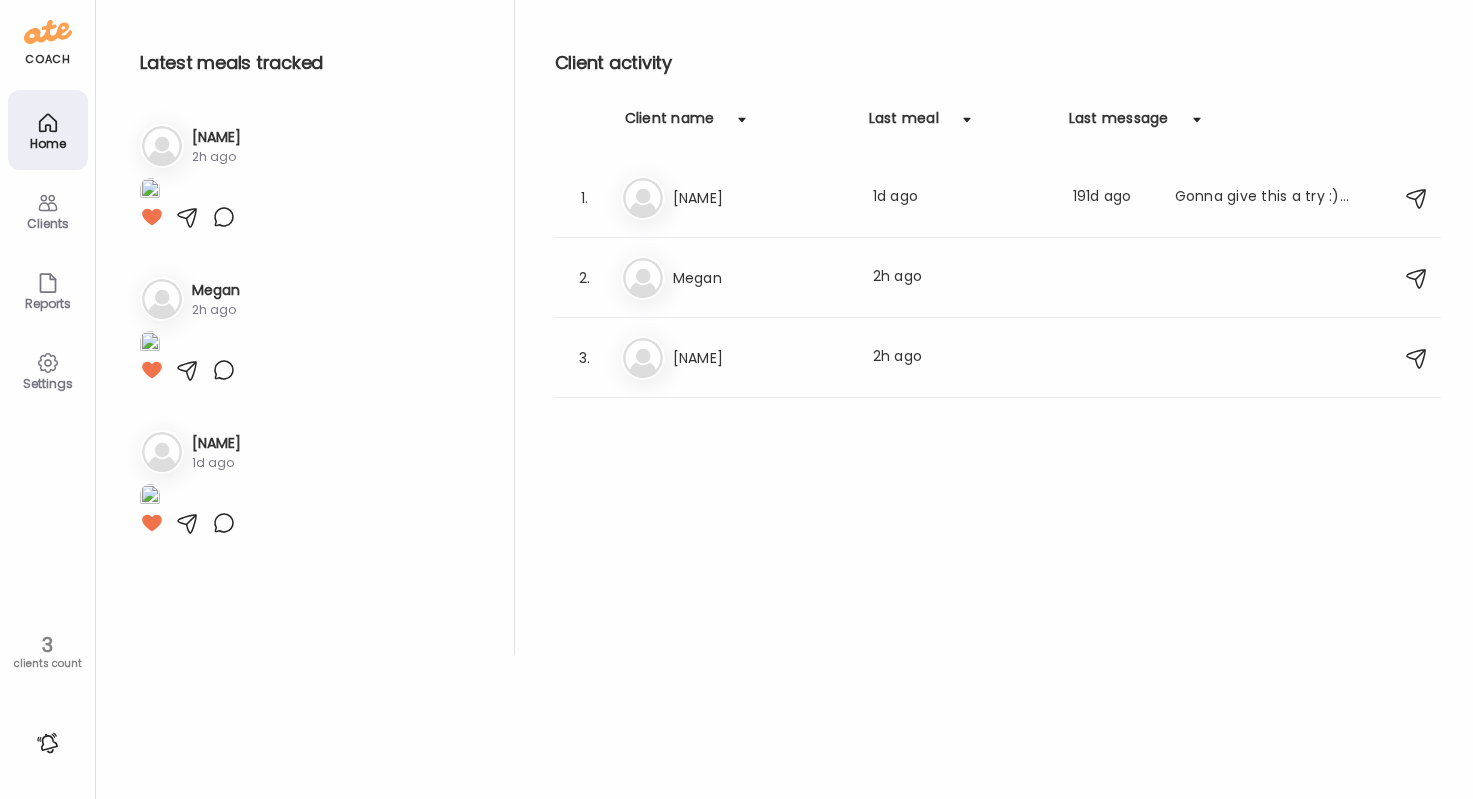 click at bounding box center (48, 743) 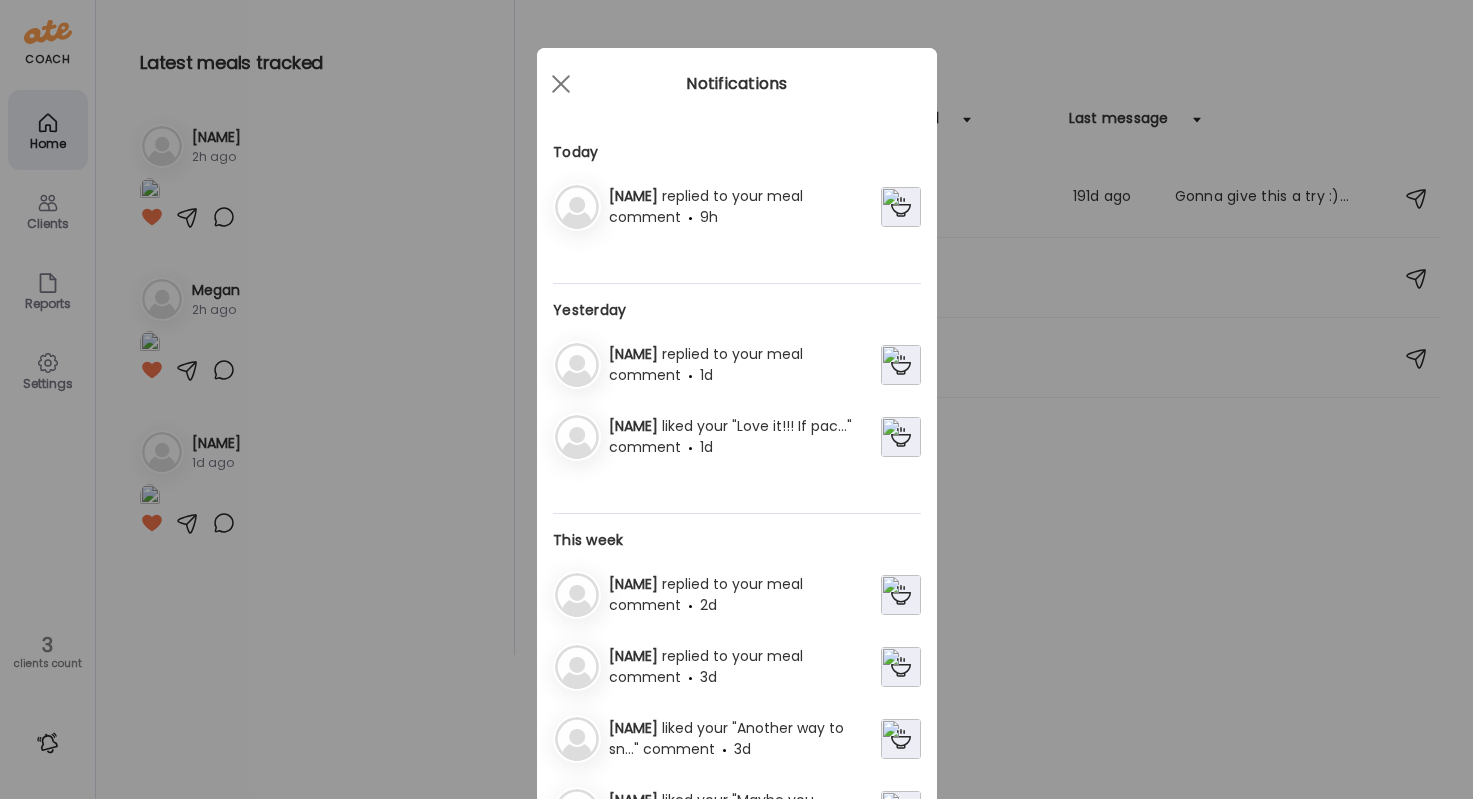 click on "[NAME] replied to your meal comment 9h" at bounding box center [741, 207] 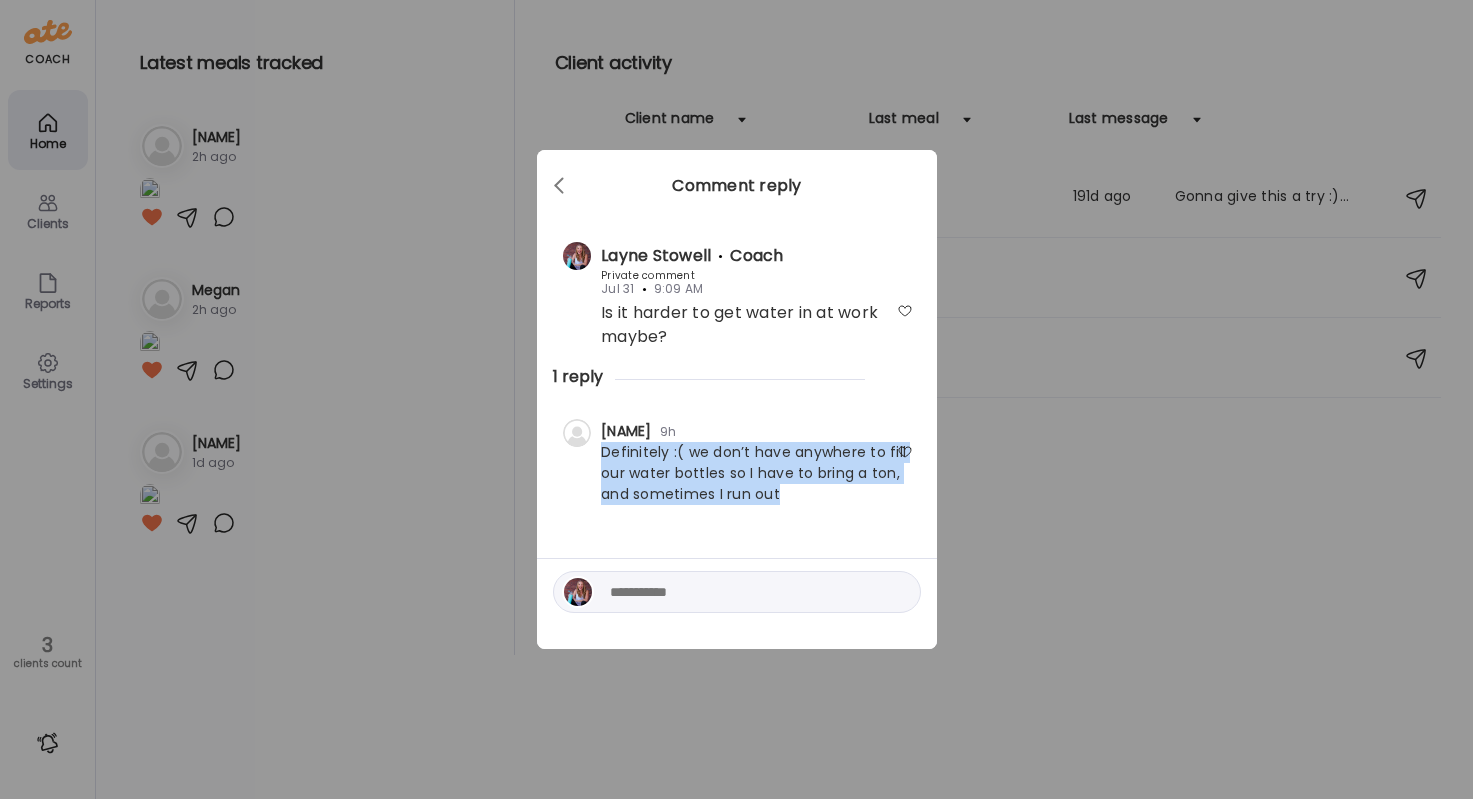 drag, startPoint x: 600, startPoint y: 447, endPoint x: 797, endPoint y: 491, distance: 201.85391 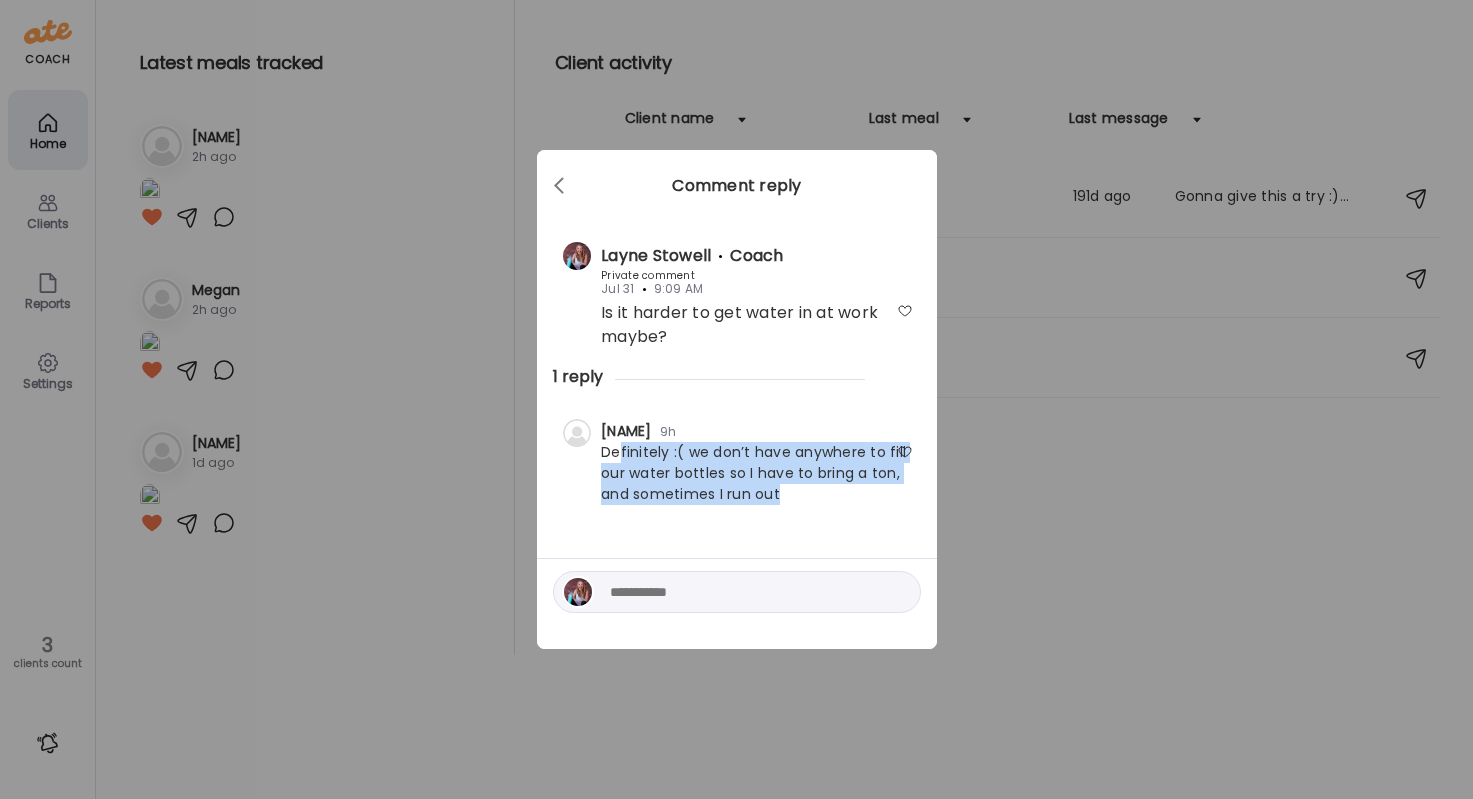 drag, startPoint x: 797, startPoint y: 491, endPoint x: 621, endPoint y: 439, distance: 183.52112 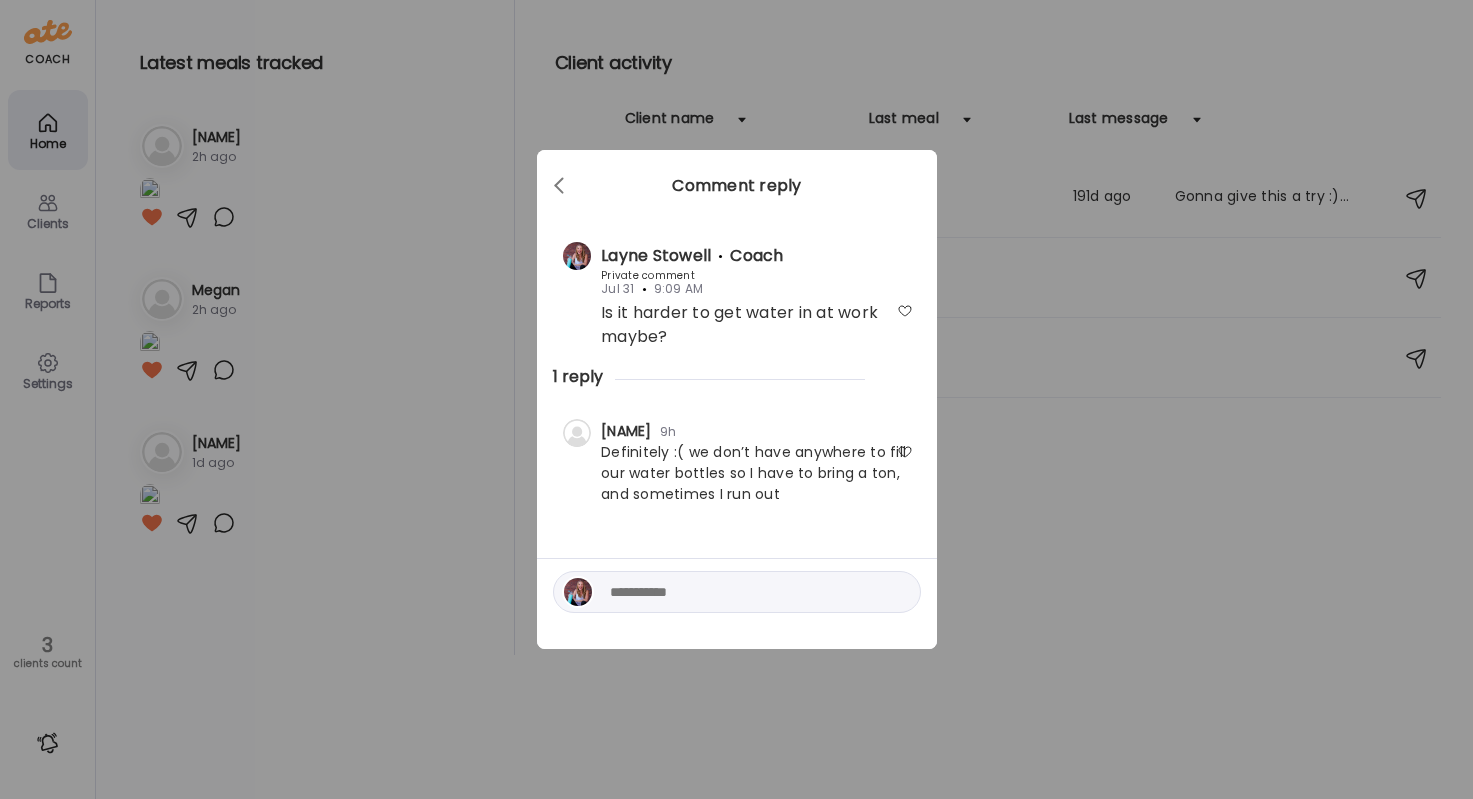 click on "Definitely :( we don’t have anywhere to fill our water bottles so I have to bring a ton, and sometimes I run out" at bounding box center (737, 473) 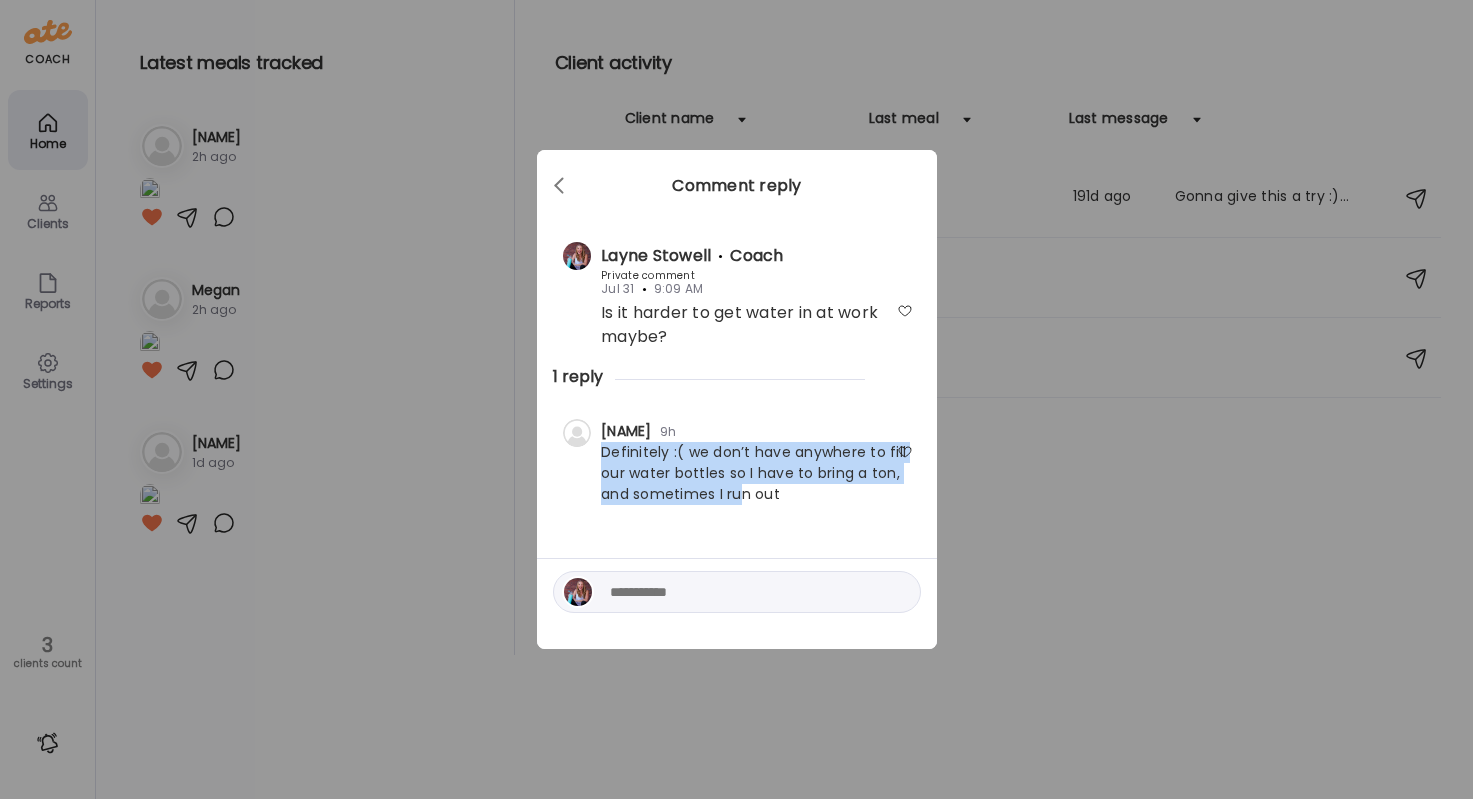 drag, startPoint x: 596, startPoint y: 452, endPoint x: 737, endPoint y: 496, distance: 147.7058 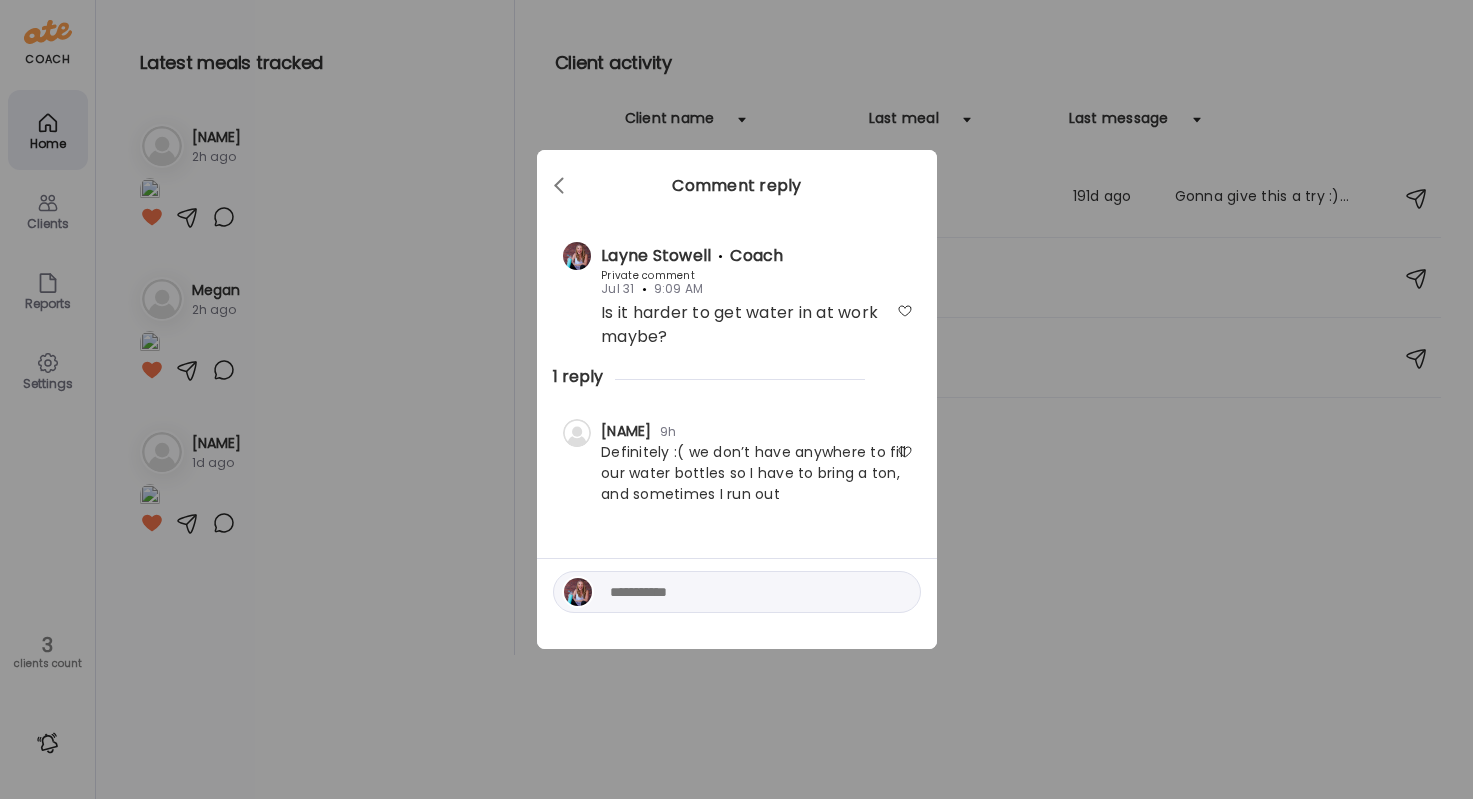 click on "Definitely :( we don’t have anywhere to fill our water bottles so I have to bring a ton, and sometimes I run out" at bounding box center (737, 473) 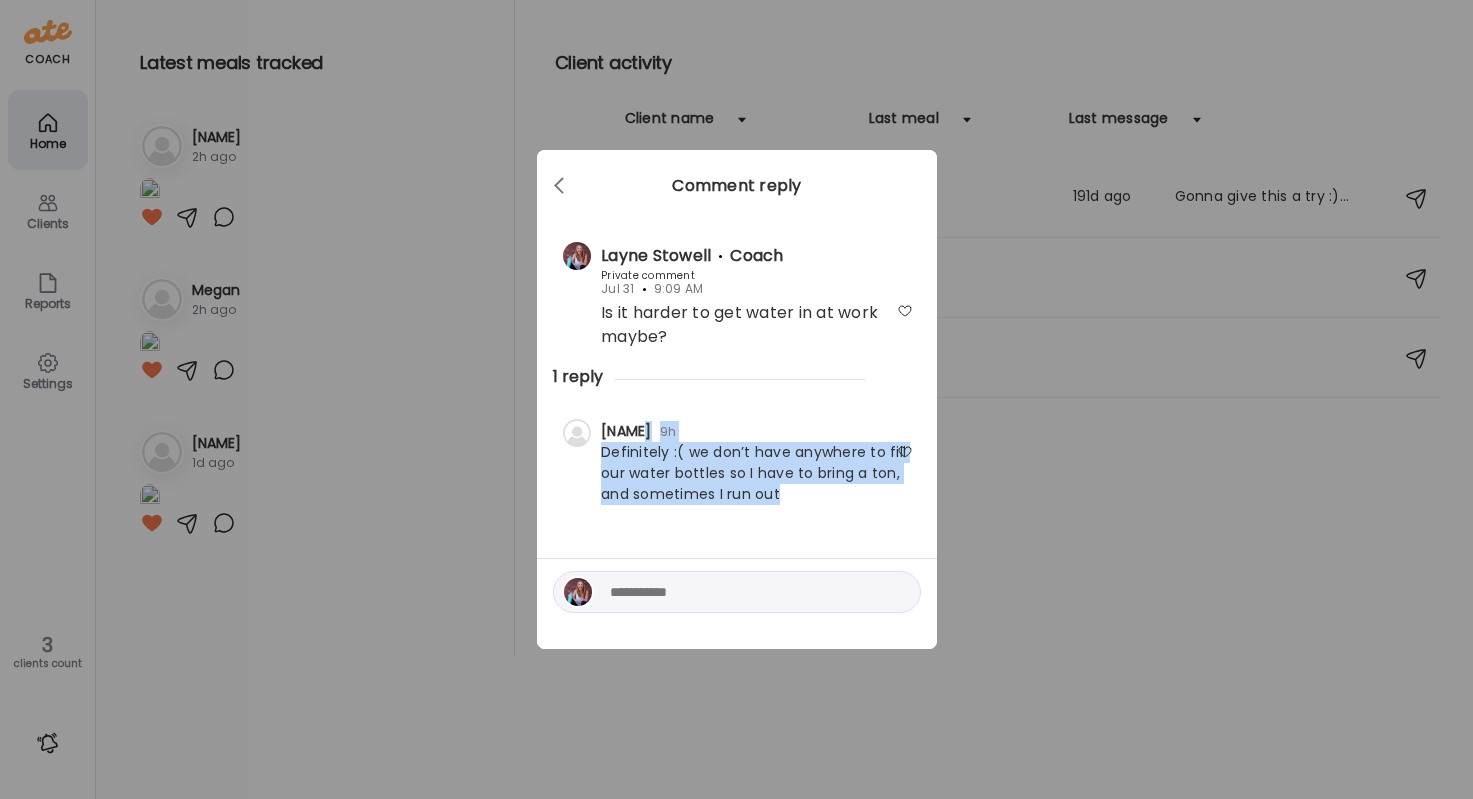 drag, startPoint x: 787, startPoint y: 495, endPoint x: 642, endPoint y: 439, distance: 155.4381 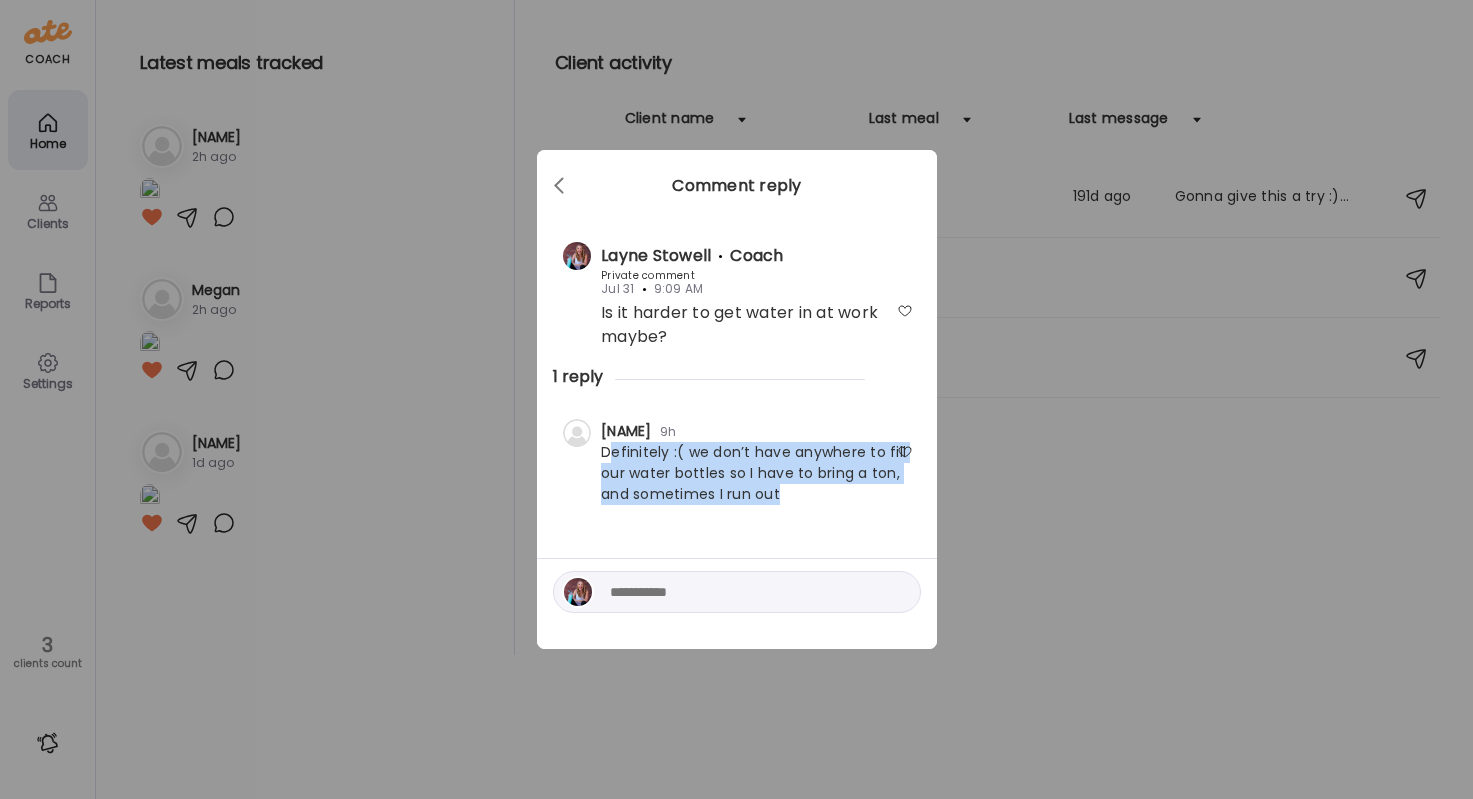 drag, startPoint x: 606, startPoint y: 450, endPoint x: 757, endPoint y: 515, distance: 164.39586 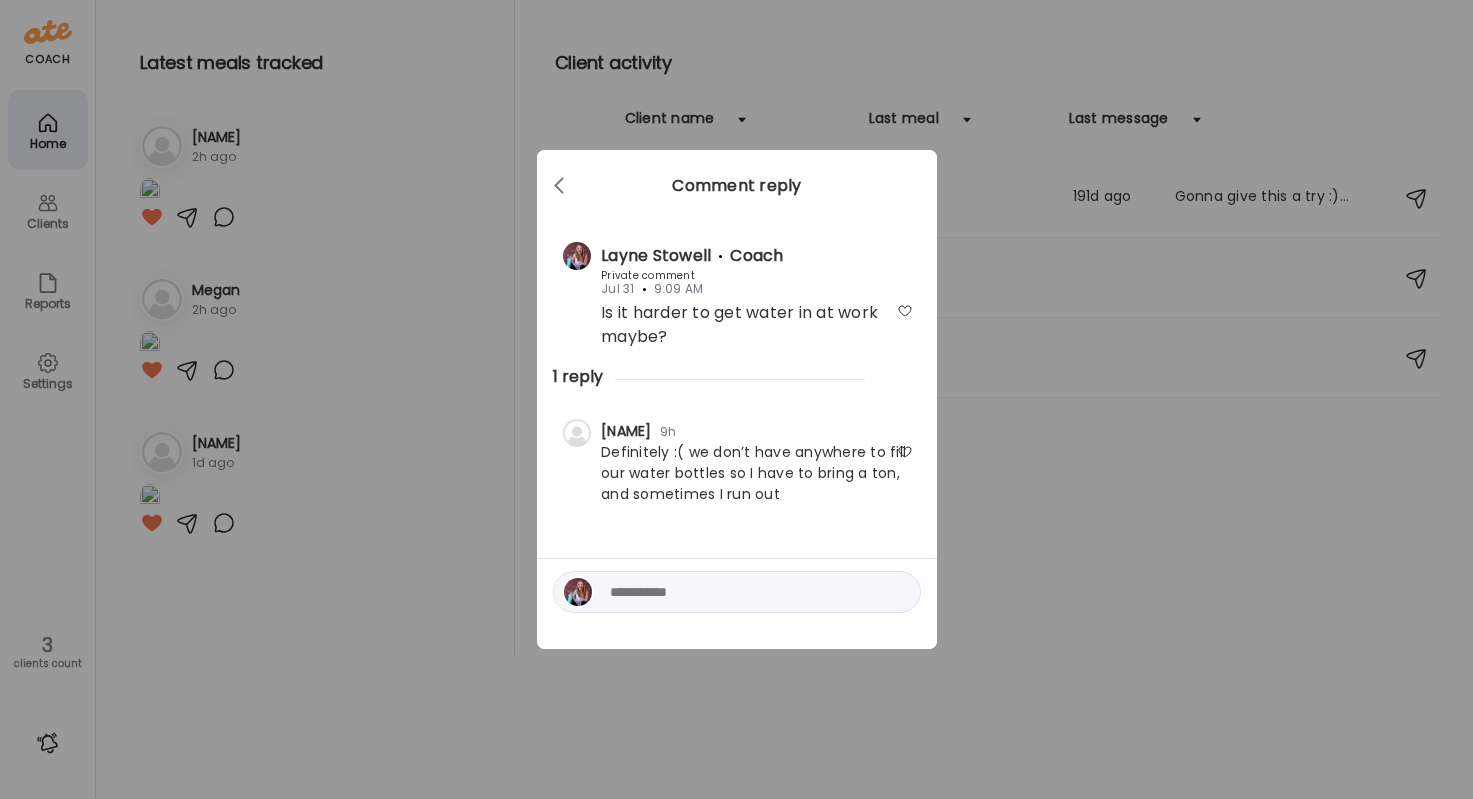 click at bounding box center [745, 592] 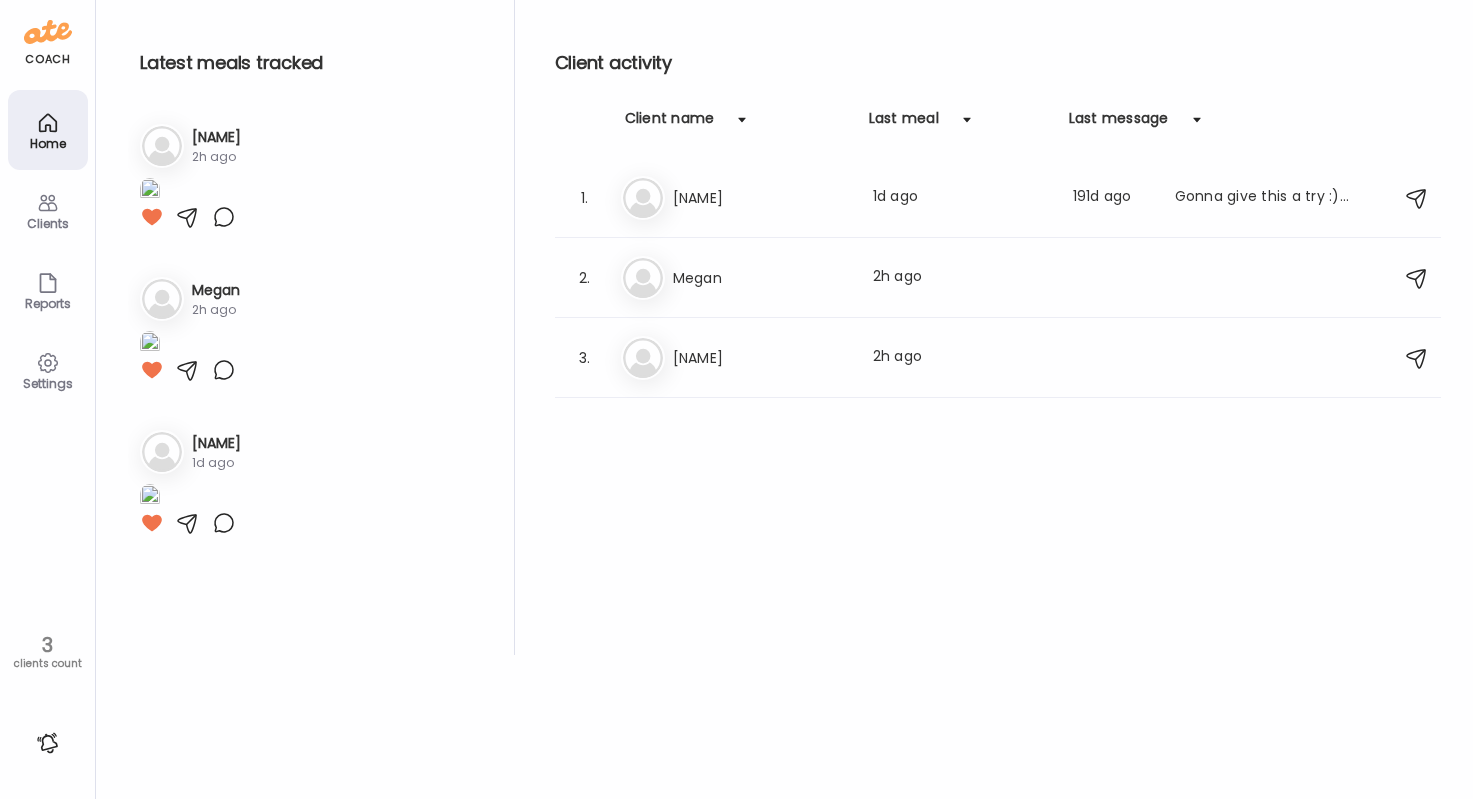 click on "Client activity
Client name
Last meal
Last message
1.
Ji
[NAME]
Last meal:  1d ago Last message:  191d ago Gonna give this a try :). Will see how it goes. Still looking around.
2.
Me
[NAME]
Last meal:  2h ago" at bounding box center (998, 327) 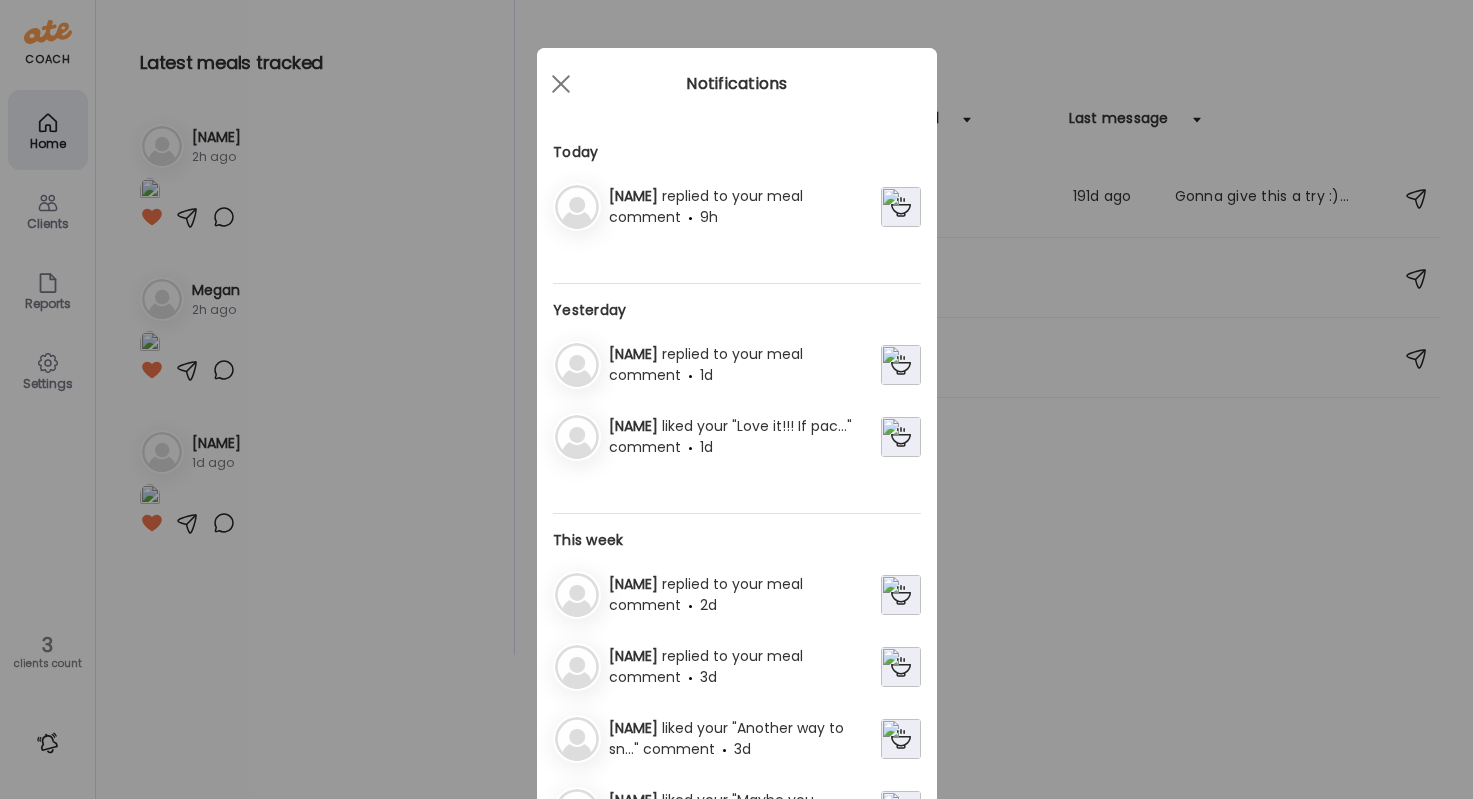 click on "[NAME] replied to your meal comment 9h" at bounding box center (741, 207) 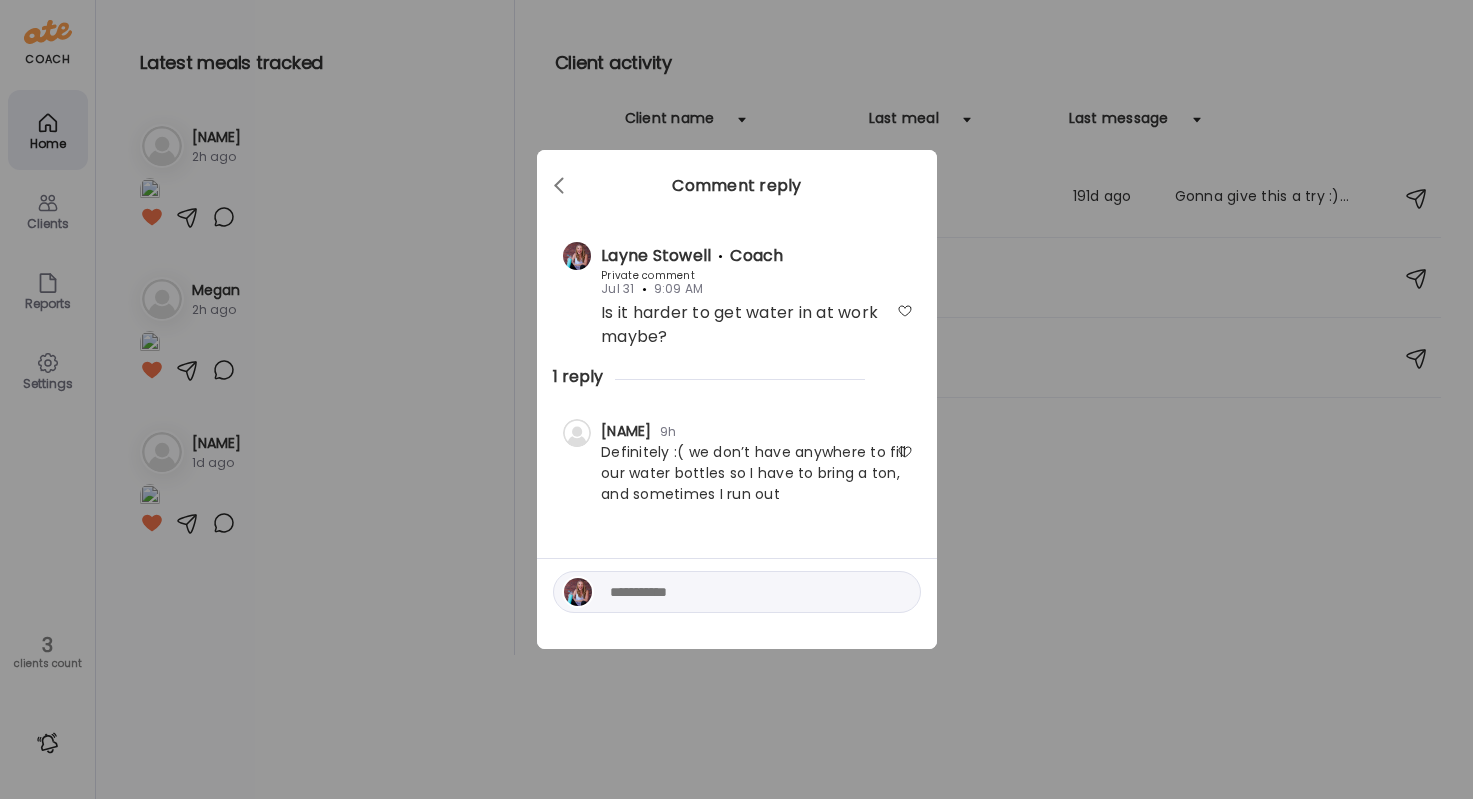 click at bounding box center [905, 452] 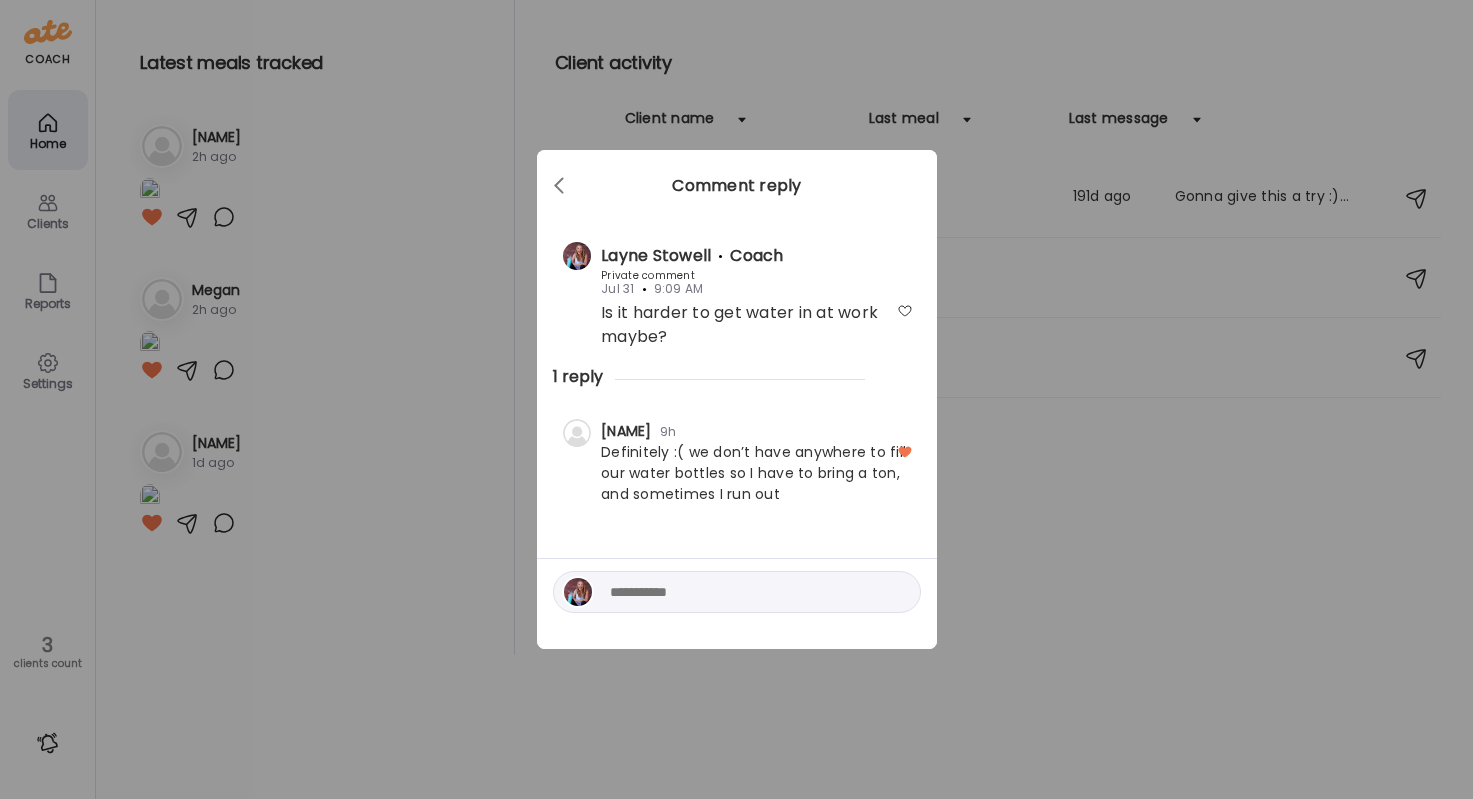 click at bounding box center (745, 592) 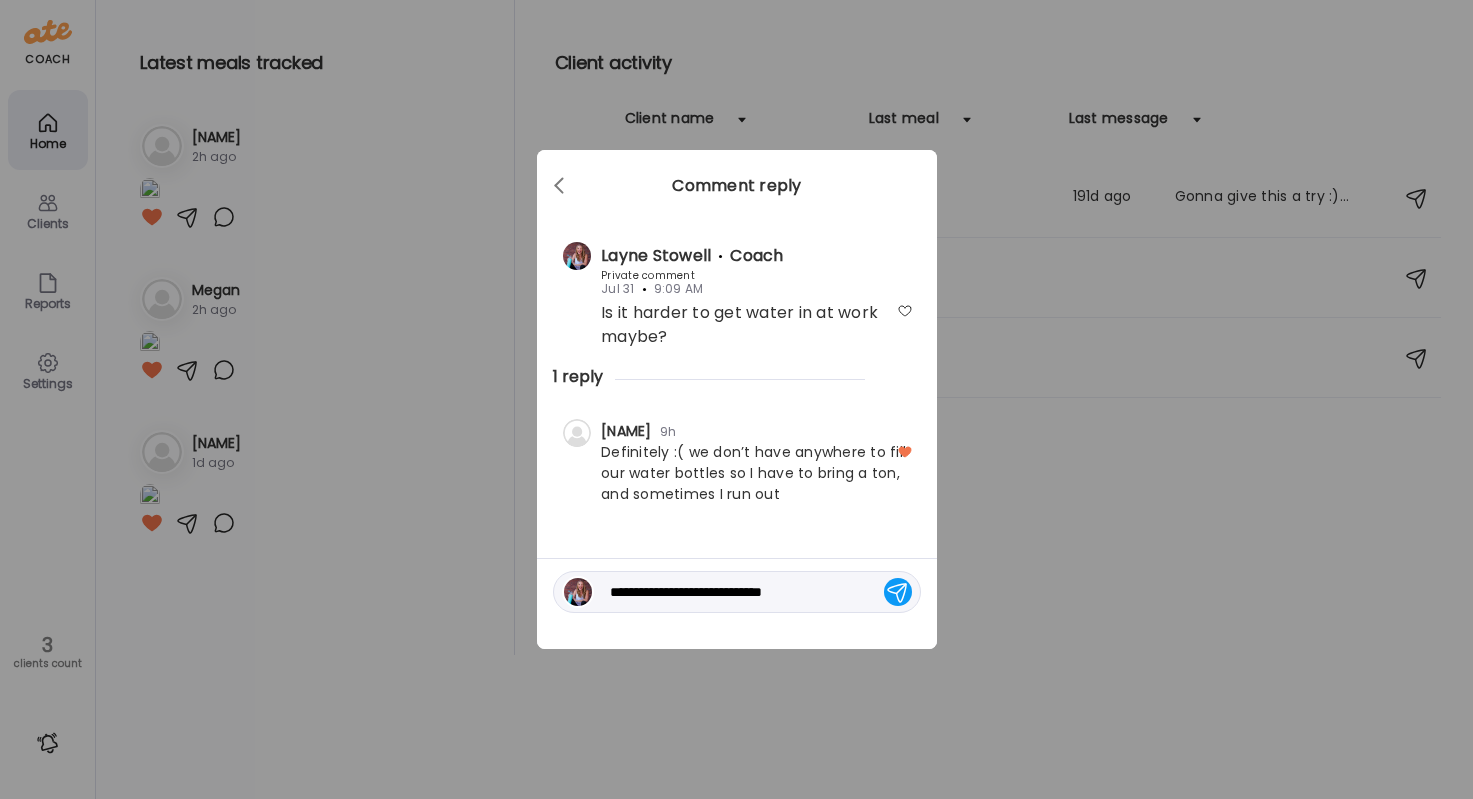 type on "**********" 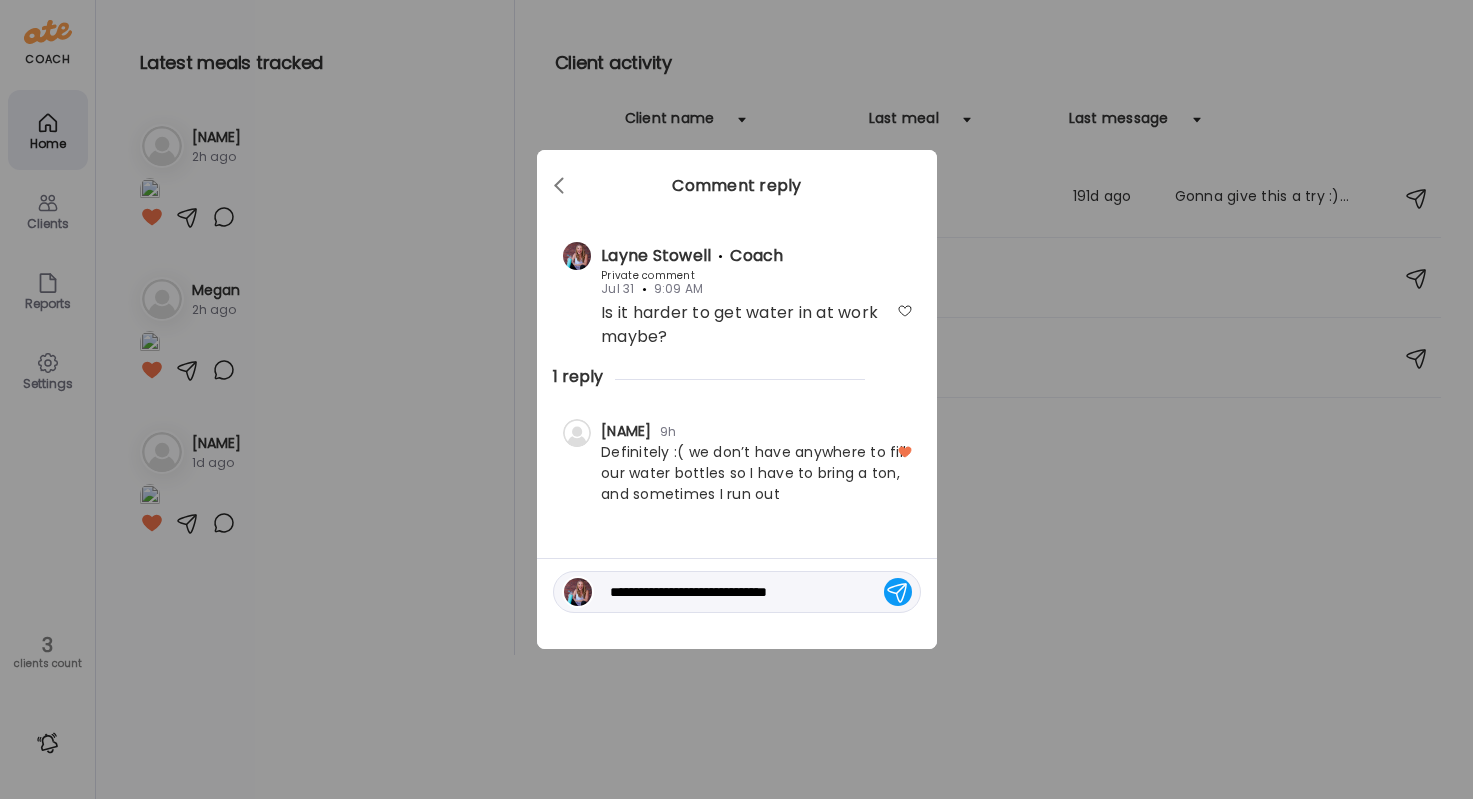 type 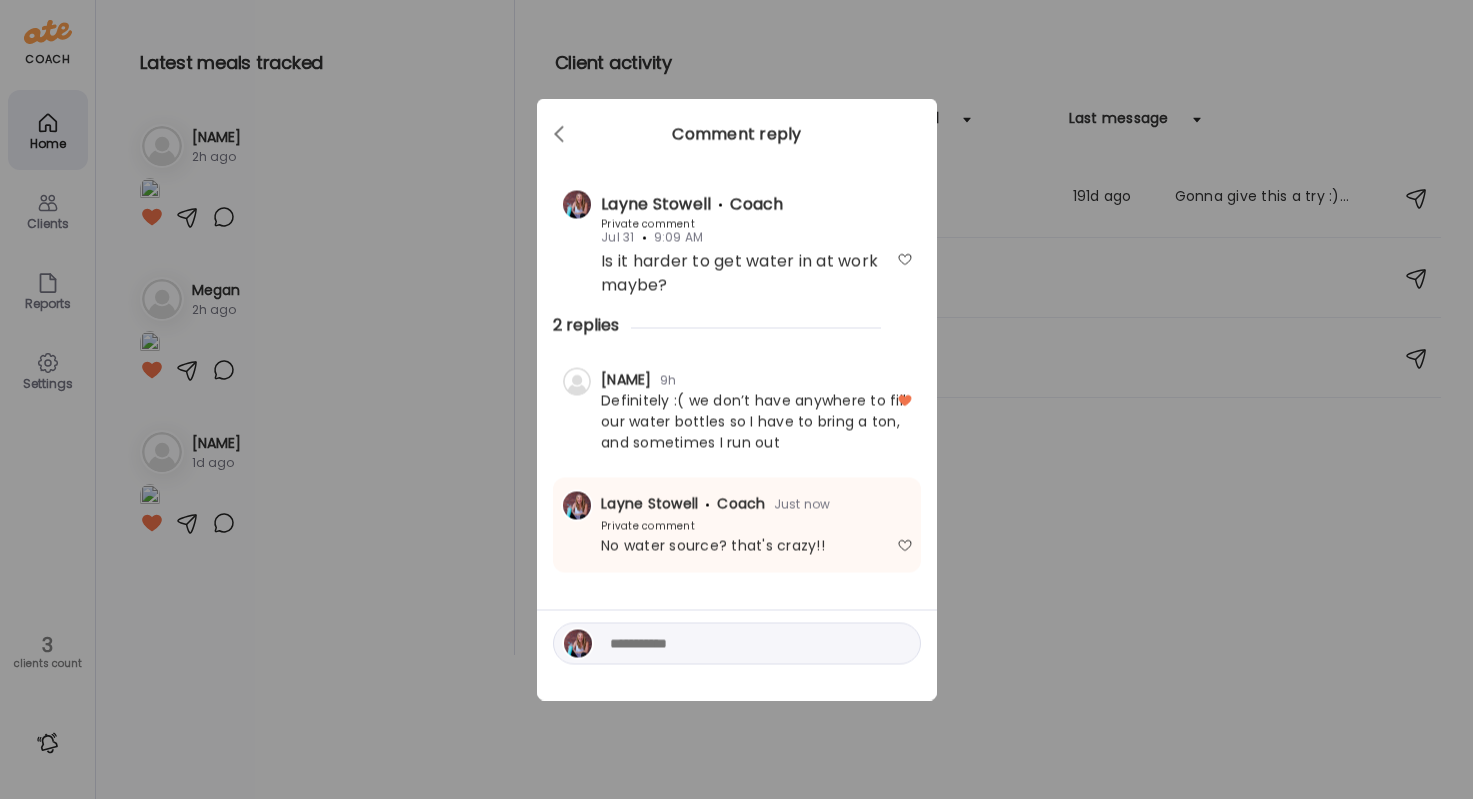 click on "Ate Coach Dashboard
Wahoo! It’s official
Take a moment to set up your Coach Profile to give your clients a smooth onboarding experience.
Skip Set up coach profile
Ate Coach Dashboard
1 Image 2 Message 3 Invite
Let’s get you quickly set up
Add a headshot or company logo for client recognition
Skip Next
Ate Coach Dashboard
1 Image 2 Message 3 Invite
Customize your welcome message
This page will be the first thing your clients will see. Add a welcome message to personalize their experience.
Header 32" at bounding box center (736, 399) 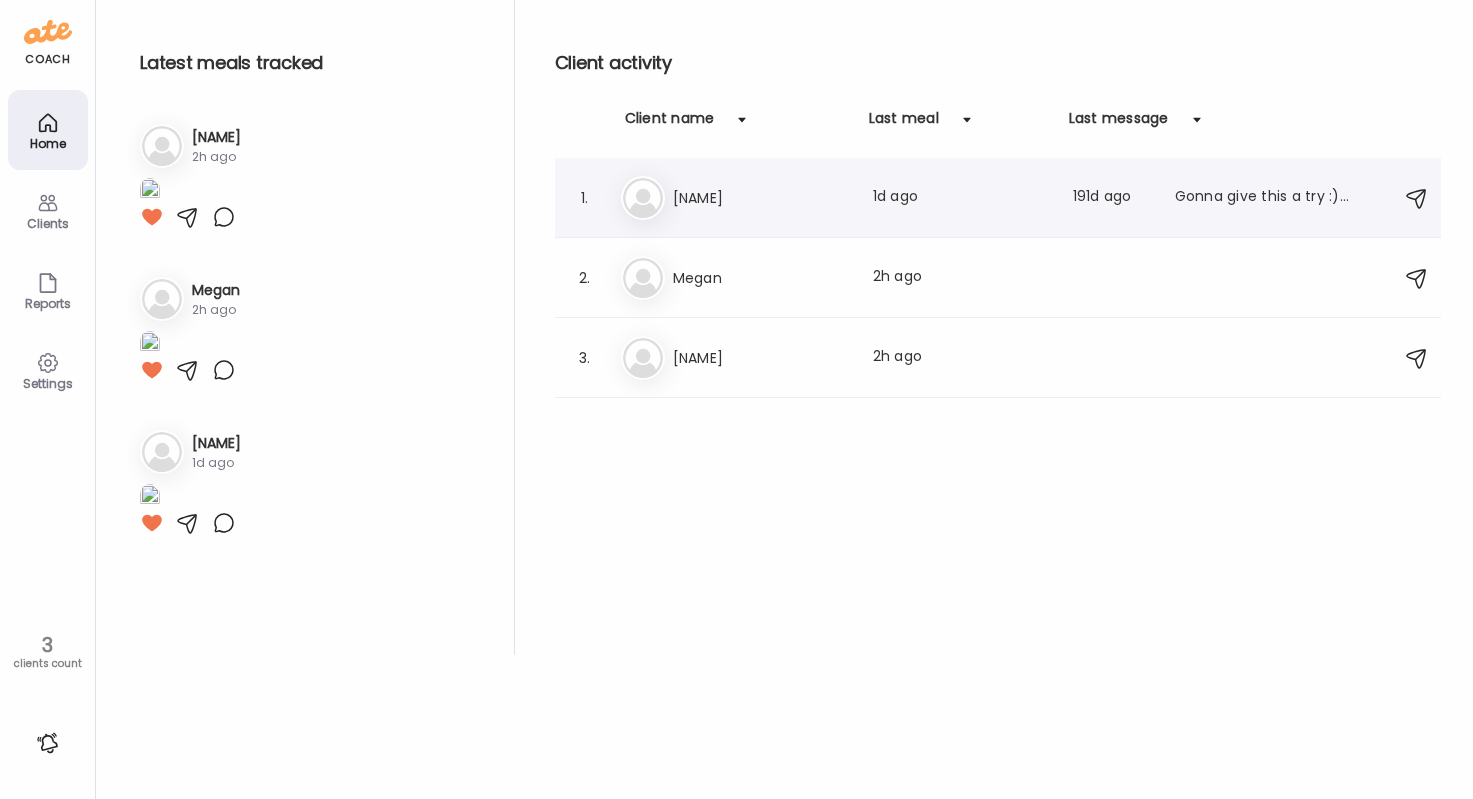 click on "[NAME]" at bounding box center [761, 198] 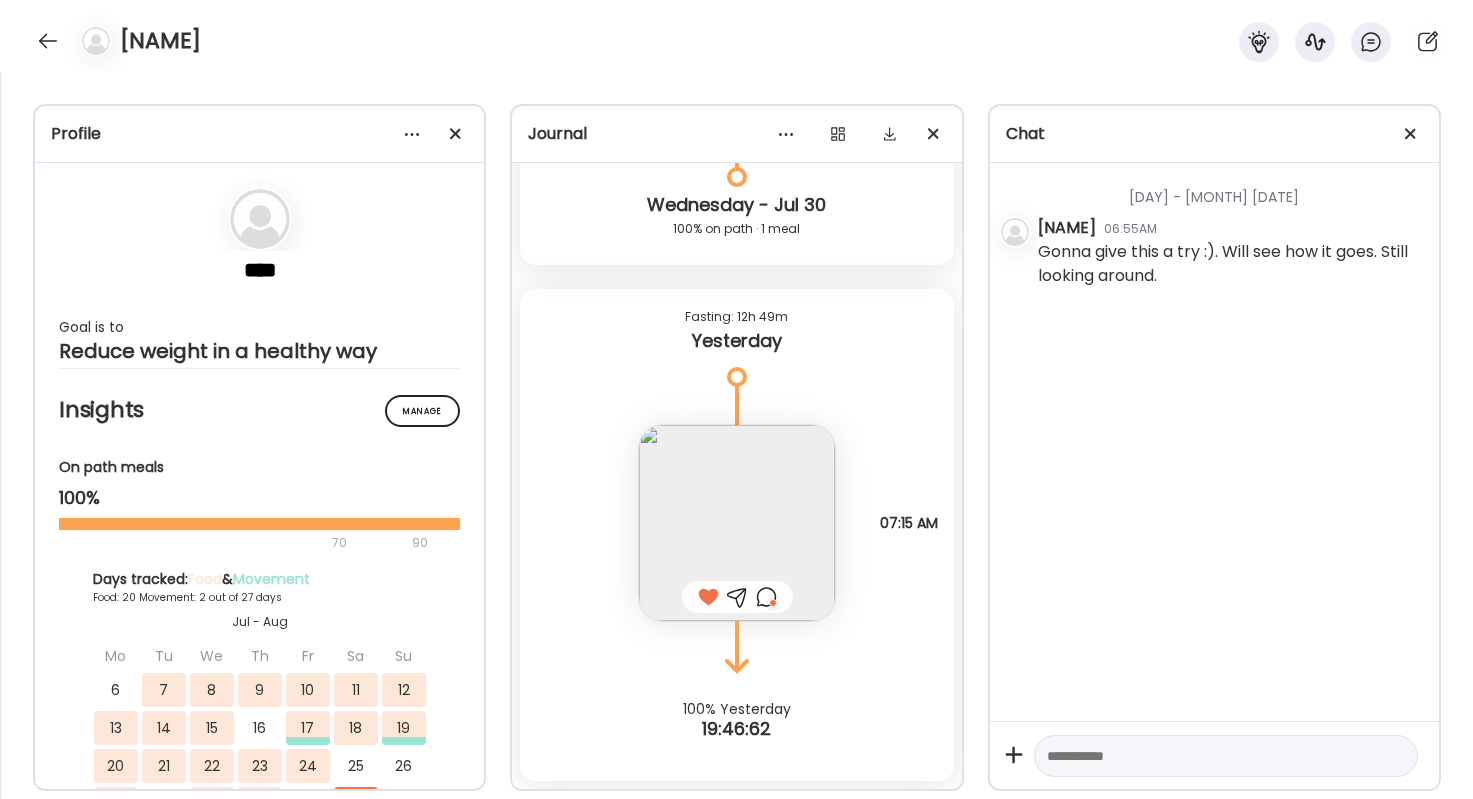 scroll, scrollTop: 17442, scrollLeft: 0, axis: vertical 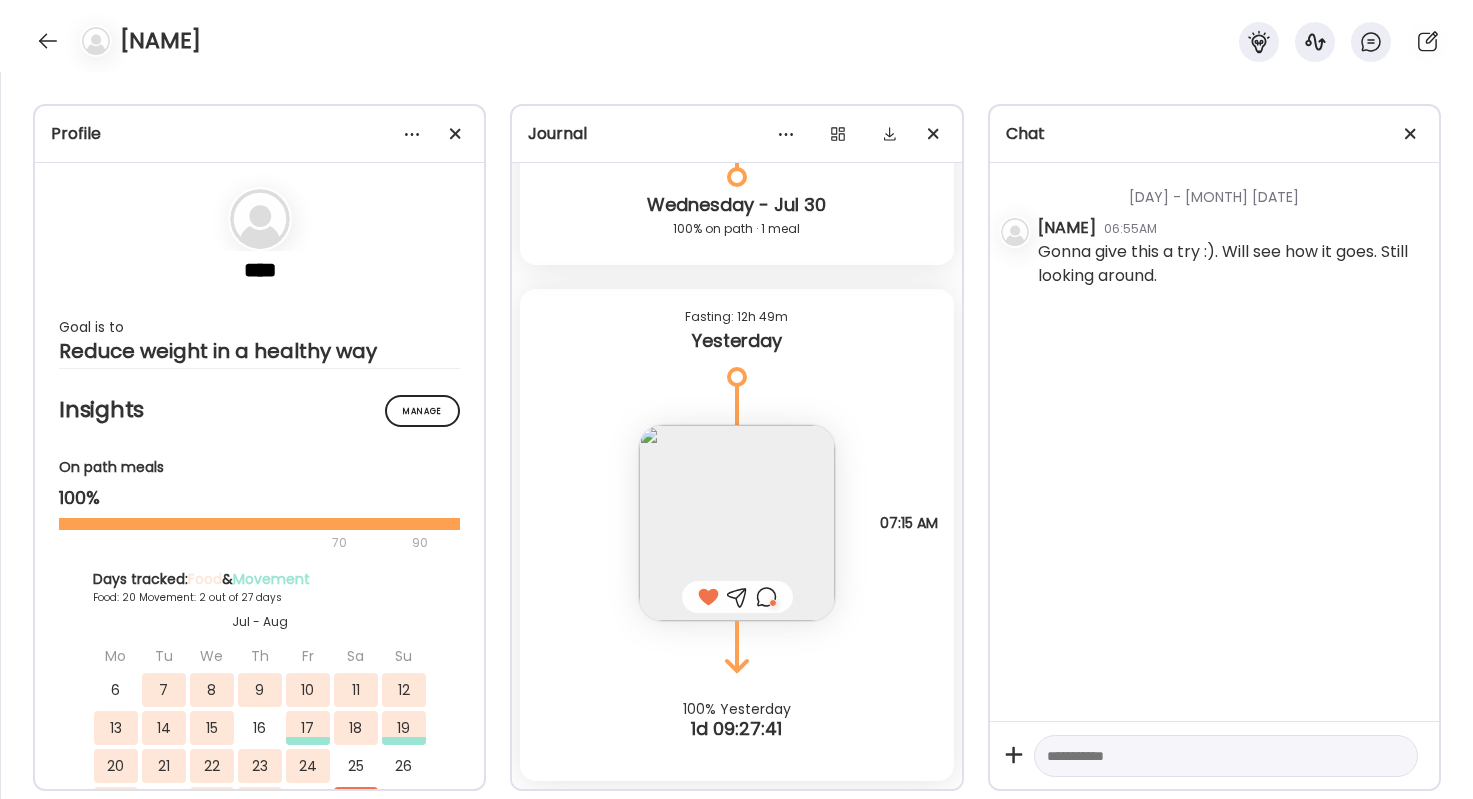 click at bounding box center [766, 597] 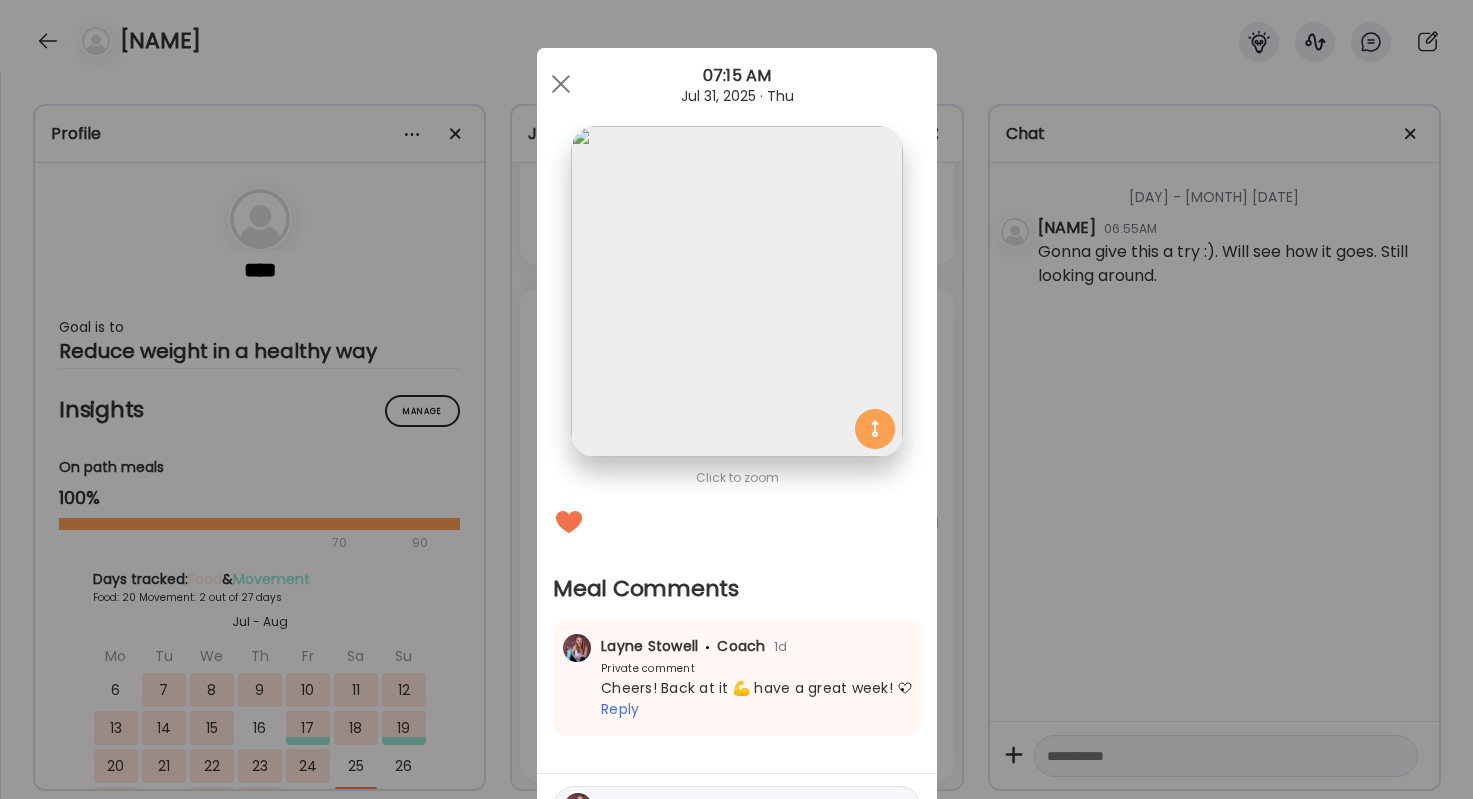 click on "Ate Coach Dashboard
Wahoo! It’s official
Take a moment to set up your Coach Profile to give your clients a smooth onboarding experience.
Skip Set up coach profile
Ate Coach Dashboard
1 Image 2 Message 3 Invite
Let’s get you quickly set up
Add a headshot or company logo for client recognition
Skip Next
Ate Coach Dashboard
1 Image 2 Message 3 Invite
Customize your welcome message
This page will be the first thing your clients will see. Add a welcome message to personalize their experience.
Header 32" at bounding box center (736, 399) 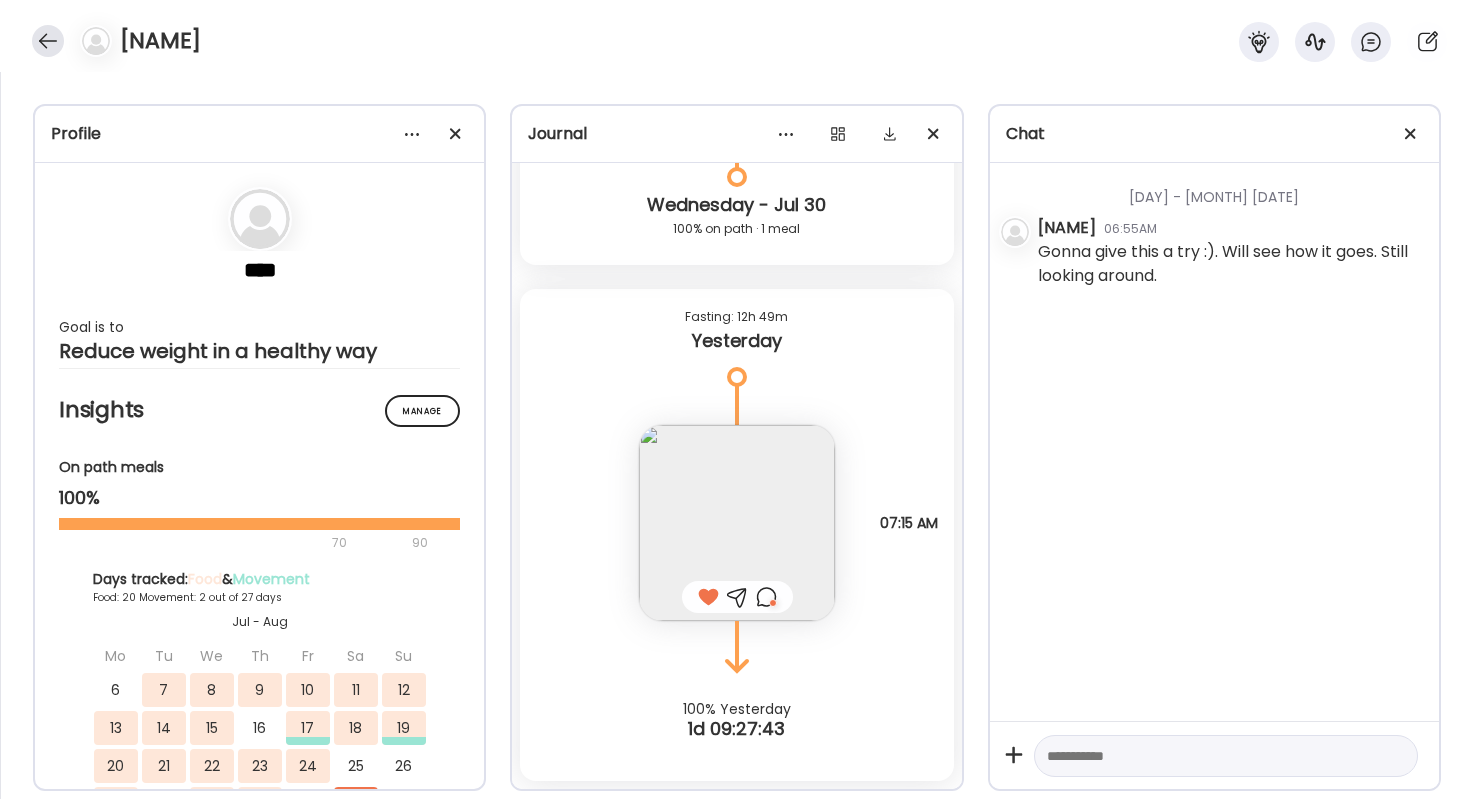 click at bounding box center (48, 41) 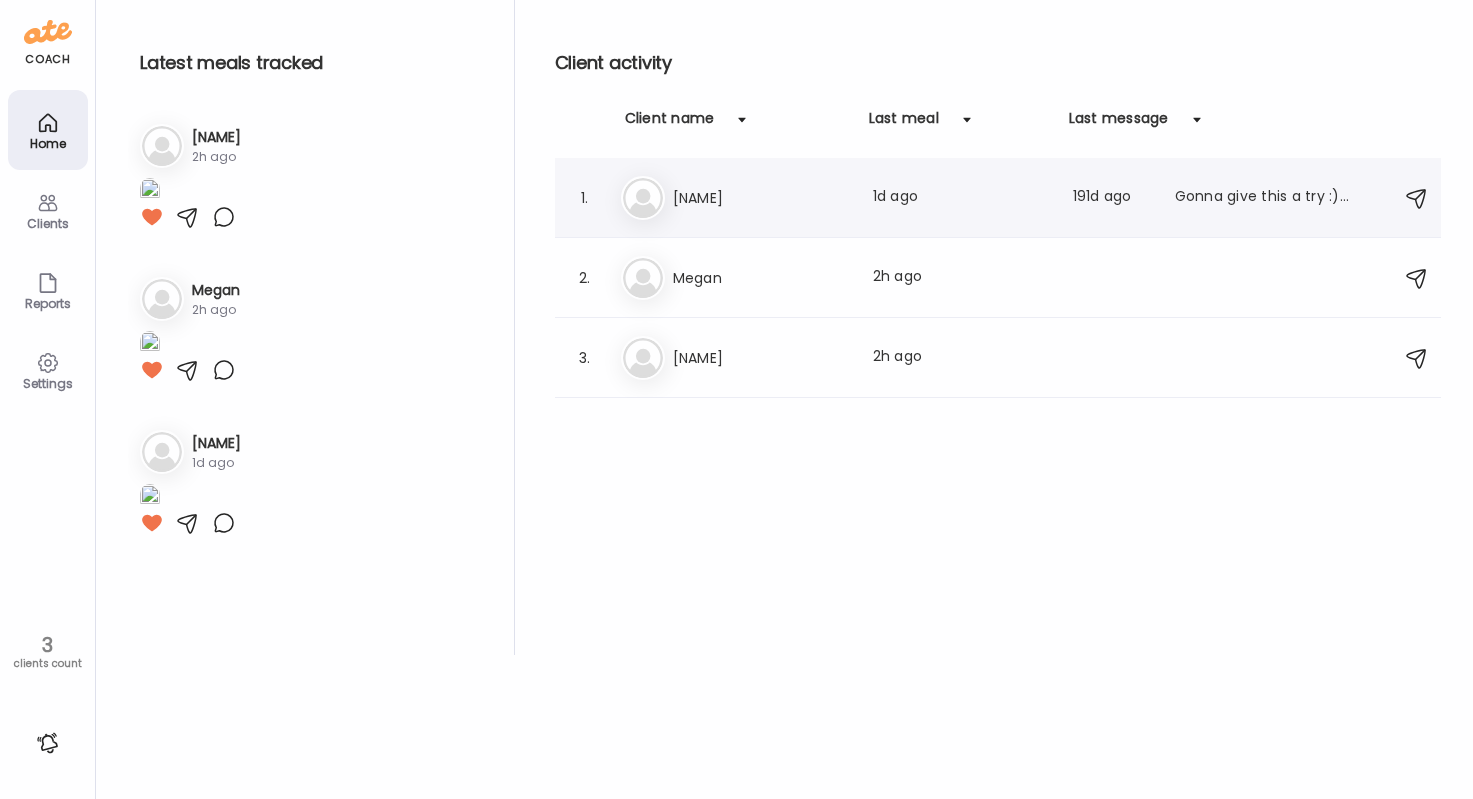 click at bounding box center (643, 198) 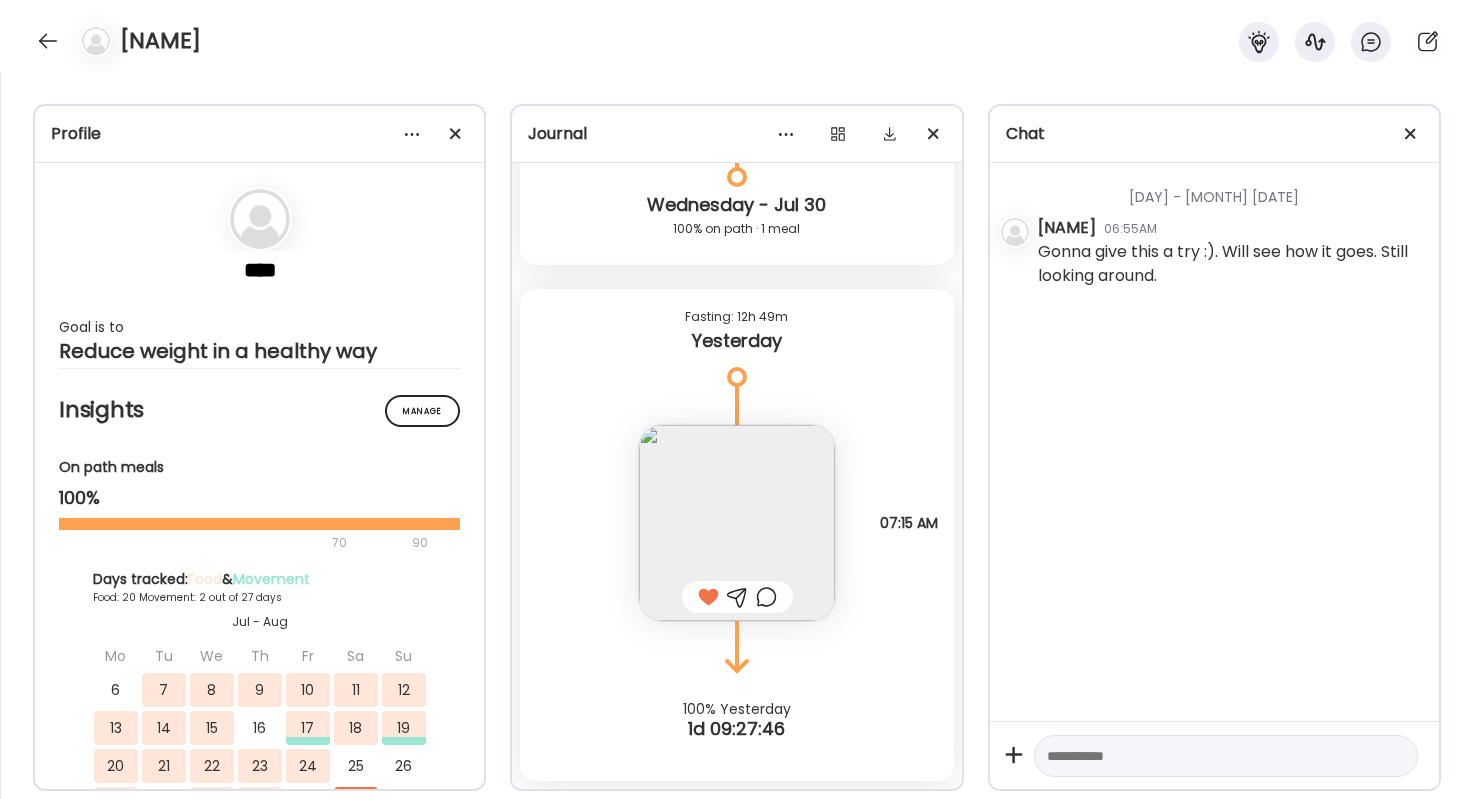 scroll, scrollTop: 17442, scrollLeft: 0, axis: vertical 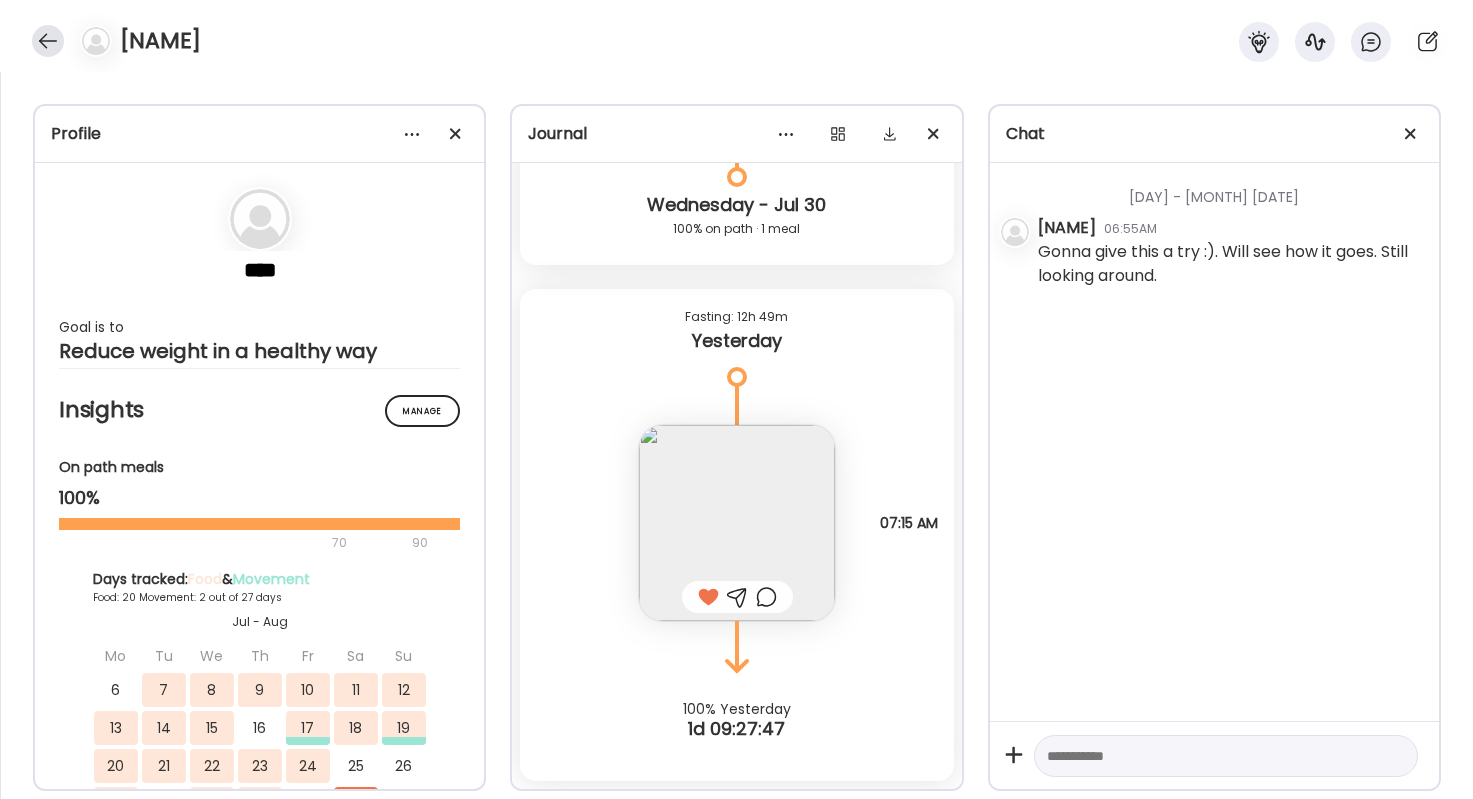 click at bounding box center (48, 41) 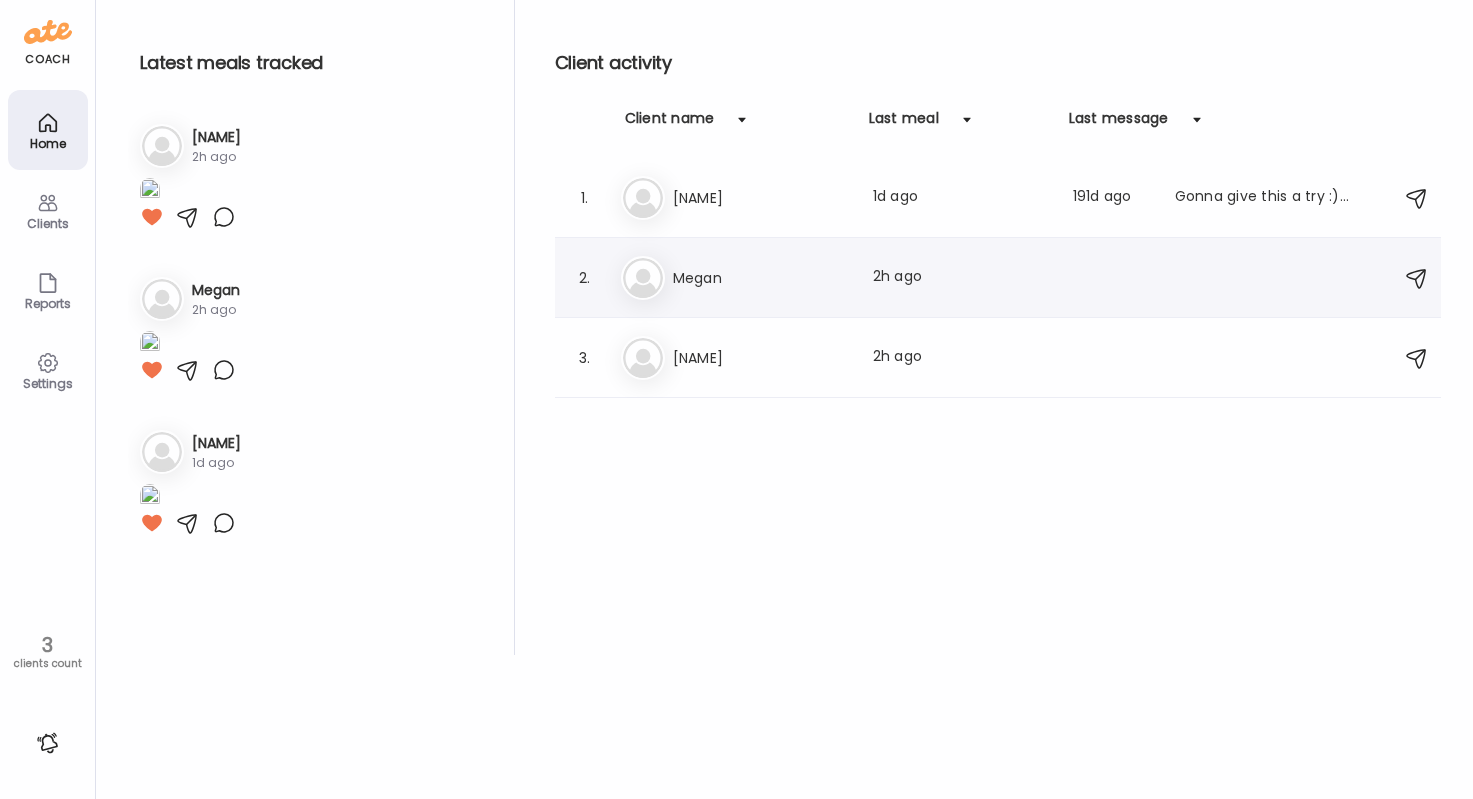 click on "Megan" at bounding box center (761, 278) 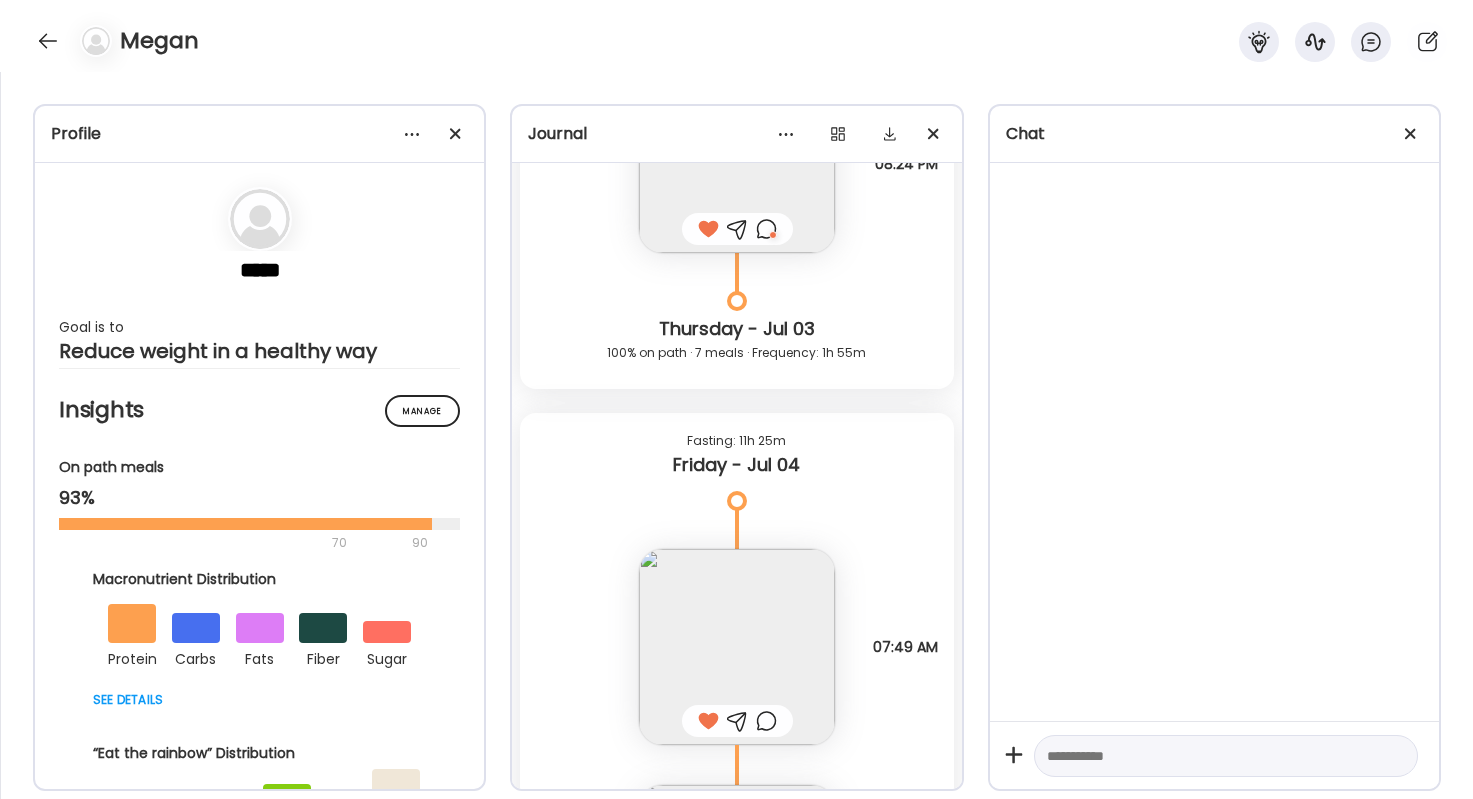 scroll, scrollTop: 53410, scrollLeft: 0, axis: vertical 